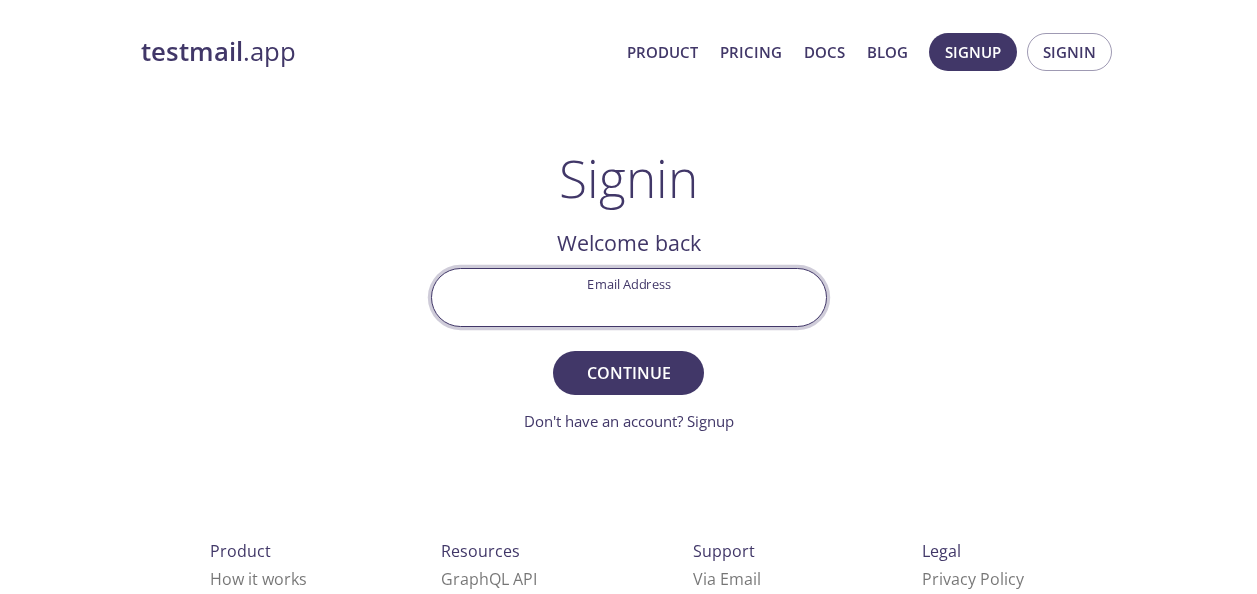 scroll, scrollTop: 0, scrollLeft: 0, axis: both 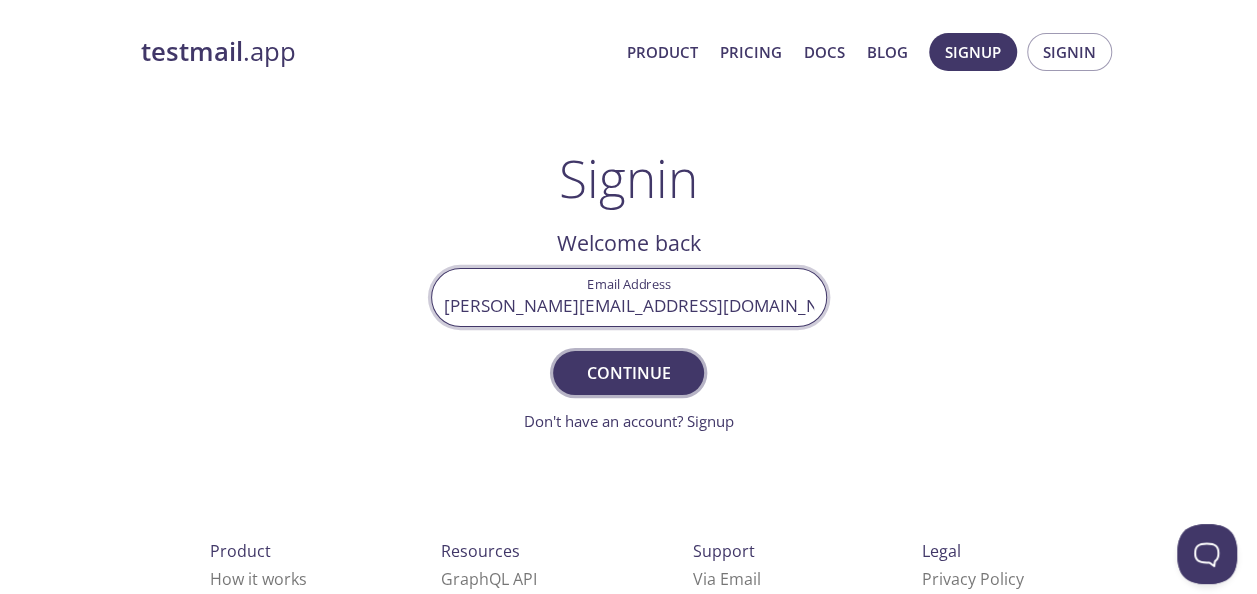 type on "[PERSON_NAME][EMAIL_ADDRESS][DOMAIN_NAME]" 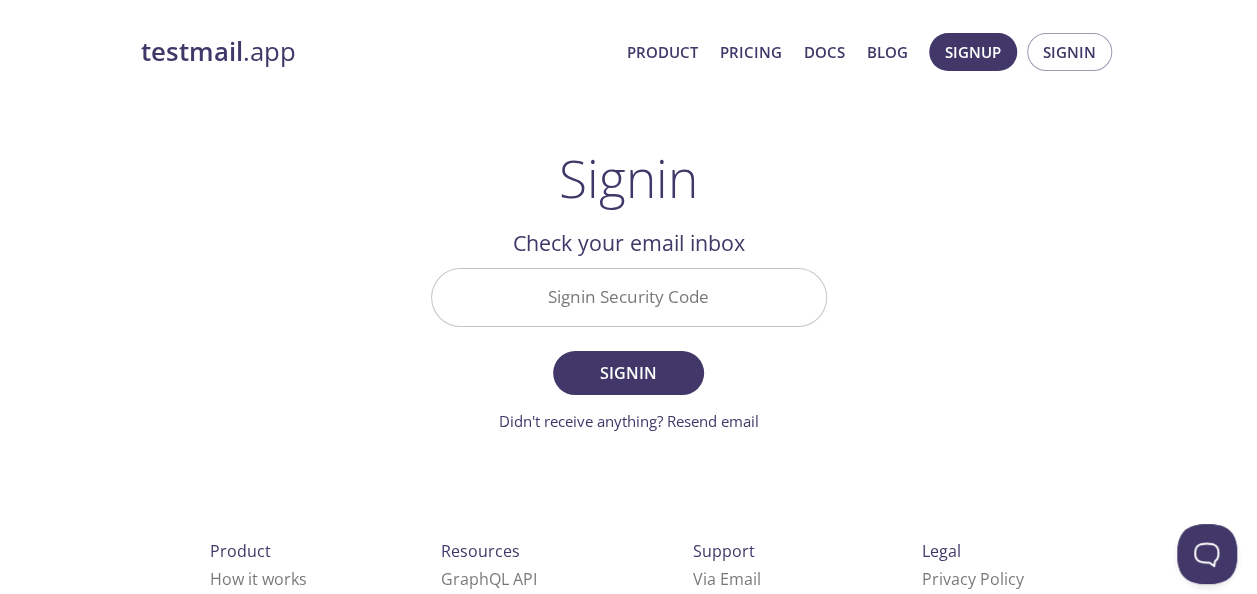 click on "Signin Security Code" at bounding box center (629, 297) 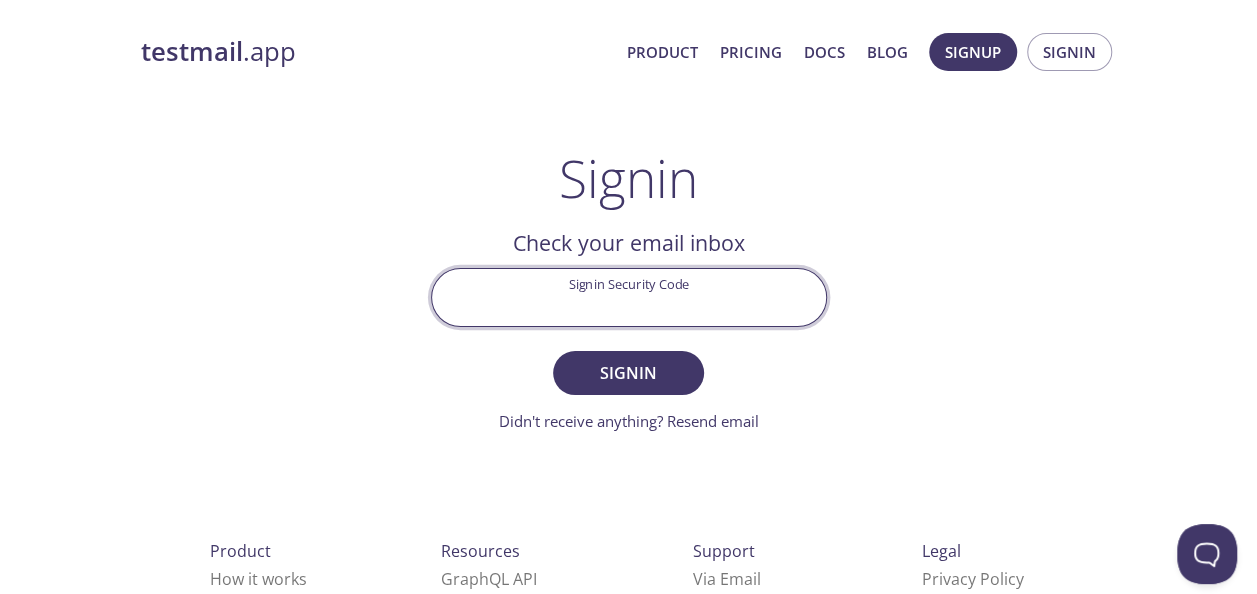 paste on "5L3N69S" 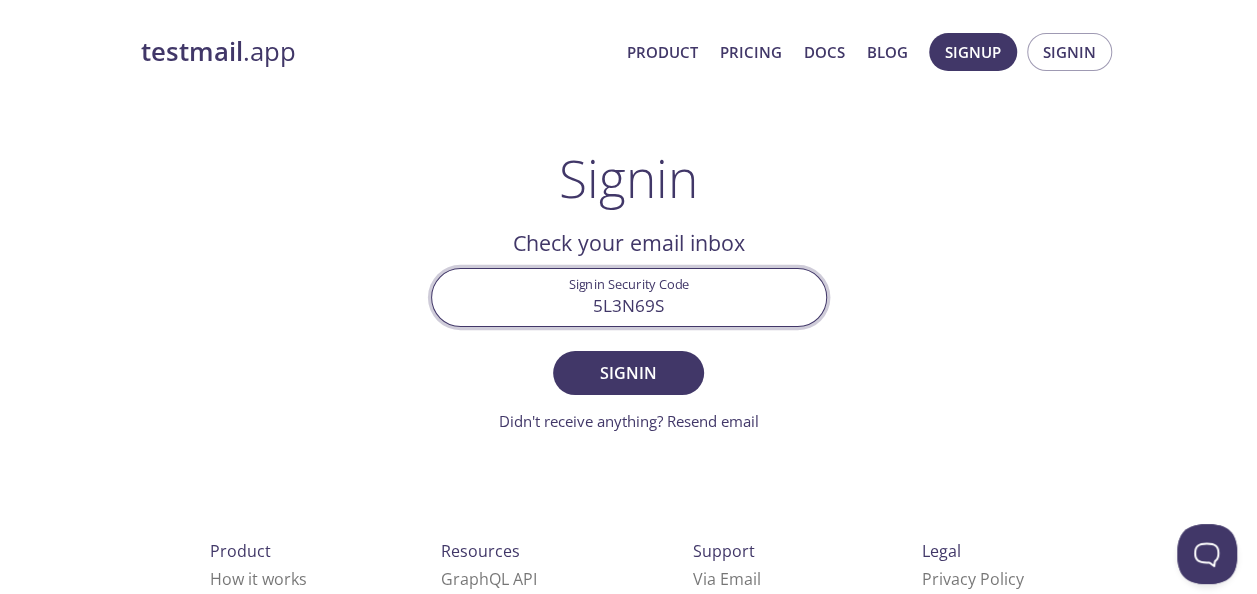 type on "5L3N69S" 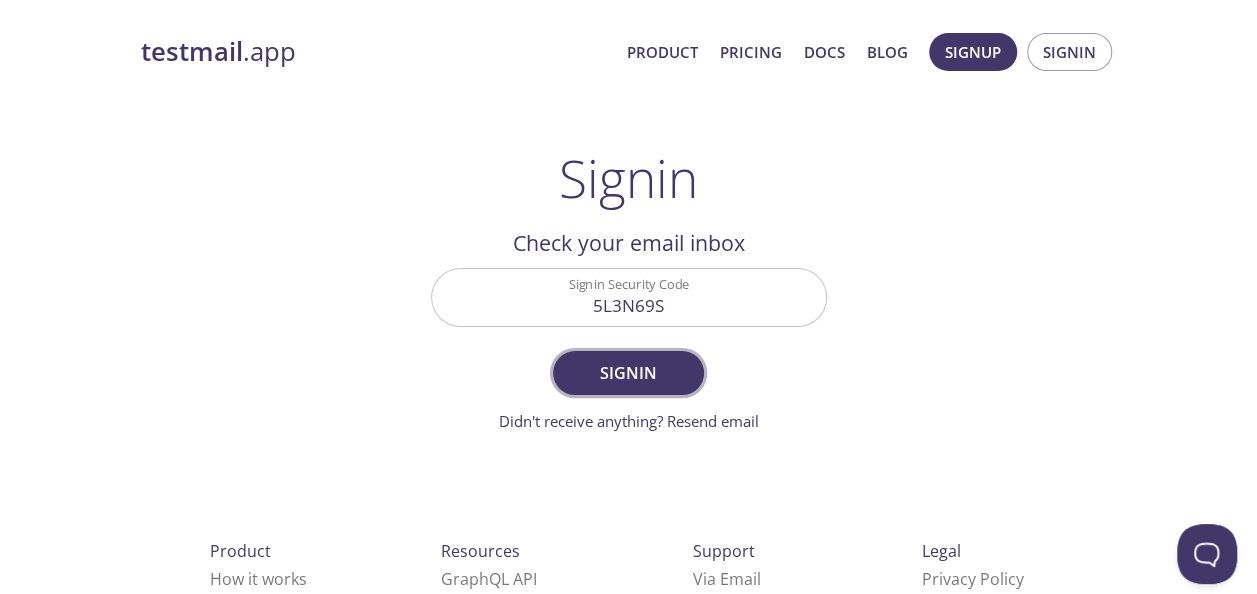click on "Signin" at bounding box center (628, 373) 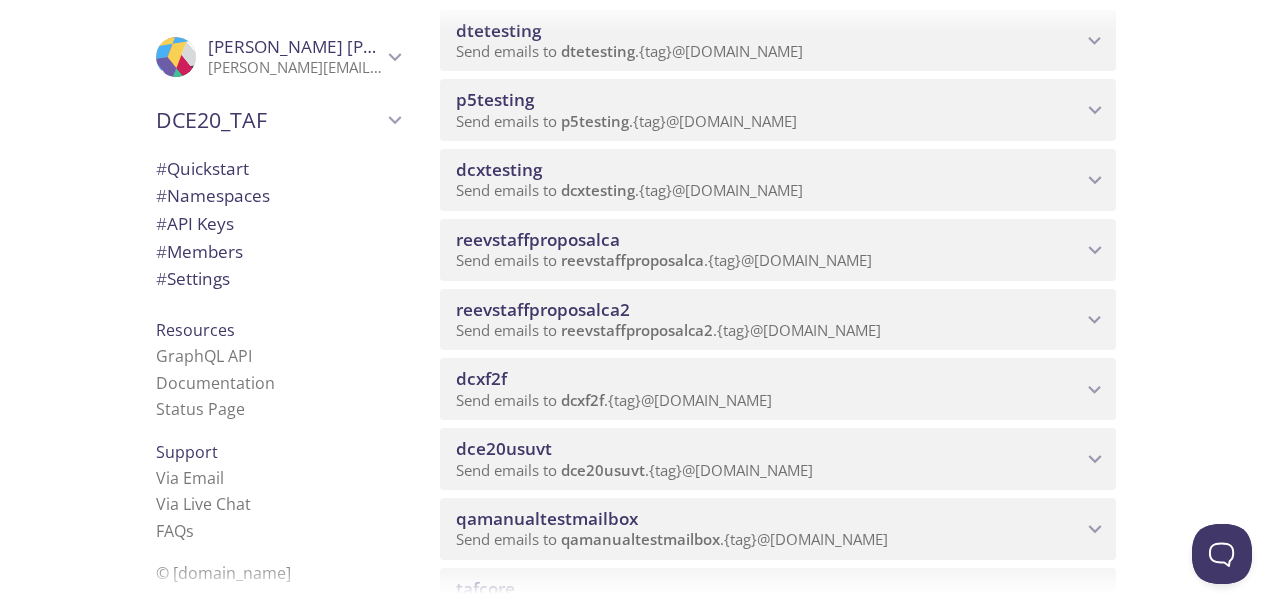 scroll, scrollTop: 1400, scrollLeft: 0, axis: vertical 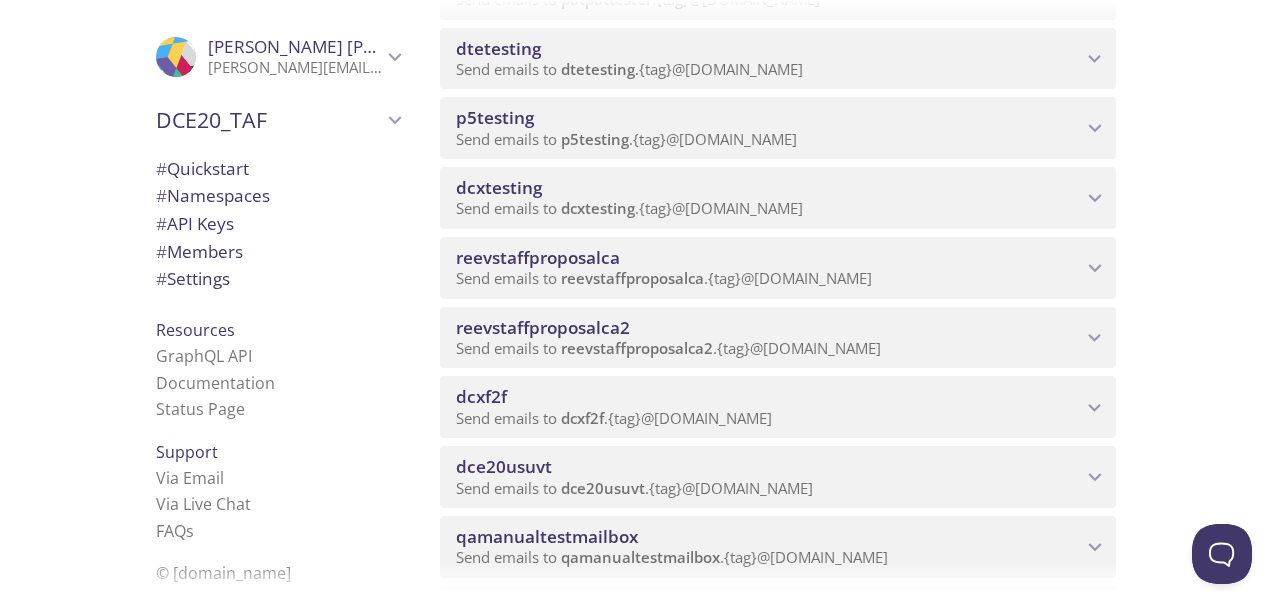 click on "dcxtesting" at bounding box center (598, 208) 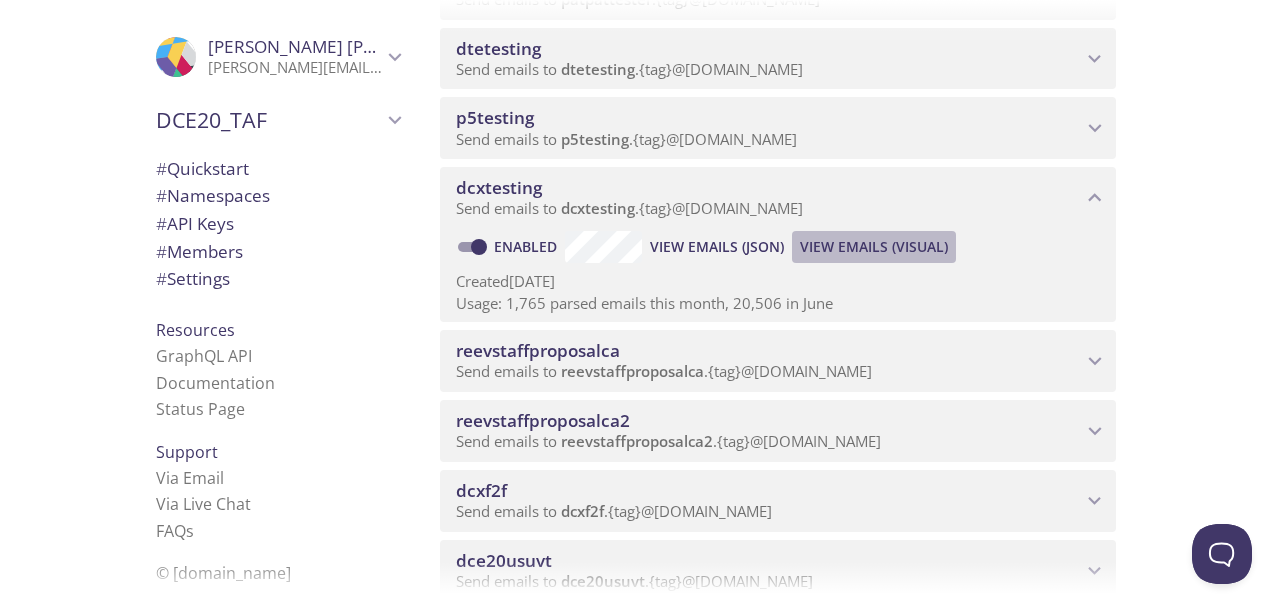 click on "View Emails (Visual)" at bounding box center (874, 247) 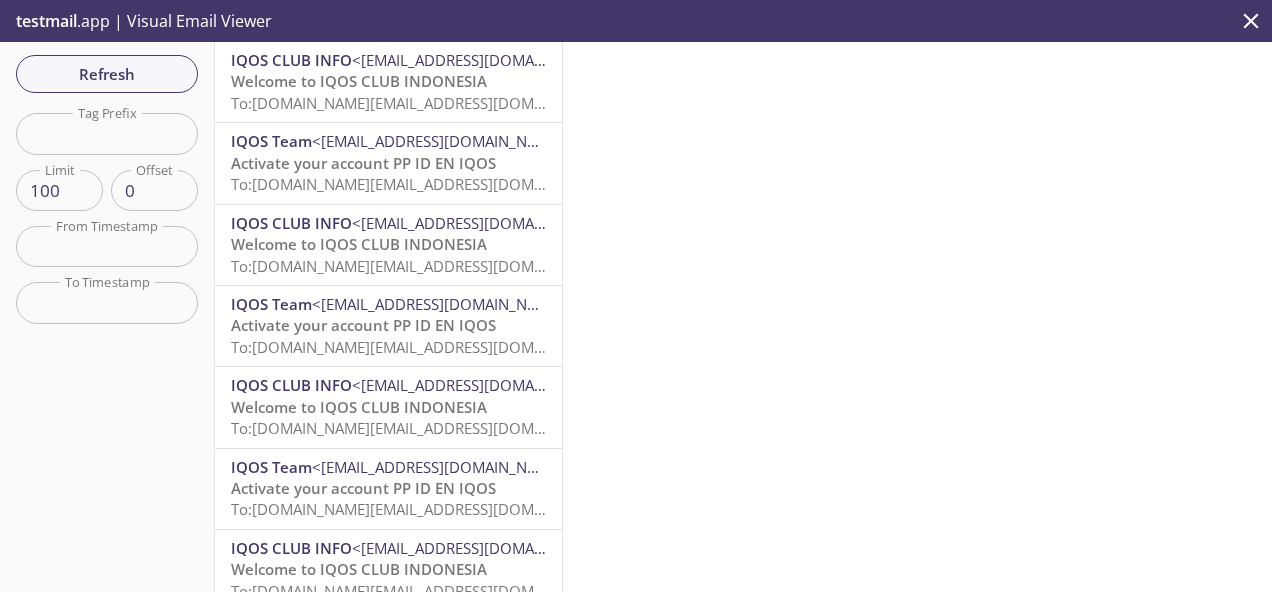 click at bounding box center (107, 133) 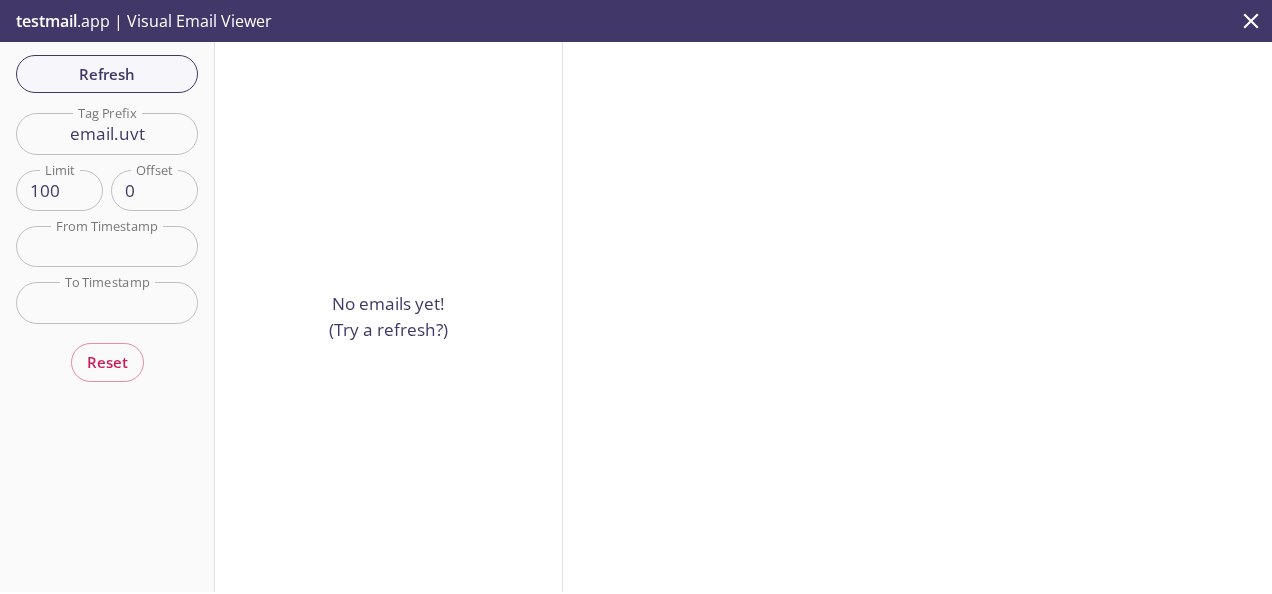 click on "email.uvt" at bounding box center [107, 133] 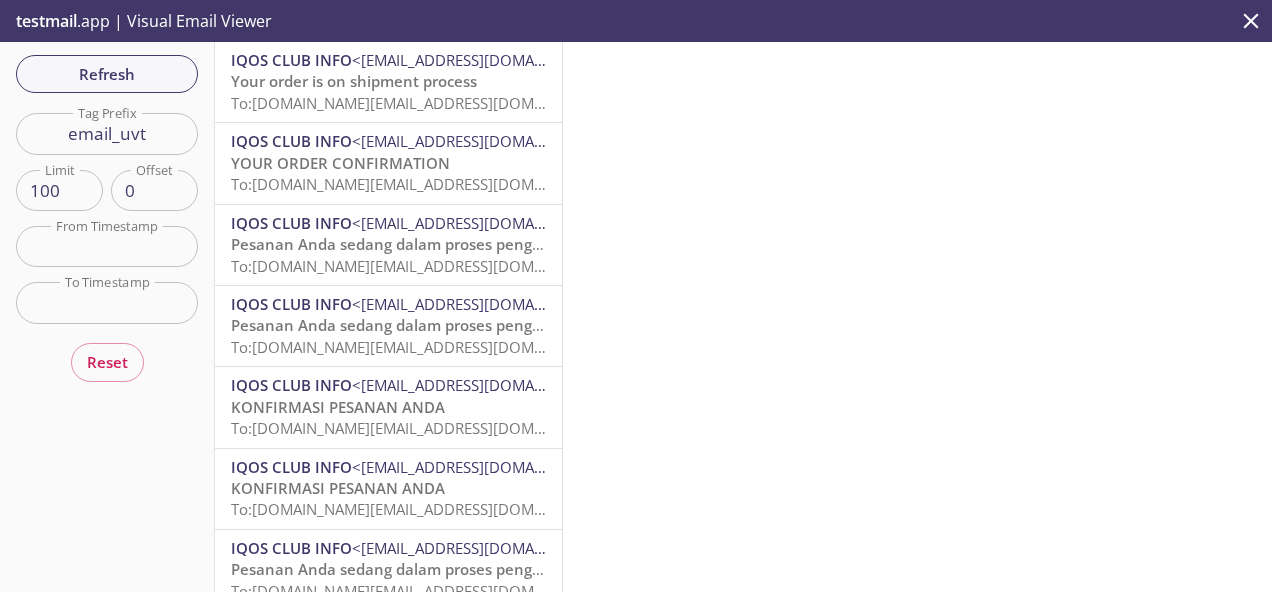 click on "email_uvt" at bounding box center (107, 133) 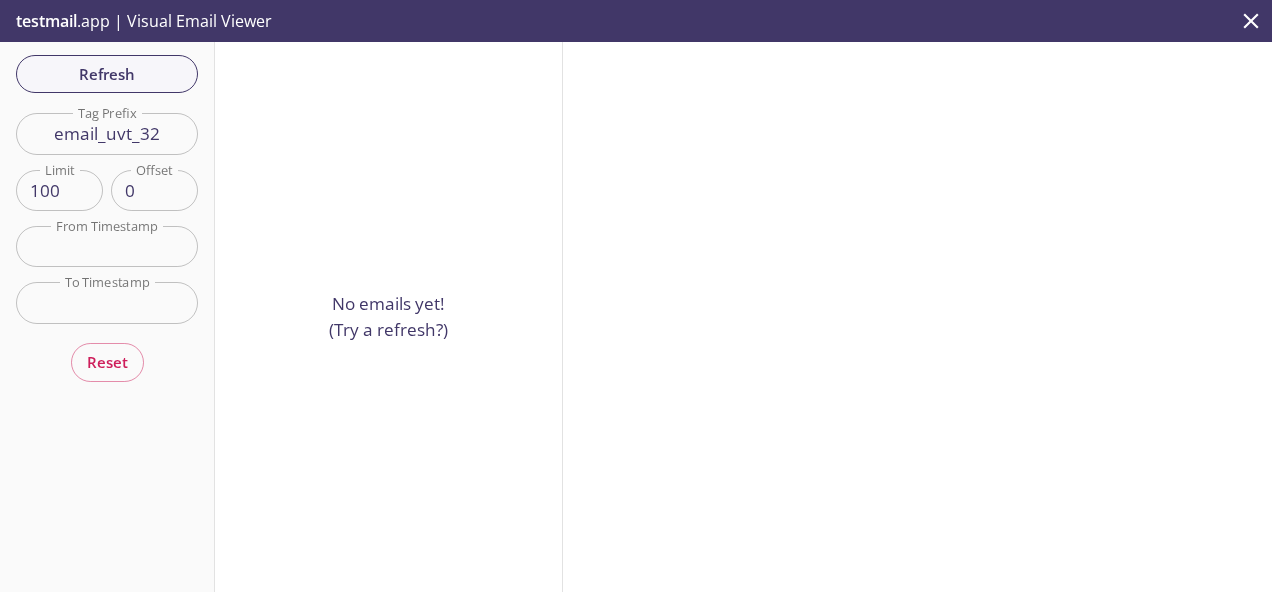 click on "email_uvt_32" at bounding box center [107, 133] 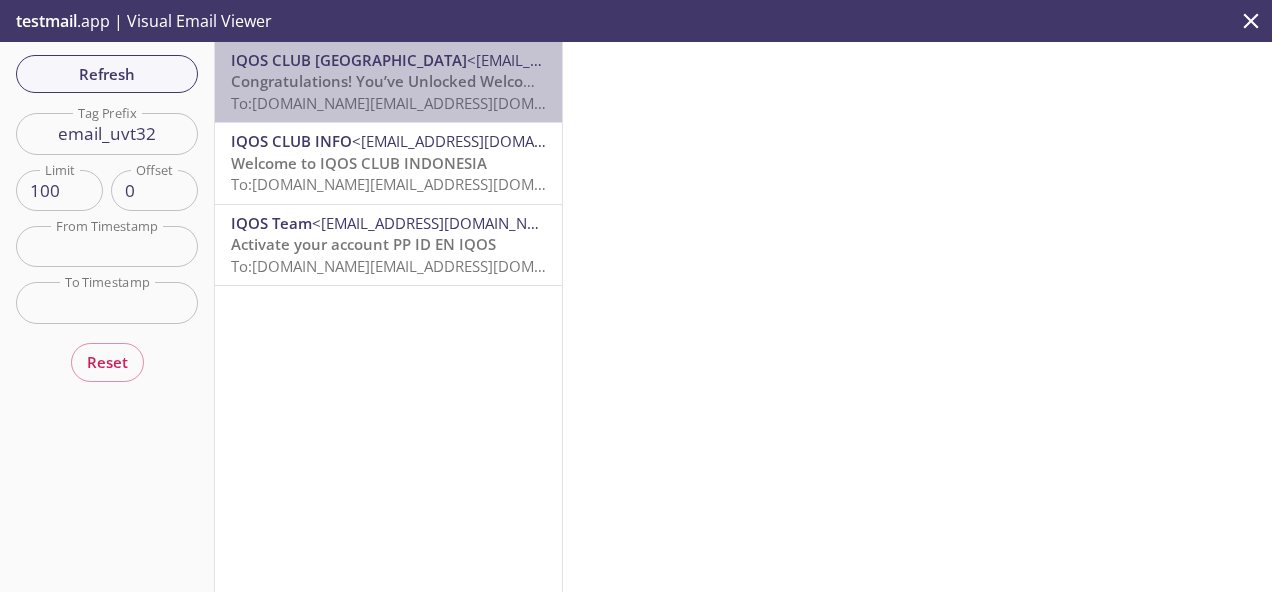 click on "Congratulations! You’ve Unlocked Welcome Badge" at bounding box center [413, 81] 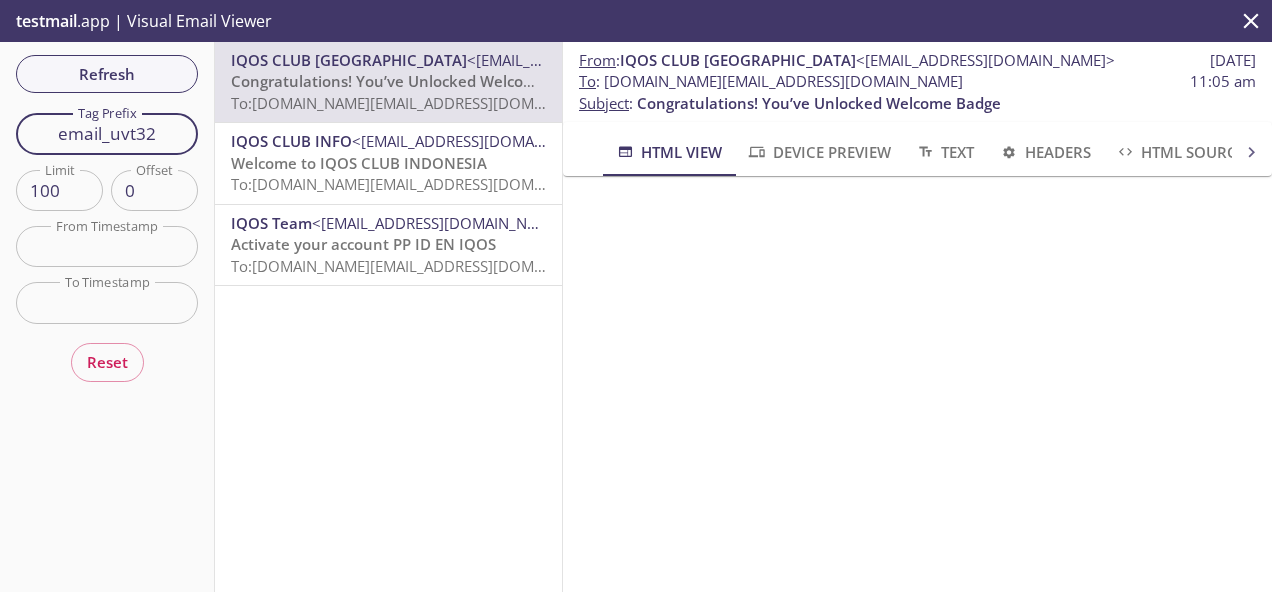 click on "email_uvt32" at bounding box center [107, 133] 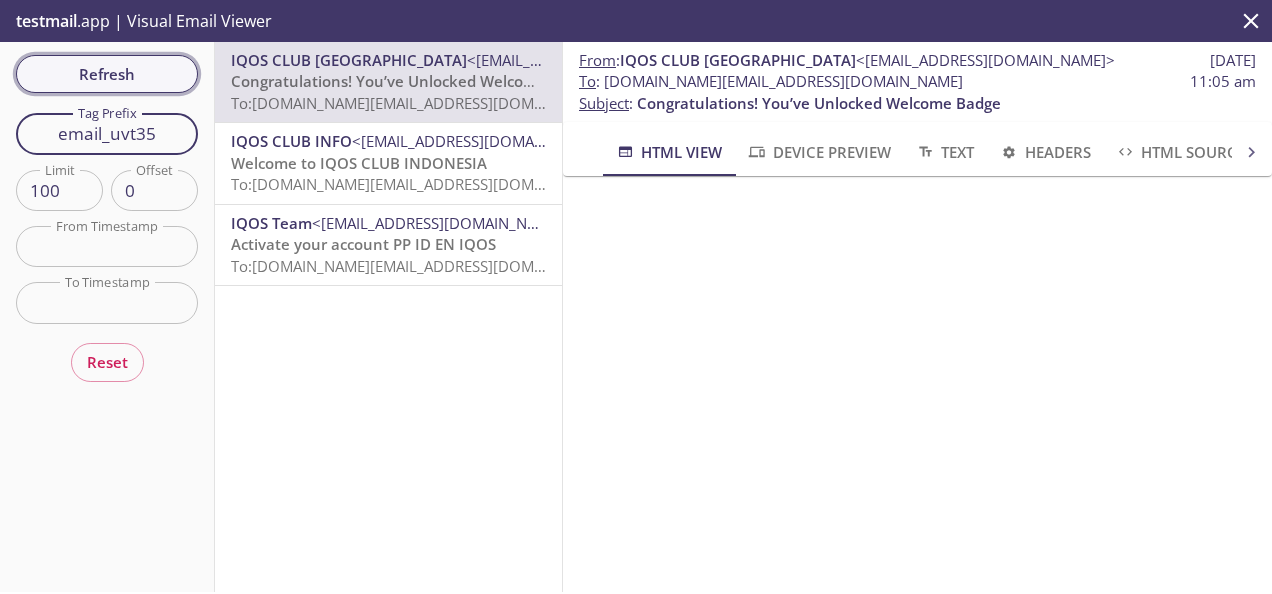type on "email_uvt35" 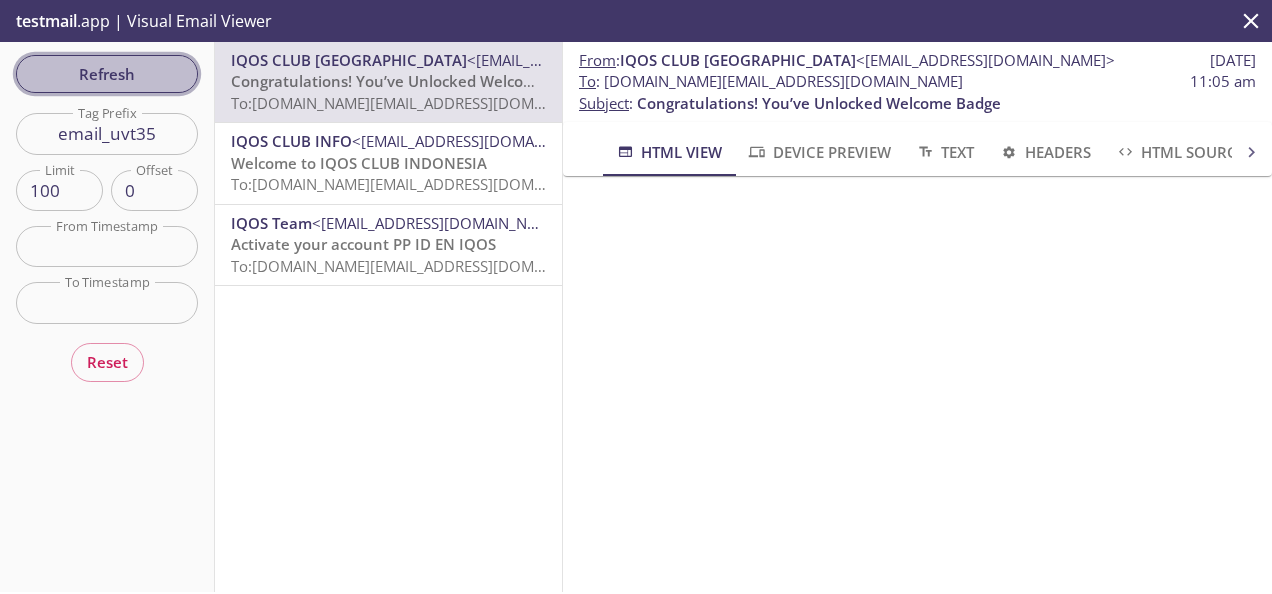 click on "Refresh" at bounding box center [107, 74] 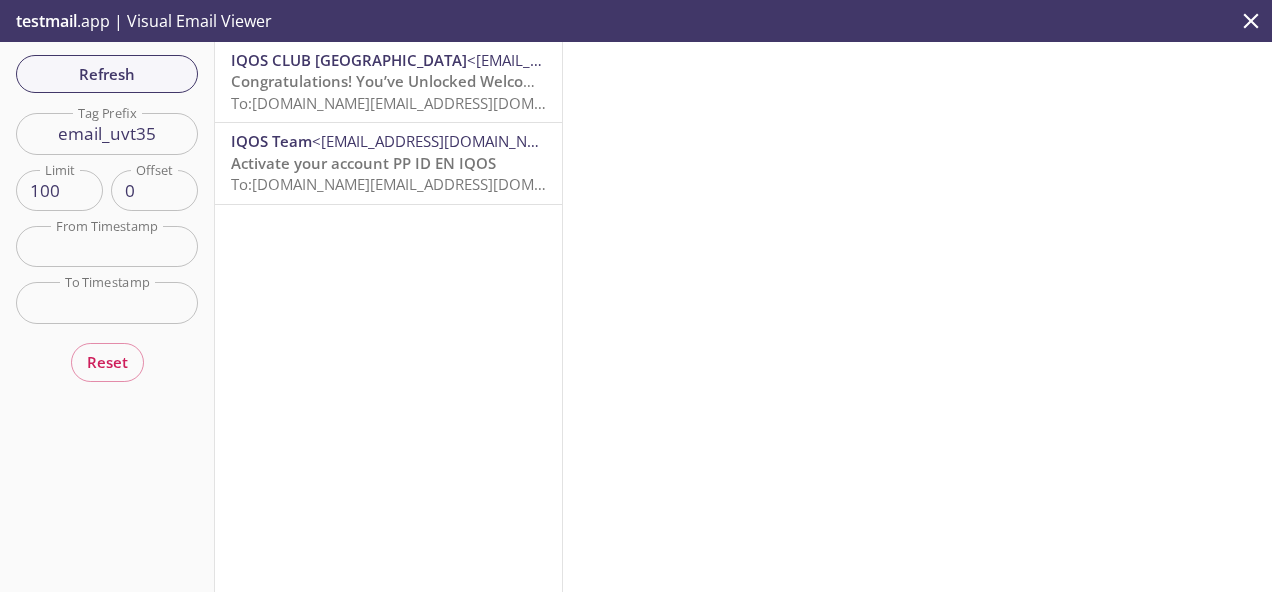 click on "Congratulations! You’ve Unlocked Welcome Badge" at bounding box center [413, 81] 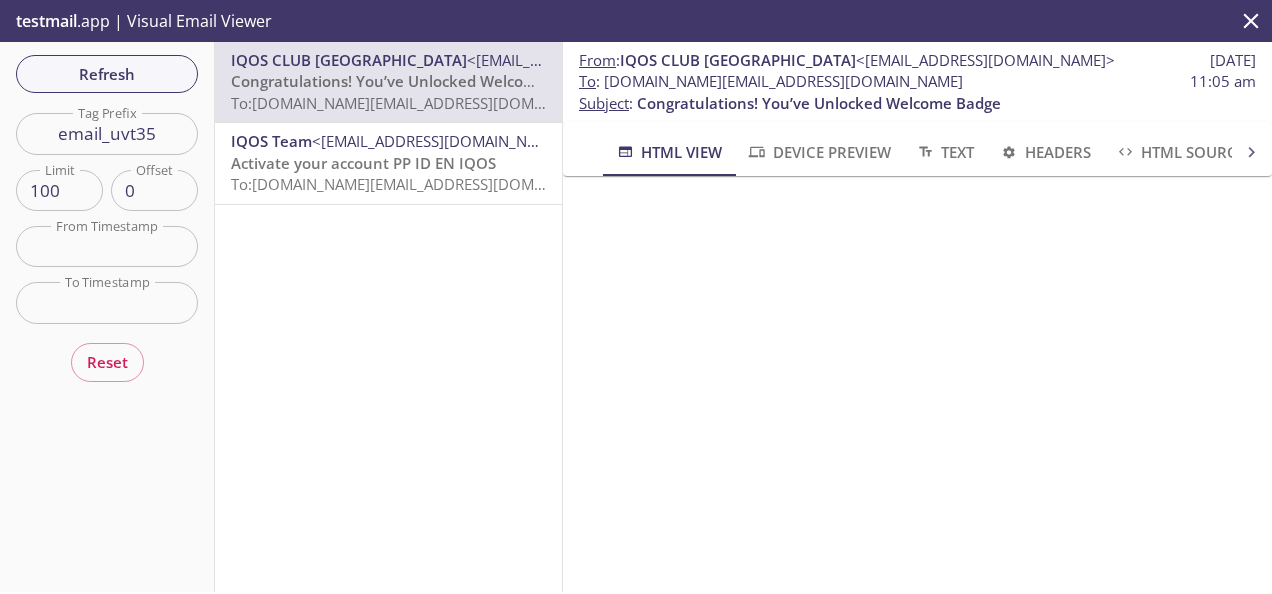 scroll, scrollTop: 0, scrollLeft: 15, axis: horizontal 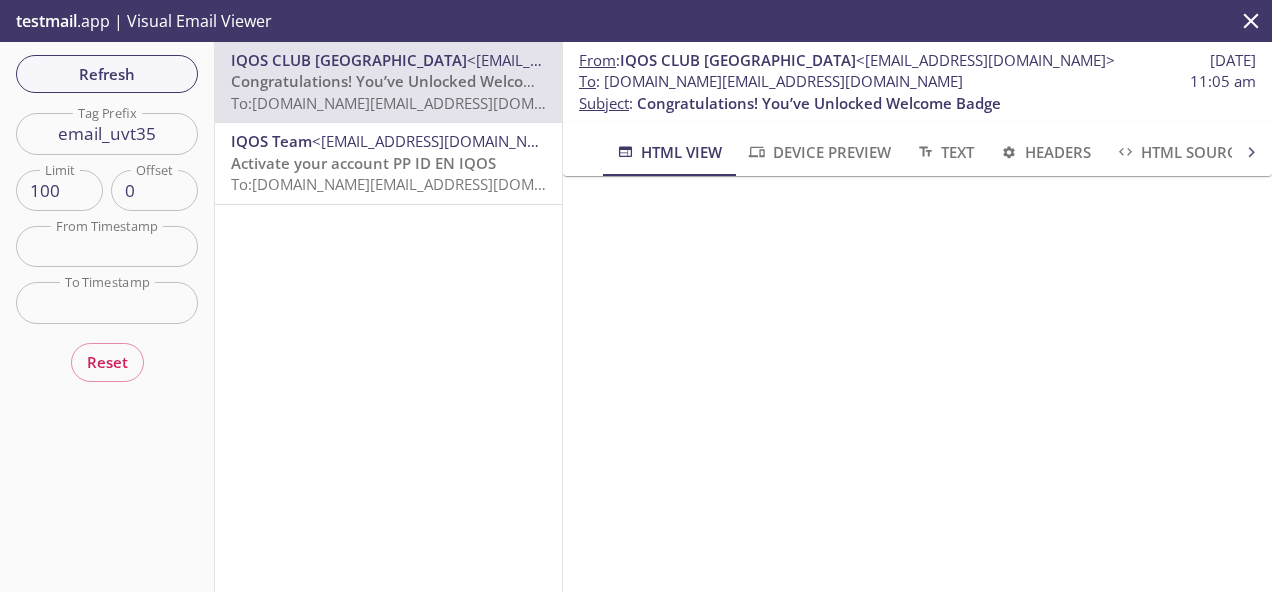 click on "To :   [DOMAIN_NAME][EMAIL_ADDRESS][DOMAIN_NAME] 11:05 am" at bounding box center (917, 81) 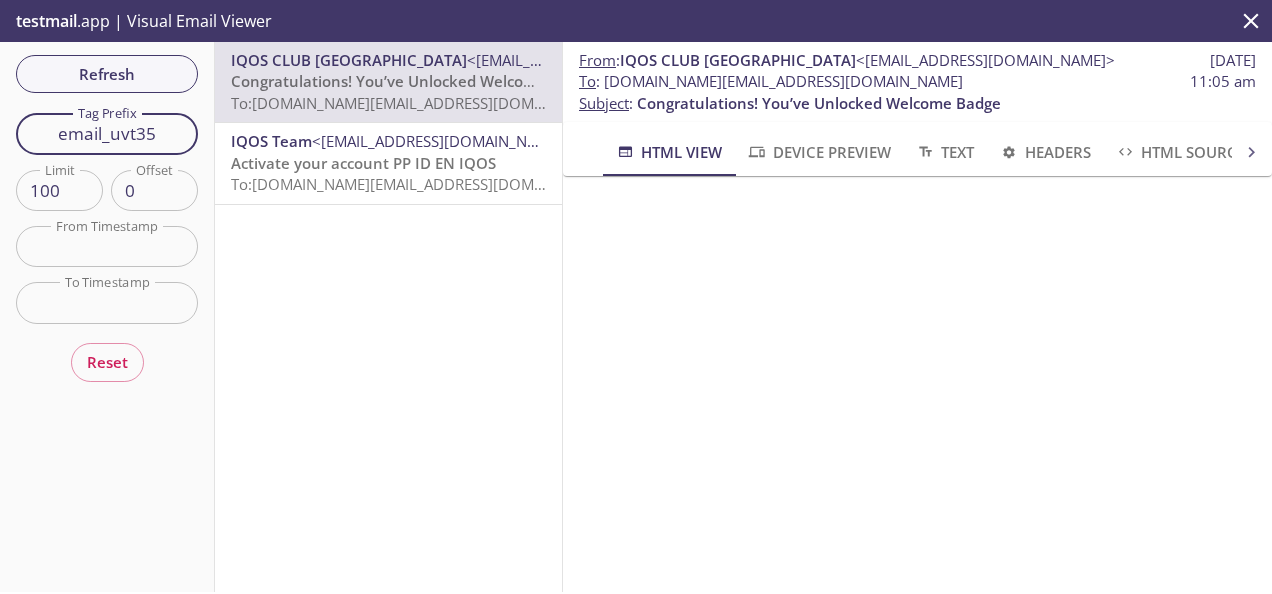 drag, startPoint x: 98, startPoint y: 140, endPoint x: 5, endPoint y: 134, distance: 93.193344 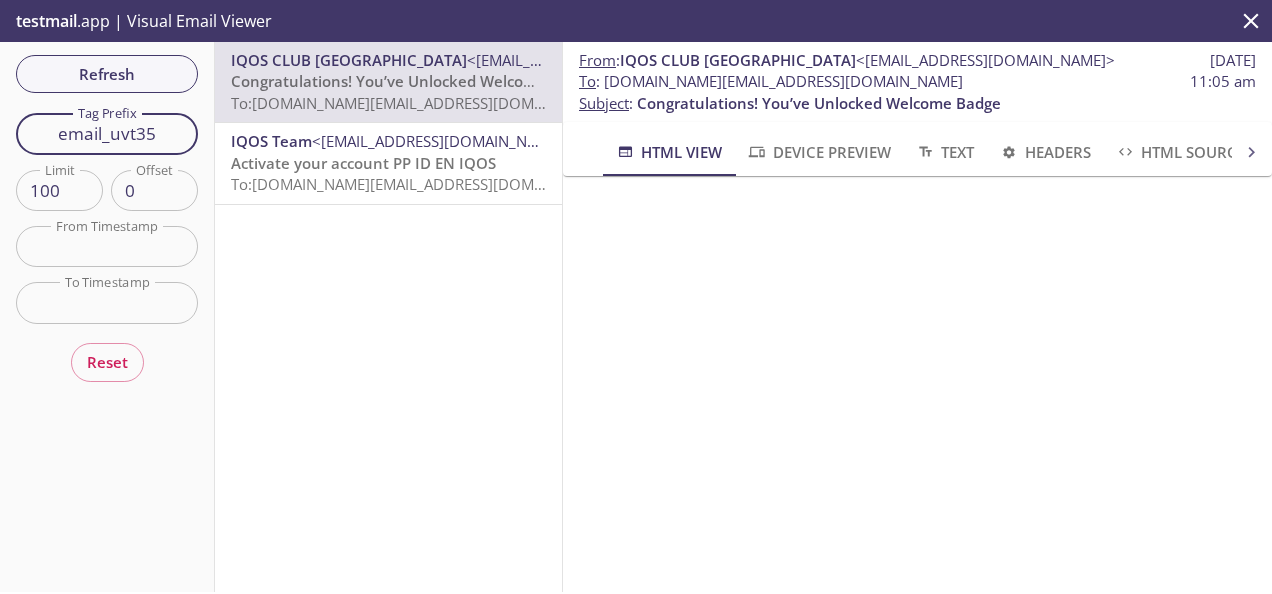 click on "Refresh Filters Tag Prefix email_uvt35 Tag Prefix Limit 100 Limit Offset 0 Offset From Timestamp From Timestamp To Timestamp To Timestamp Reset" at bounding box center [107, 317] 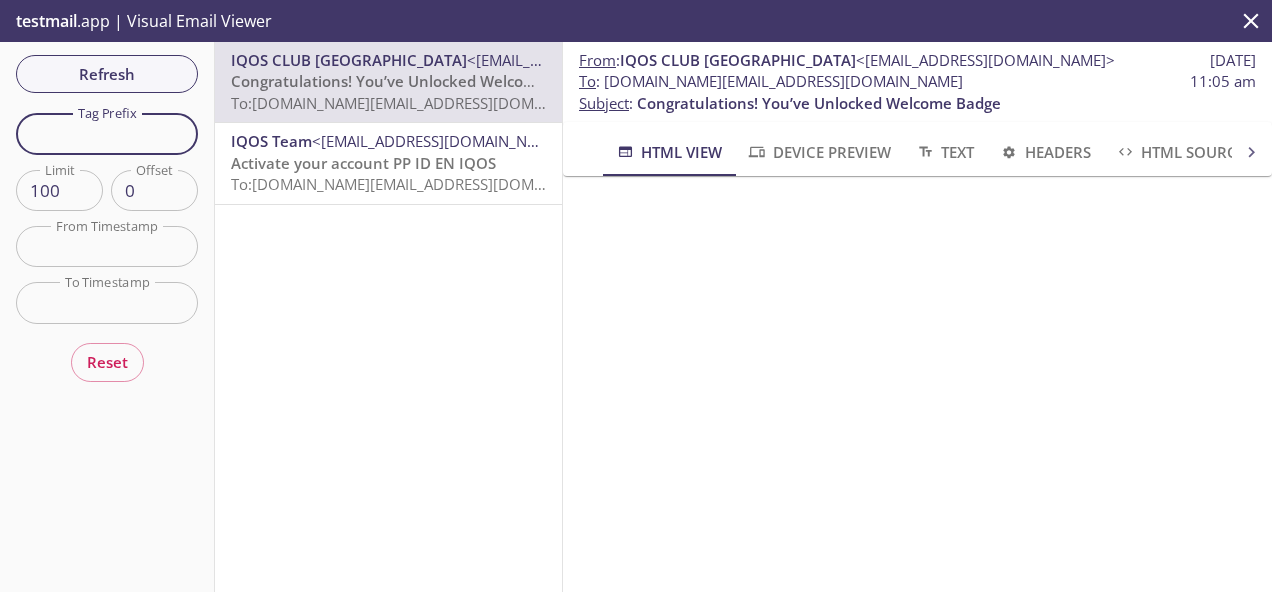 type 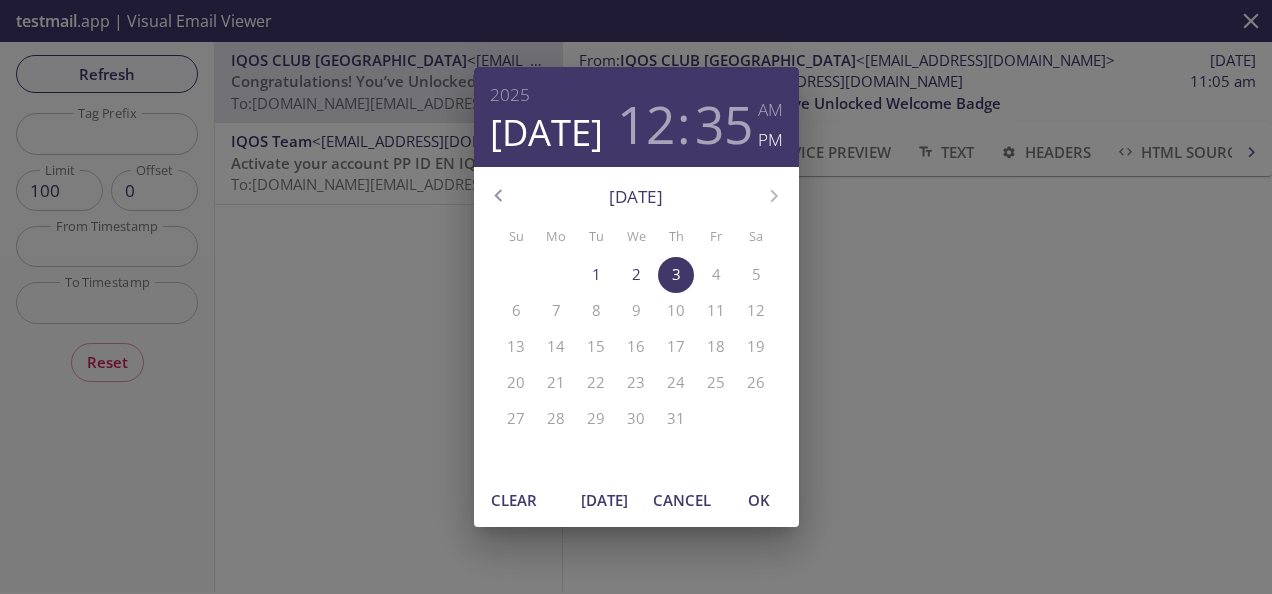 scroll, scrollTop: 0, scrollLeft: 0, axis: both 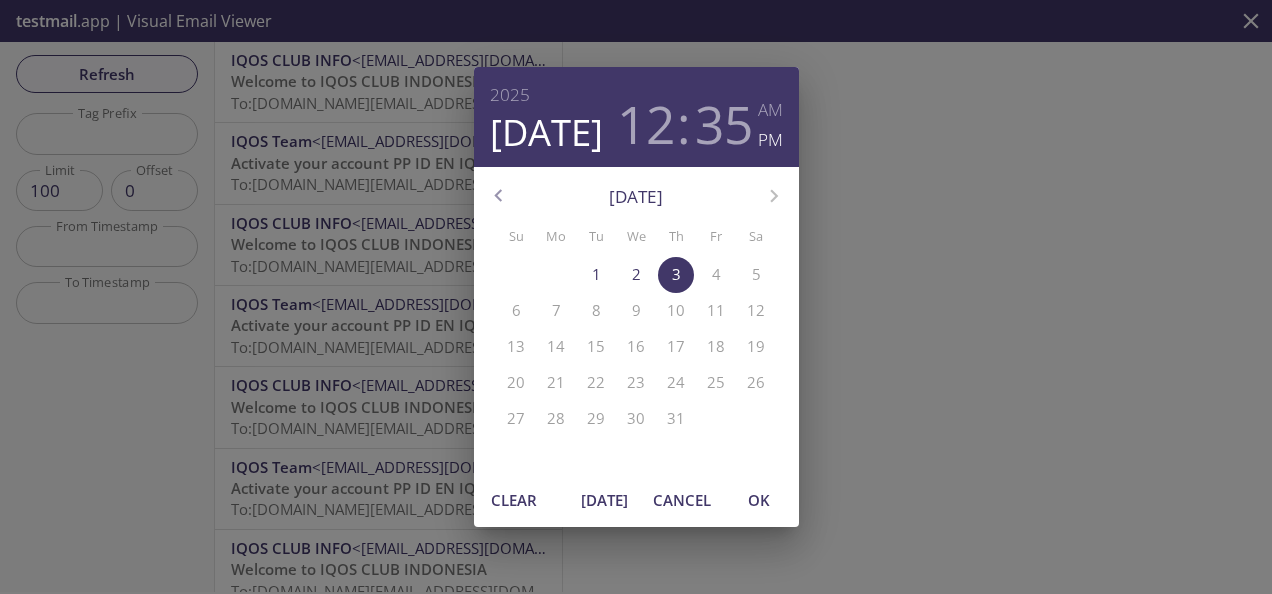 click on "12" at bounding box center (646, 124) 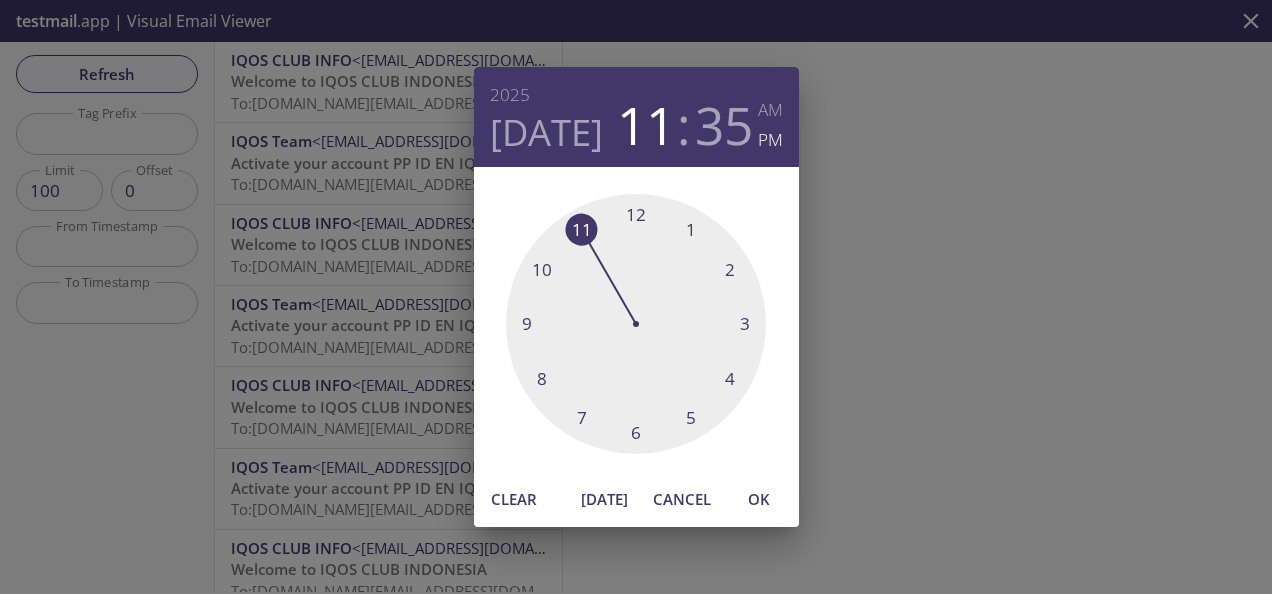 drag, startPoint x: 634, startPoint y: 209, endPoint x: 594, endPoint y: 222, distance: 42.059483 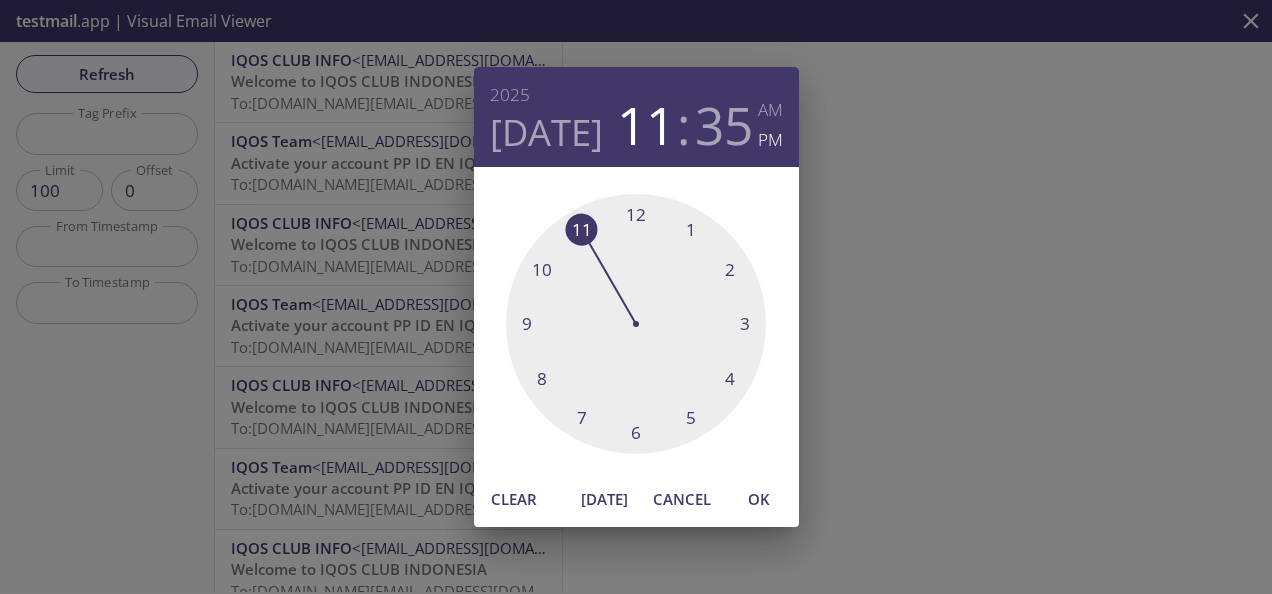 click at bounding box center [636, 324] 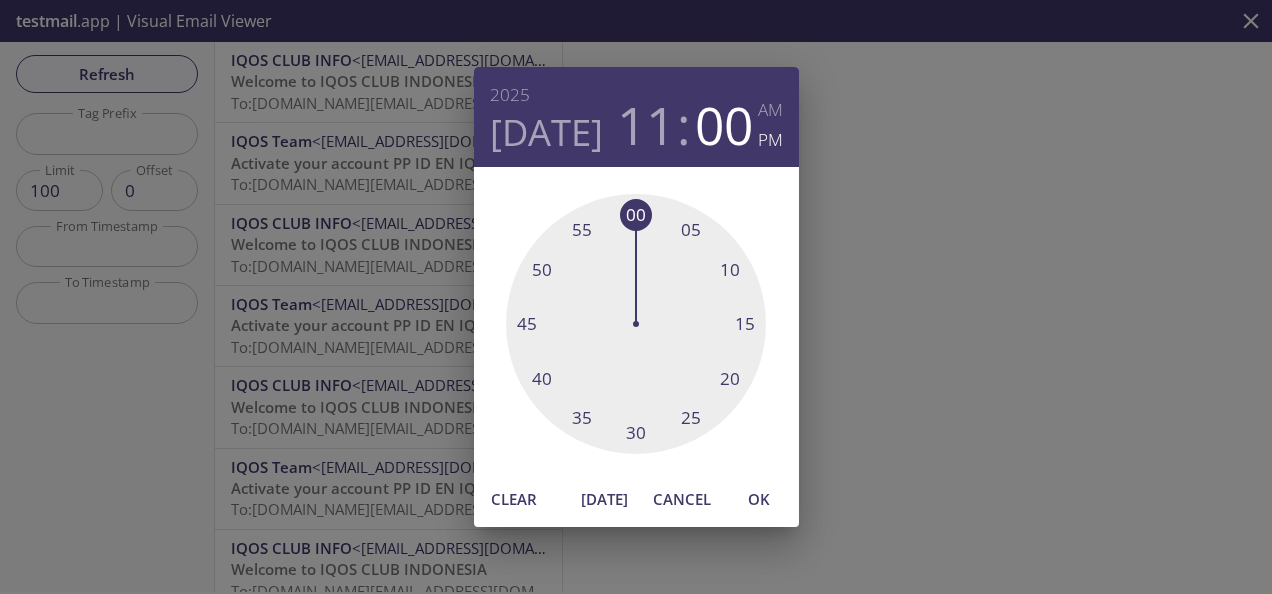 drag, startPoint x: 576, startPoint y: 424, endPoint x: 634, endPoint y: 224, distance: 208.24025 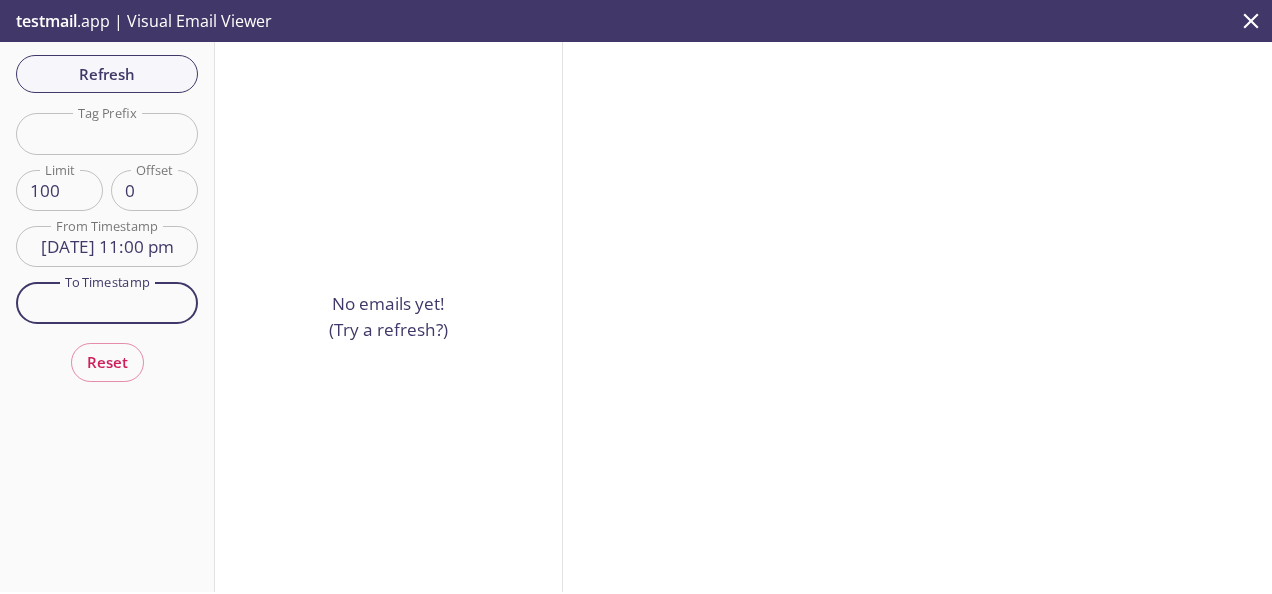 click at bounding box center [107, 302] 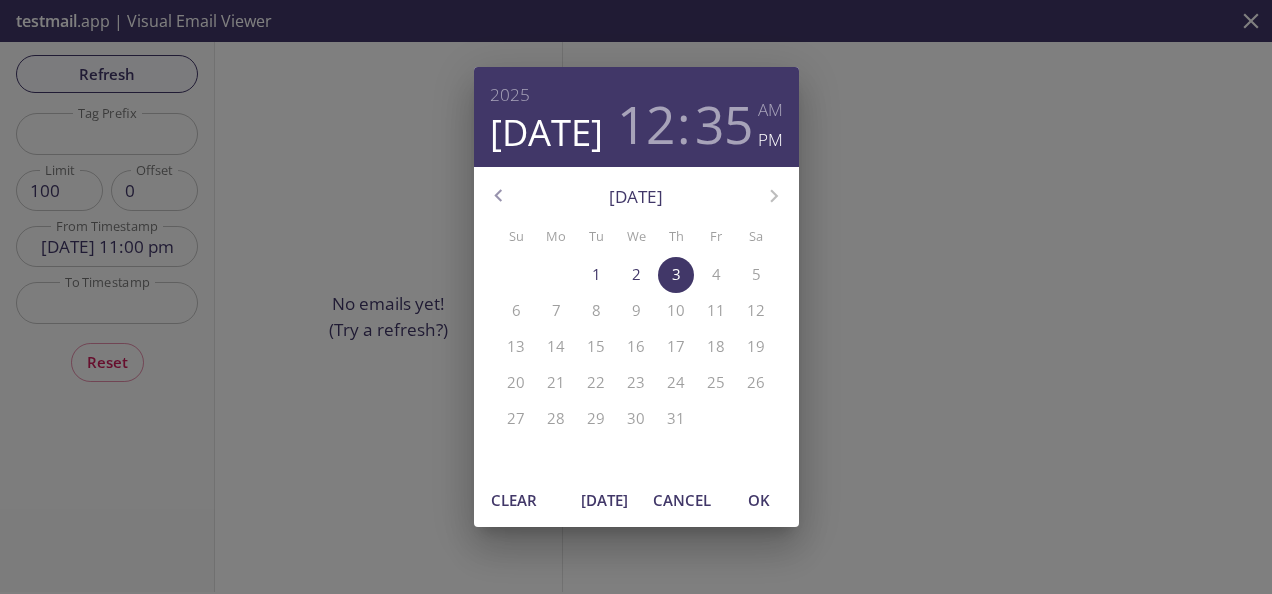 click on "12" at bounding box center (646, 124) 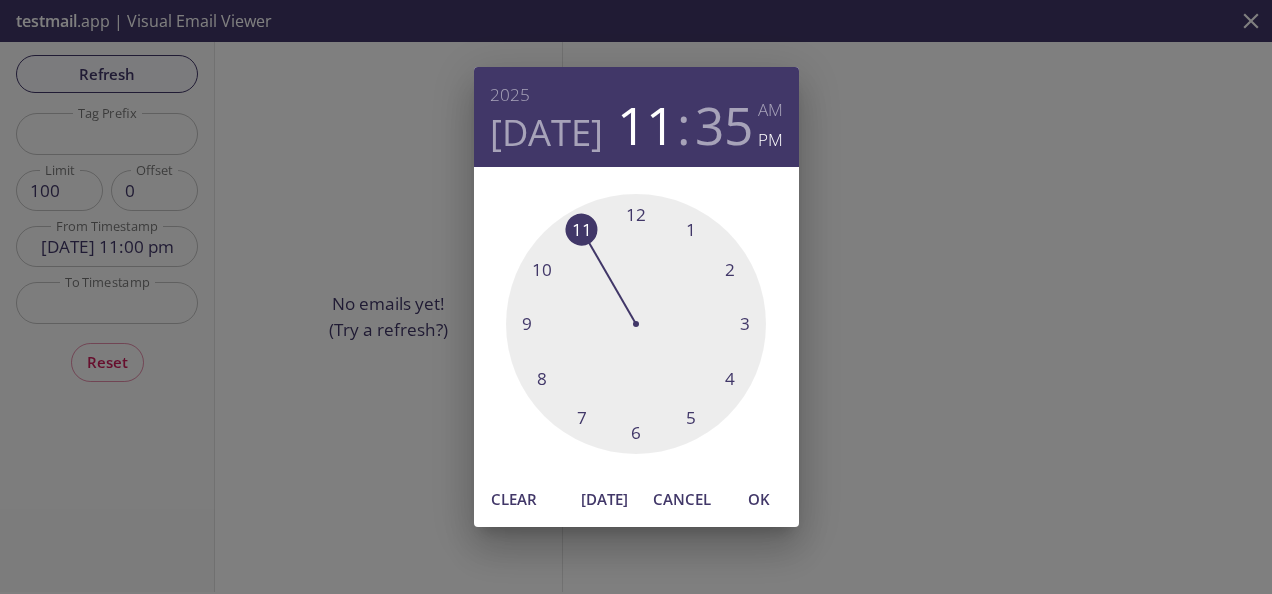 drag, startPoint x: 638, startPoint y: 212, endPoint x: 586, endPoint y: 222, distance: 52.95281 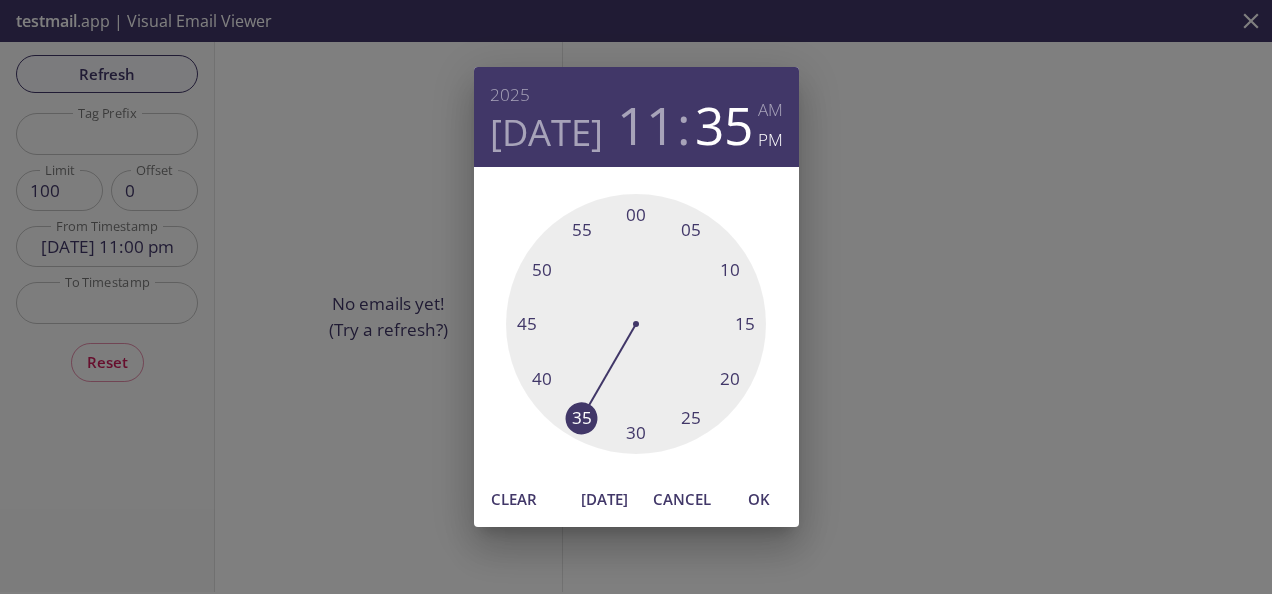 click on "OK" at bounding box center (759, 499) 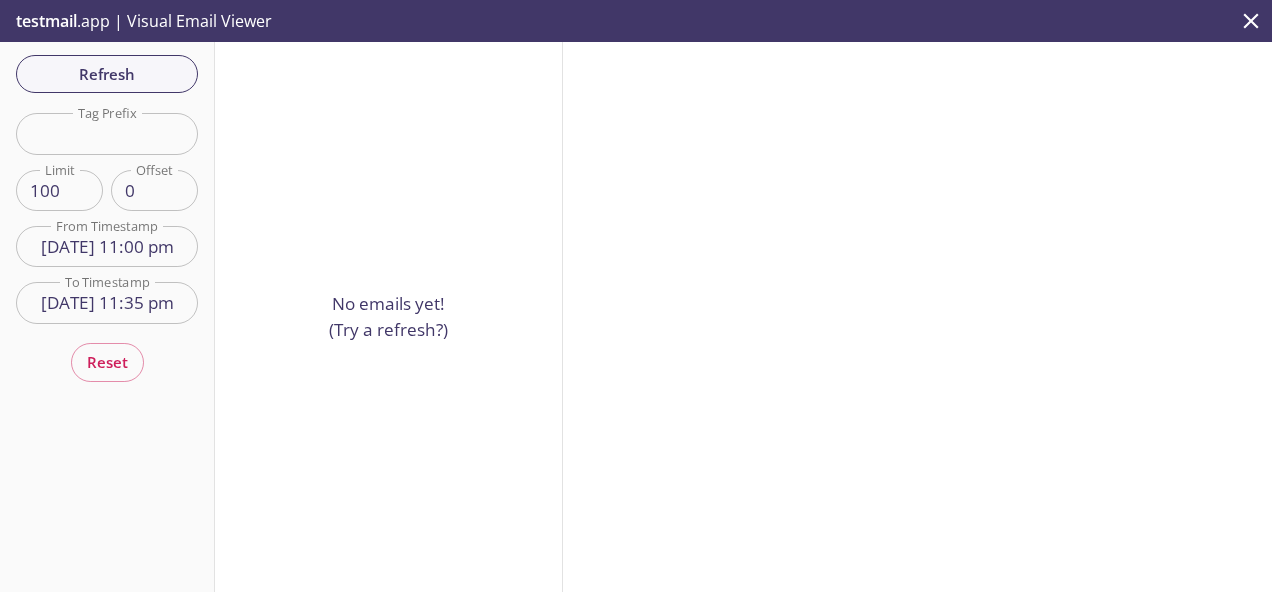 click on "[DATE] 11:00 pm" at bounding box center [107, 246] 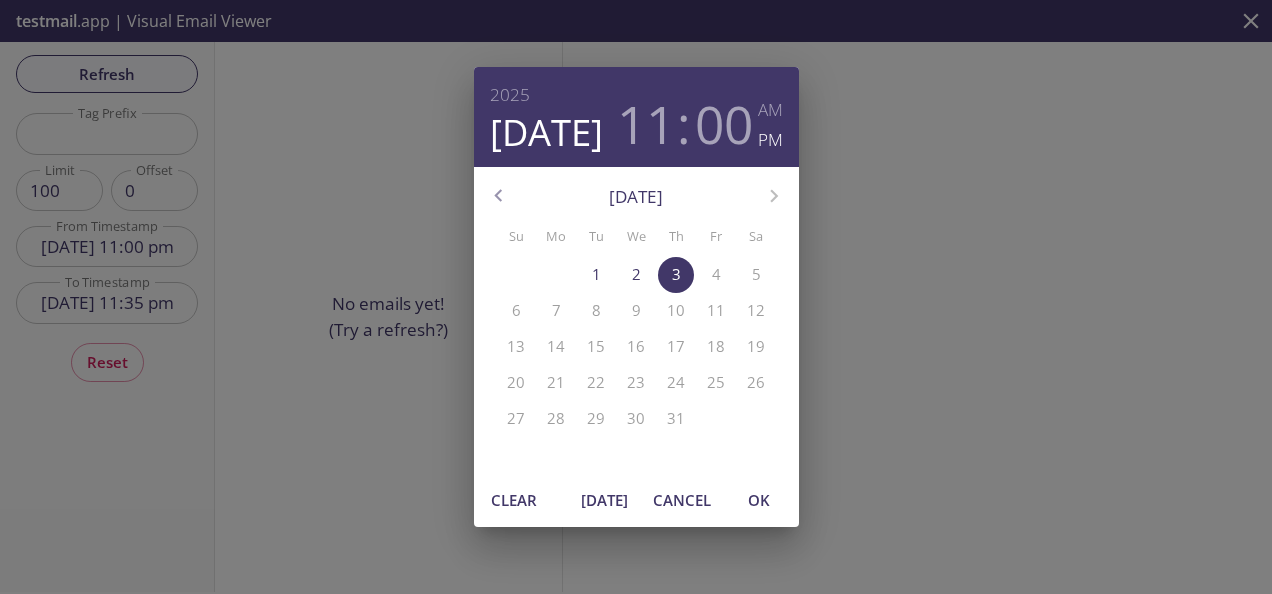 click on "2" at bounding box center (636, 274) 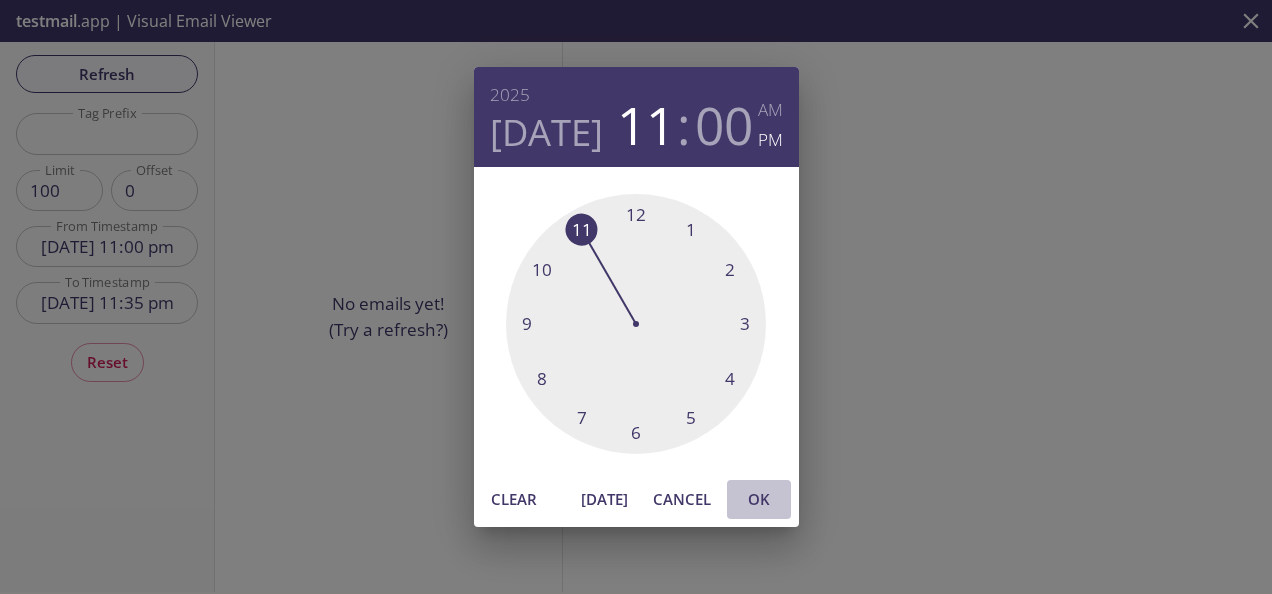 click on "OK" at bounding box center (759, 499) 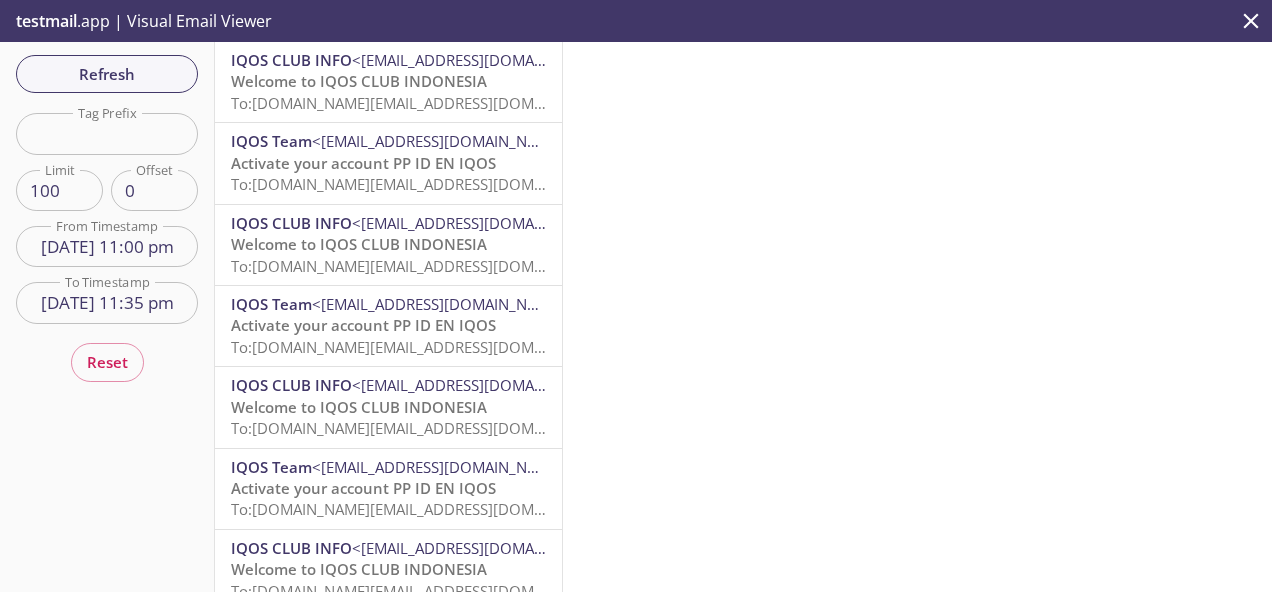 click on "<[EMAIL_ADDRESS][DOMAIN_NAME]>" at bounding box center (481, 60) 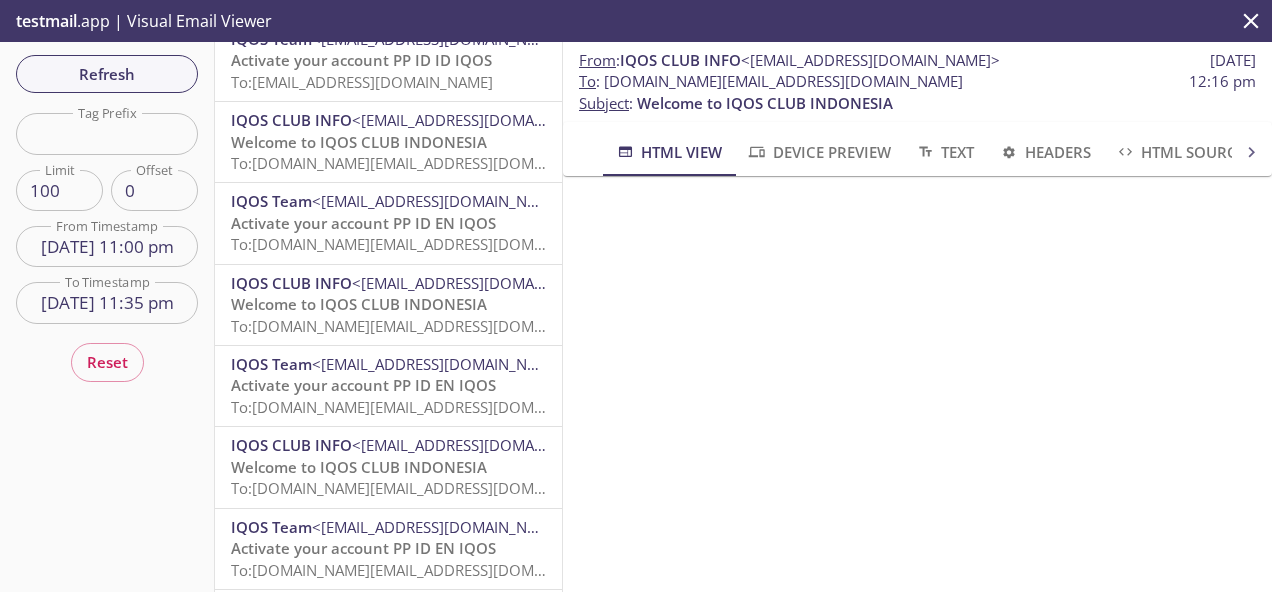 scroll, scrollTop: 5200, scrollLeft: 0, axis: vertical 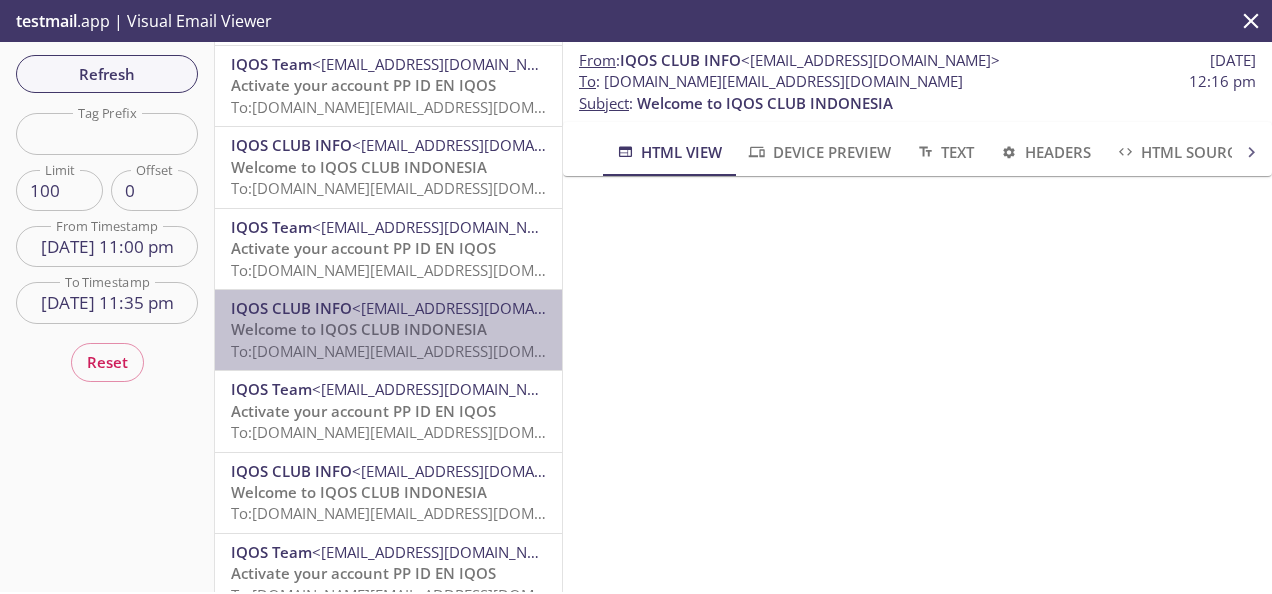 click on "<[EMAIL_ADDRESS][DOMAIN_NAME]>" at bounding box center [481, 308] 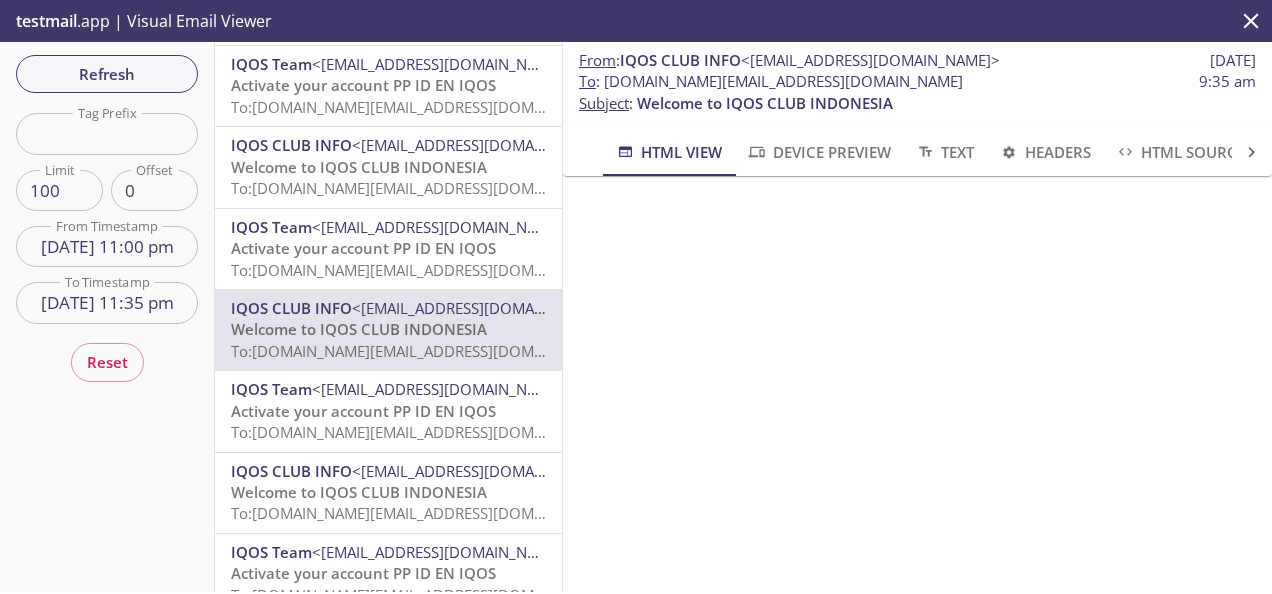 click on "IQOS Team  <[EMAIL_ADDRESS][DOMAIN_NAME]>" at bounding box center (388, 227) 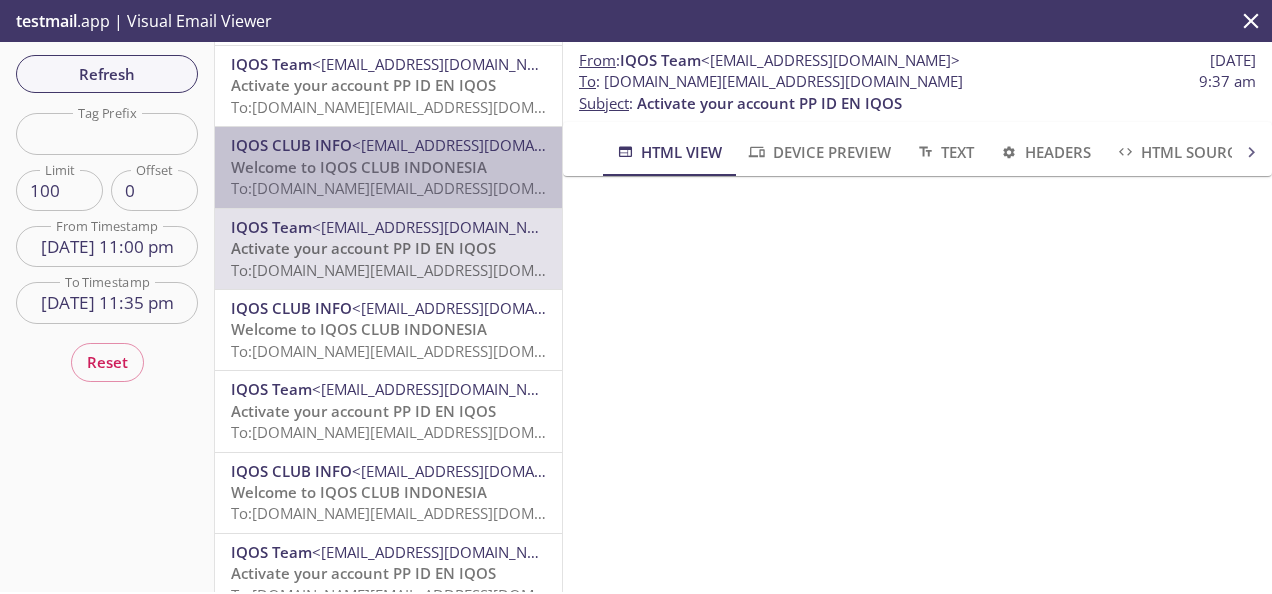 click on "Welcome to IQOS CLUB INDONESIA" at bounding box center [359, 167] 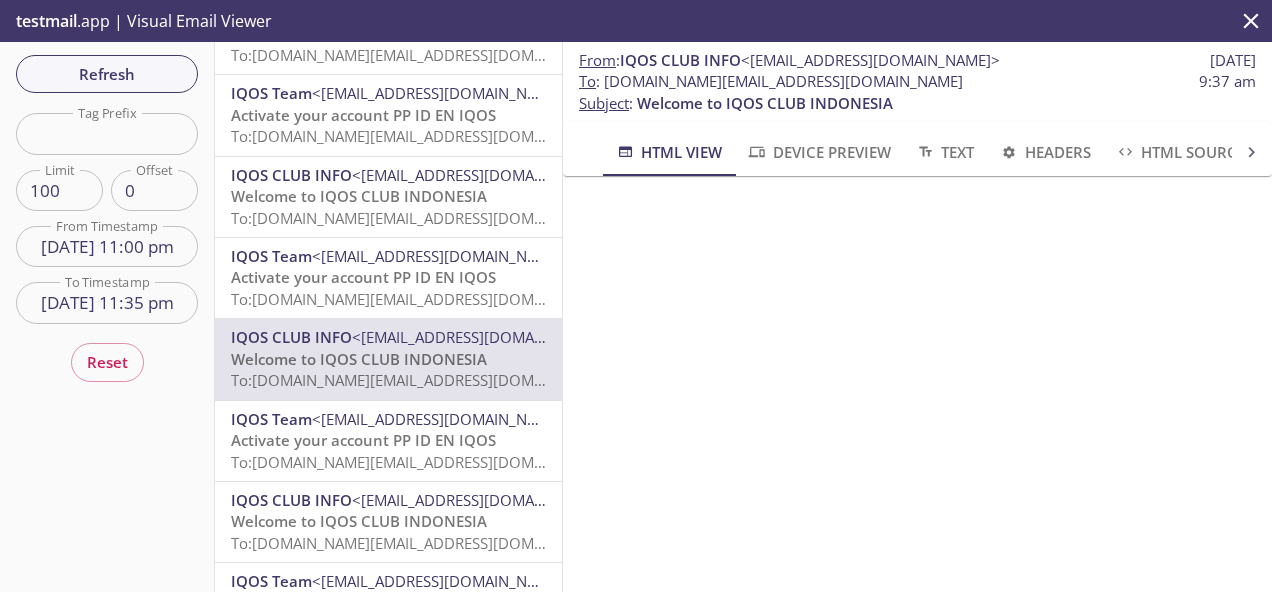 scroll, scrollTop: 5000, scrollLeft: 0, axis: vertical 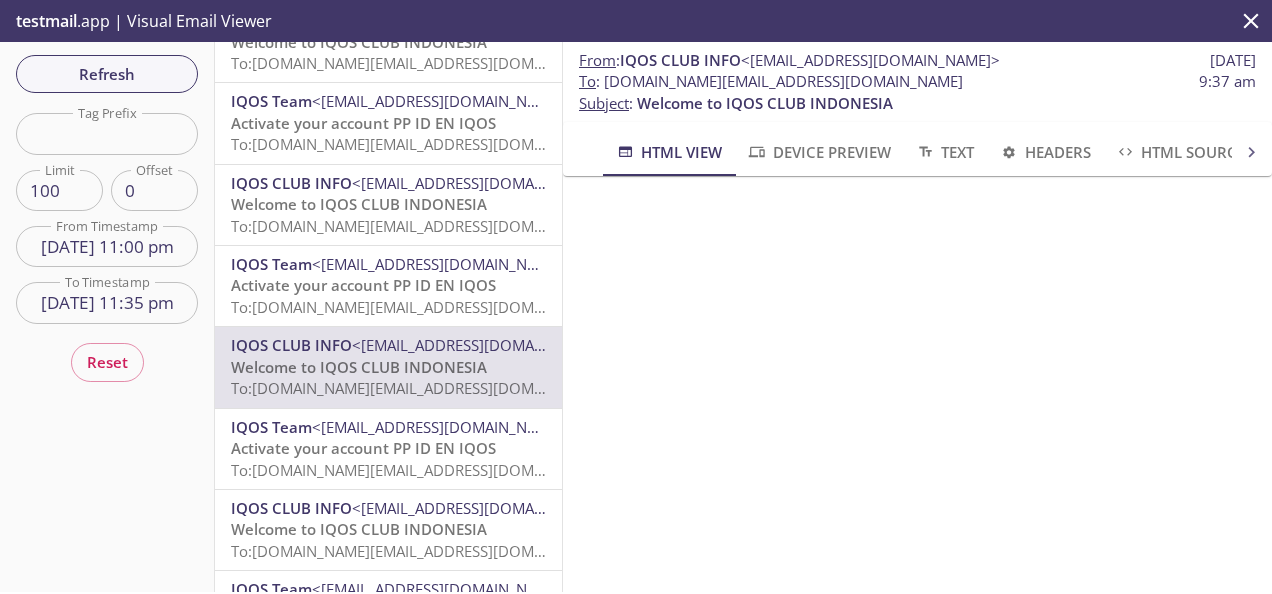 click on "<[EMAIL_ADDRESS][DOMAIN_NAME]>" at bounding box center [441, 264] 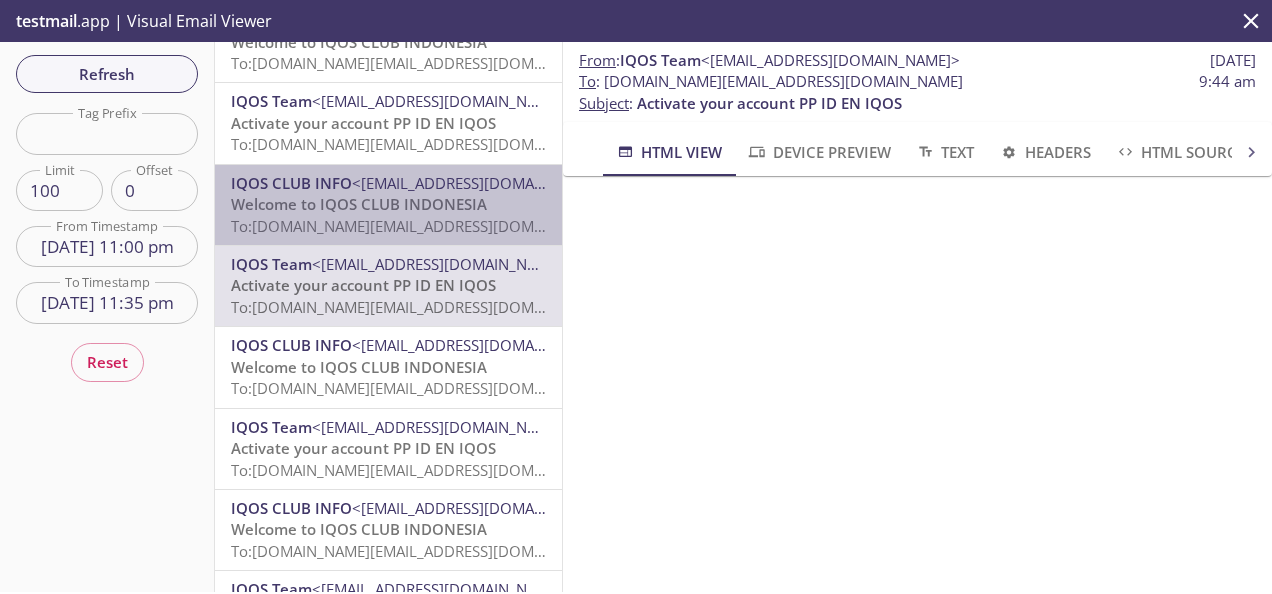 click on "<[EMAIL_ADDRESS][DOMAIN_NAME]>" at bounding box center [481, 183] 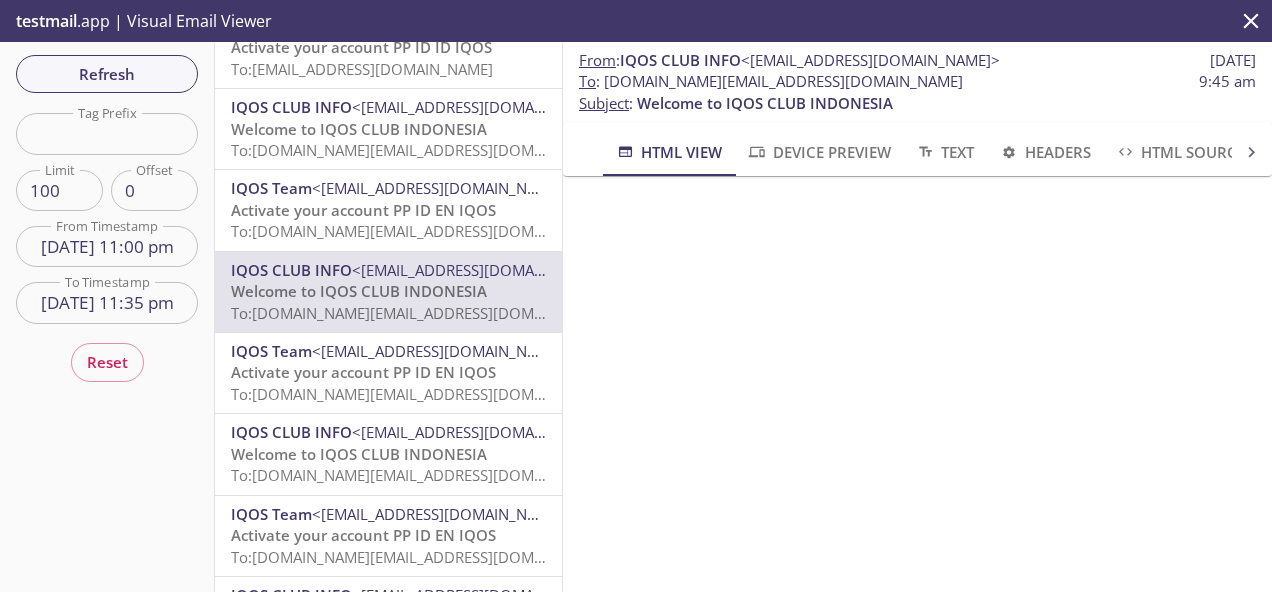 scroll, scrollTop: 4800, scrollLeft: 0, axis: vertical 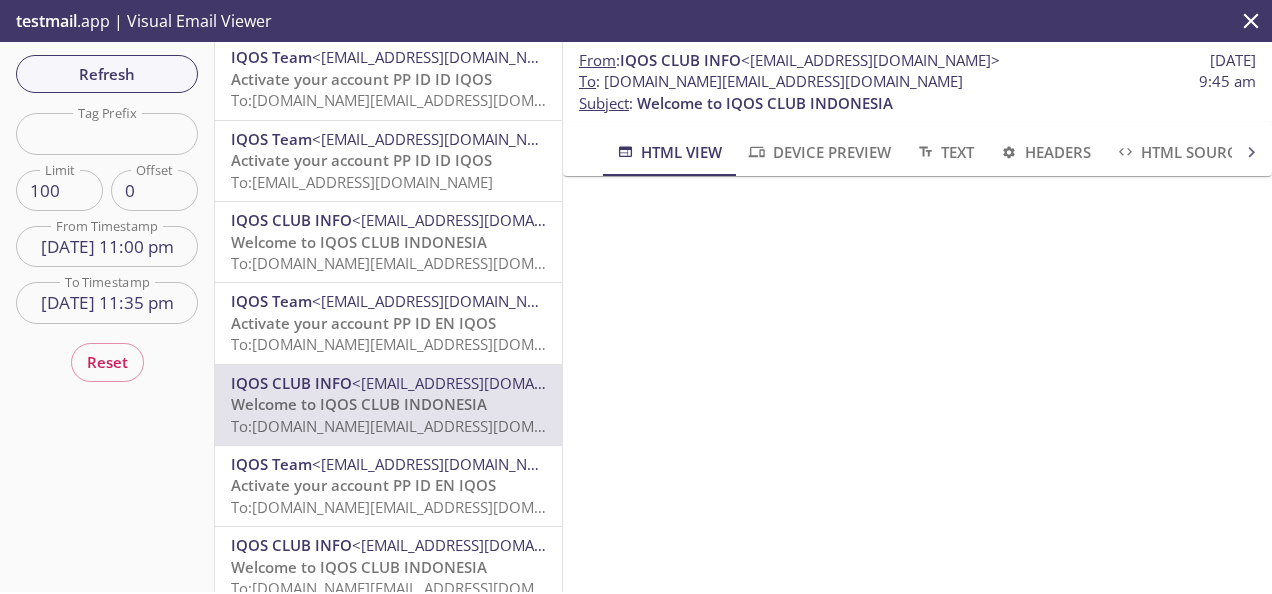 click on "<[EMAIL_ADDRESS][DOMAIN_NAME]>" at bounding box center [481, 220] 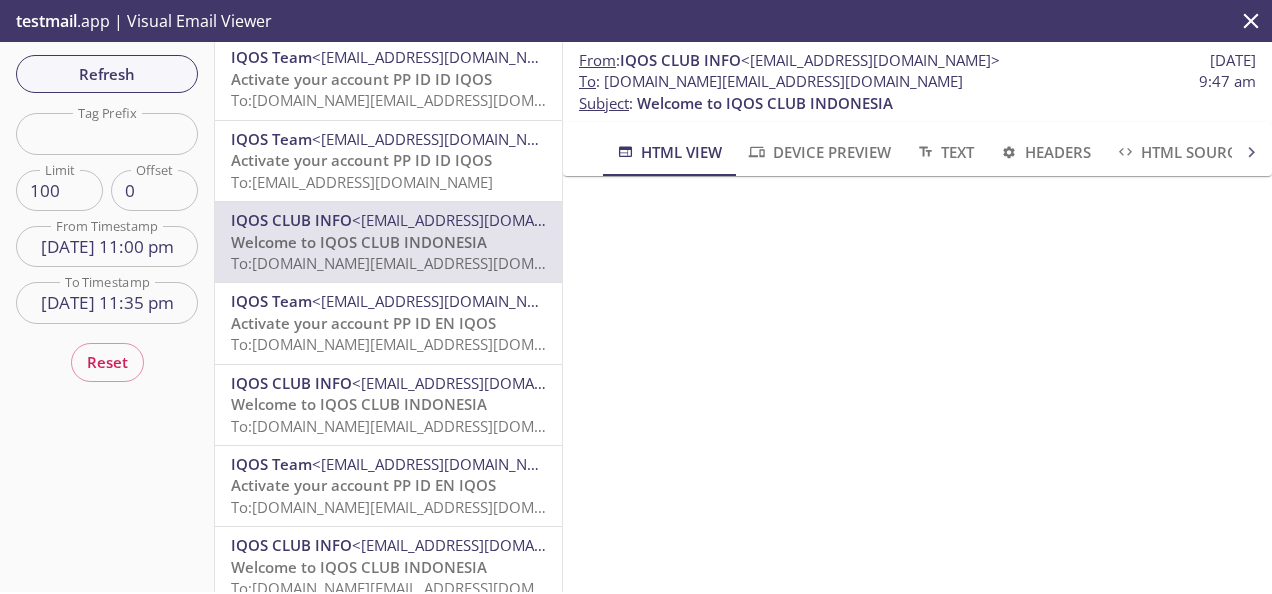 click on "Activate your account PP ID ID IQOS" at bounding box center [361, 160] 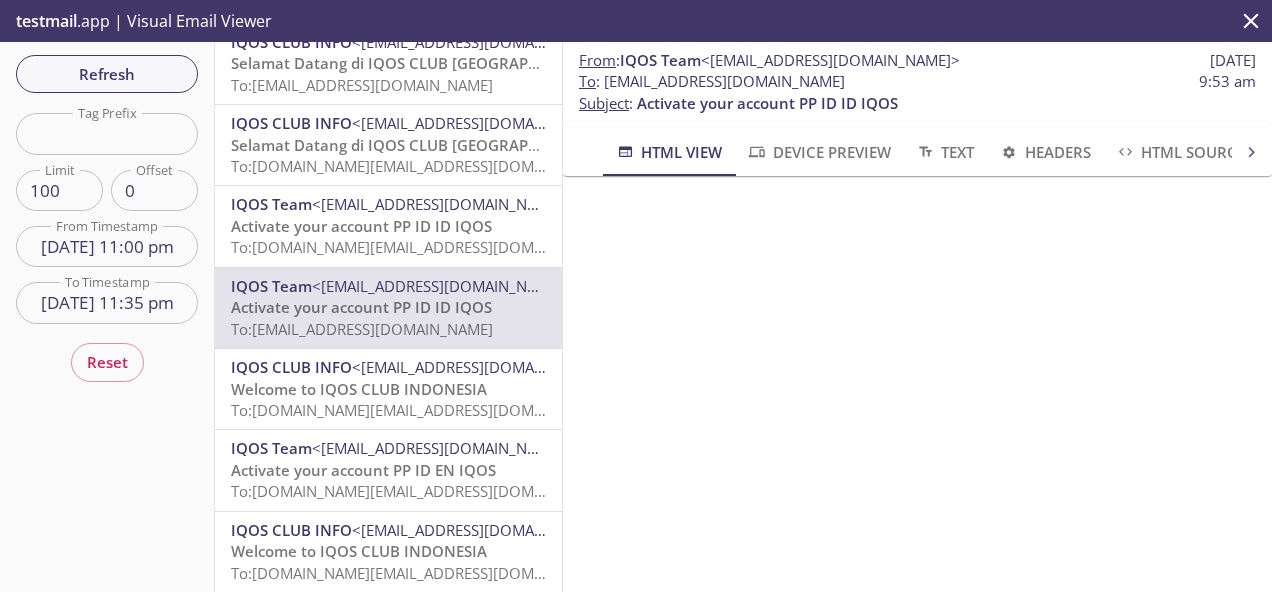 scroll, scrollTop: 4600, scrollLeft: 0, axis: vertical 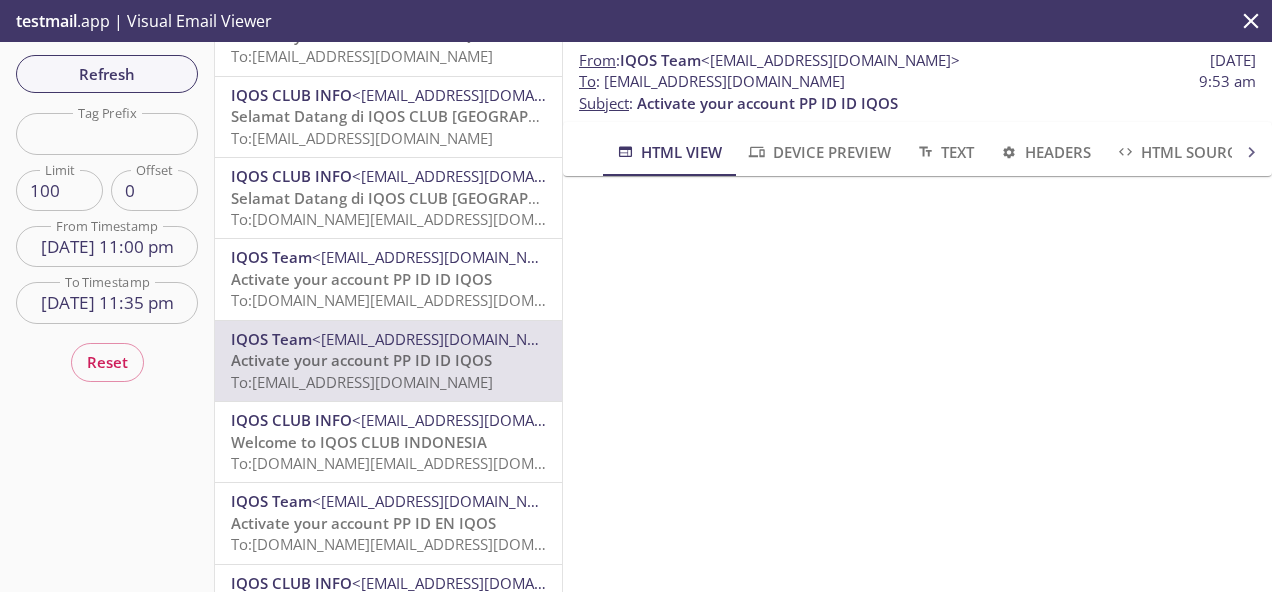 click on "IQOS Team  <[EMAIL_ADDRESS][DOMAIN_NAME]>" at bounding box center [388, 257] 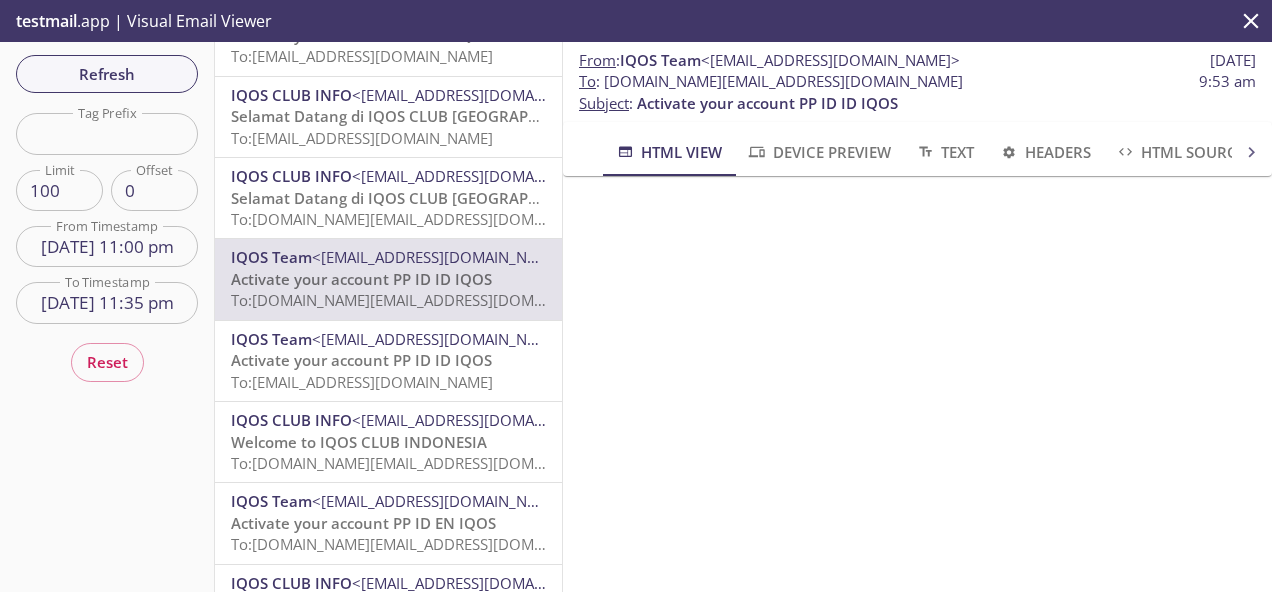 click on "Selamat Datang di IQOS CLUB [GEOGRAPHIC_DATA]" at bounding box center [417, 198] 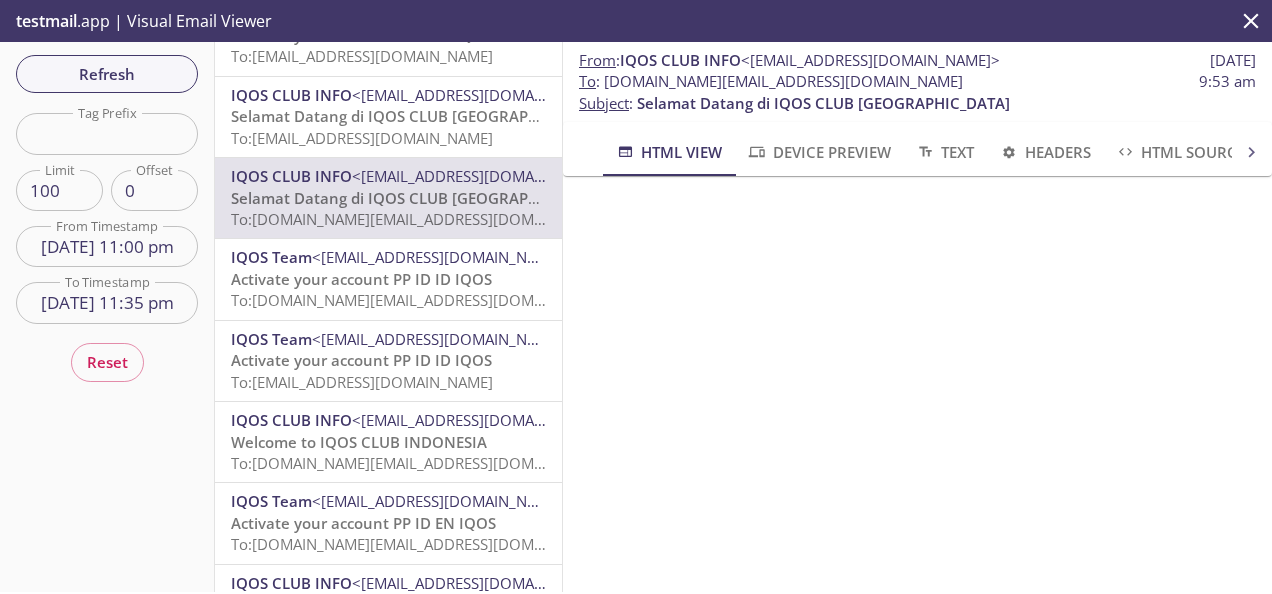 click on "To:  [EMAIL_ADDRESS][DOMAIN_NAME]" at bounding box center [362, 138] 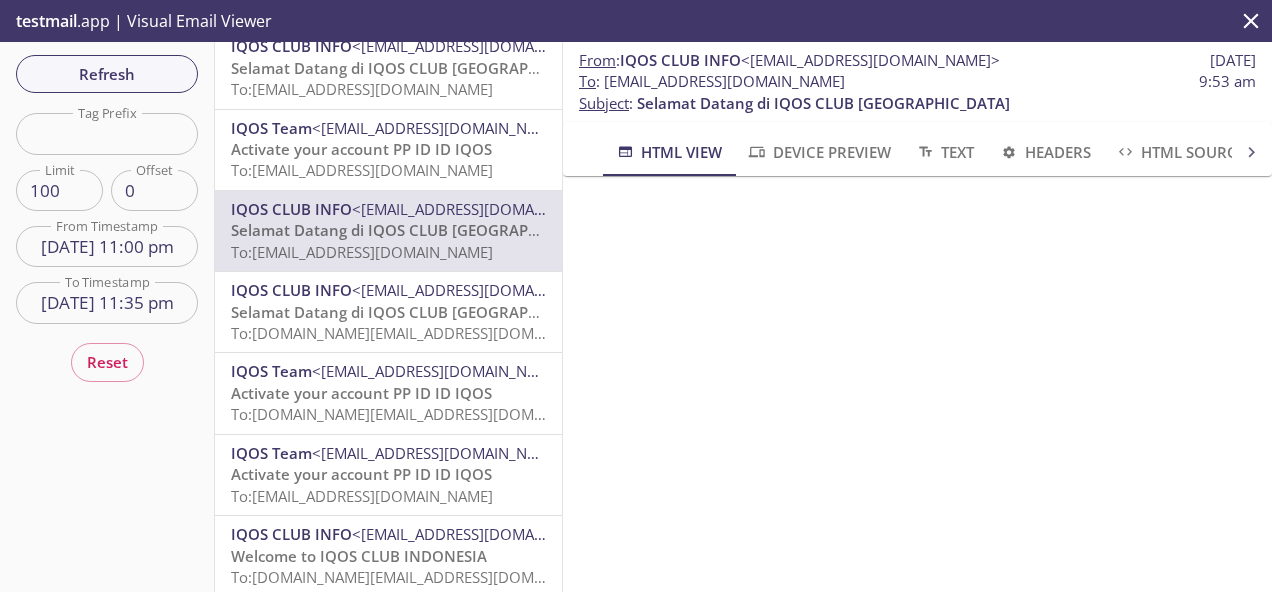scroll, scrollTop: 4300, scrollLeft: 0, axis: vertical 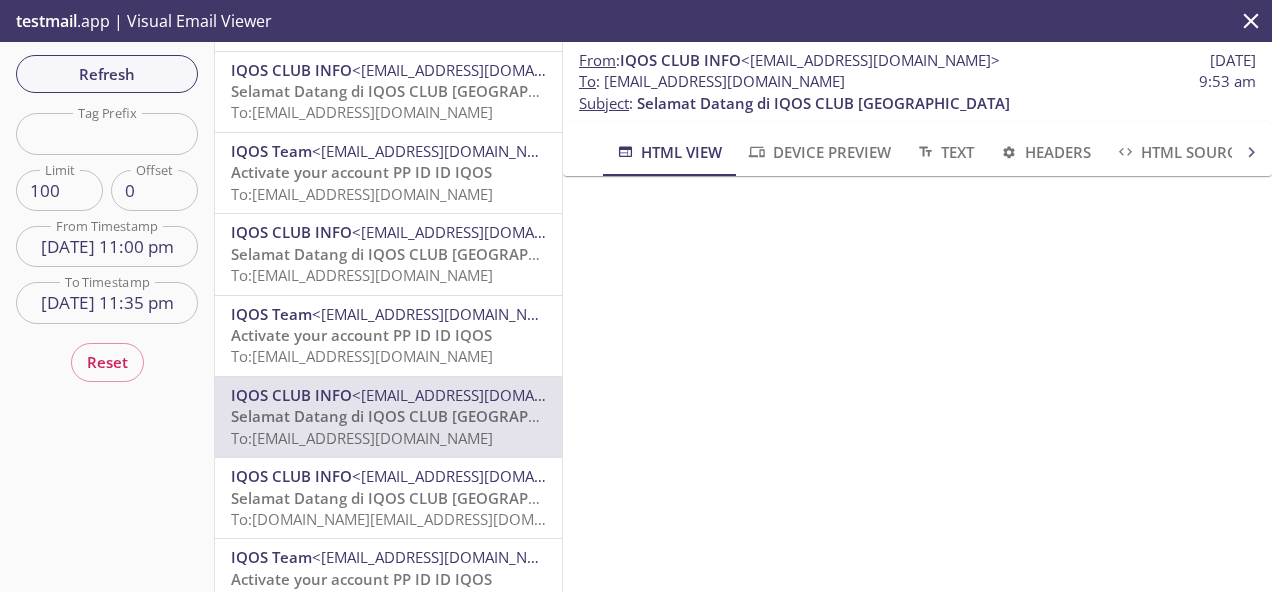 click on "Activate your account PP ID ID IQOS" at bounding box center (361, 335) 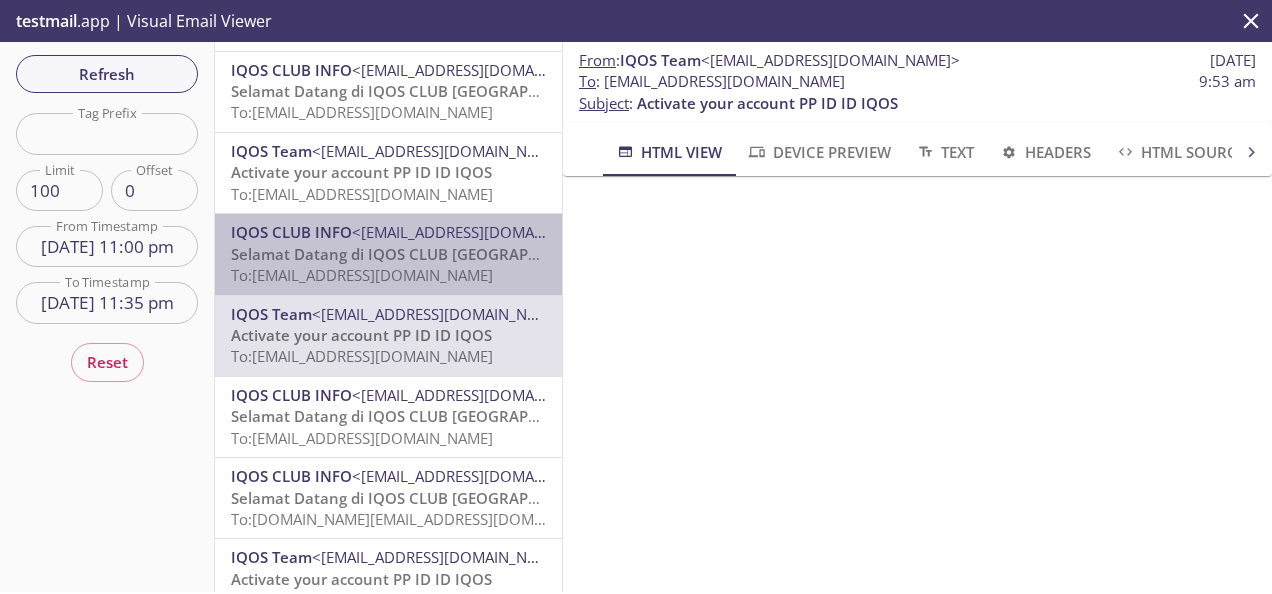 click on "Selamat Datang di IQOS CLUB [GEOGRAPHIC_DATA]" at bounding box center [417, 254] 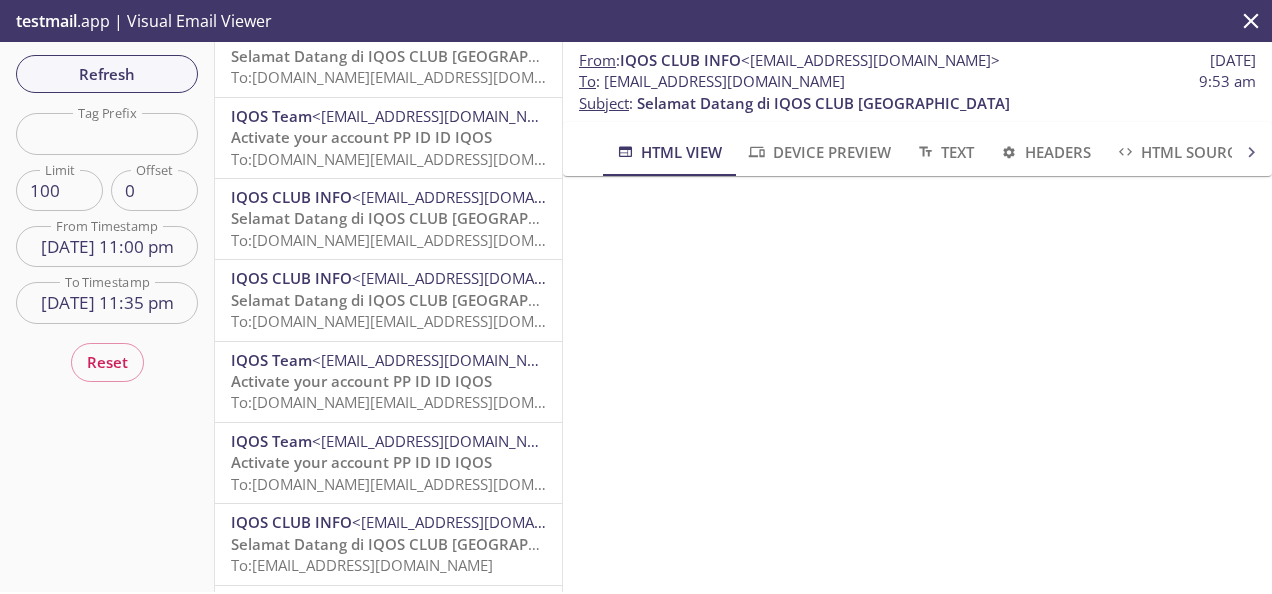 scroll, scrollTop: 2700, scrollLeft: 0, axis: vertical 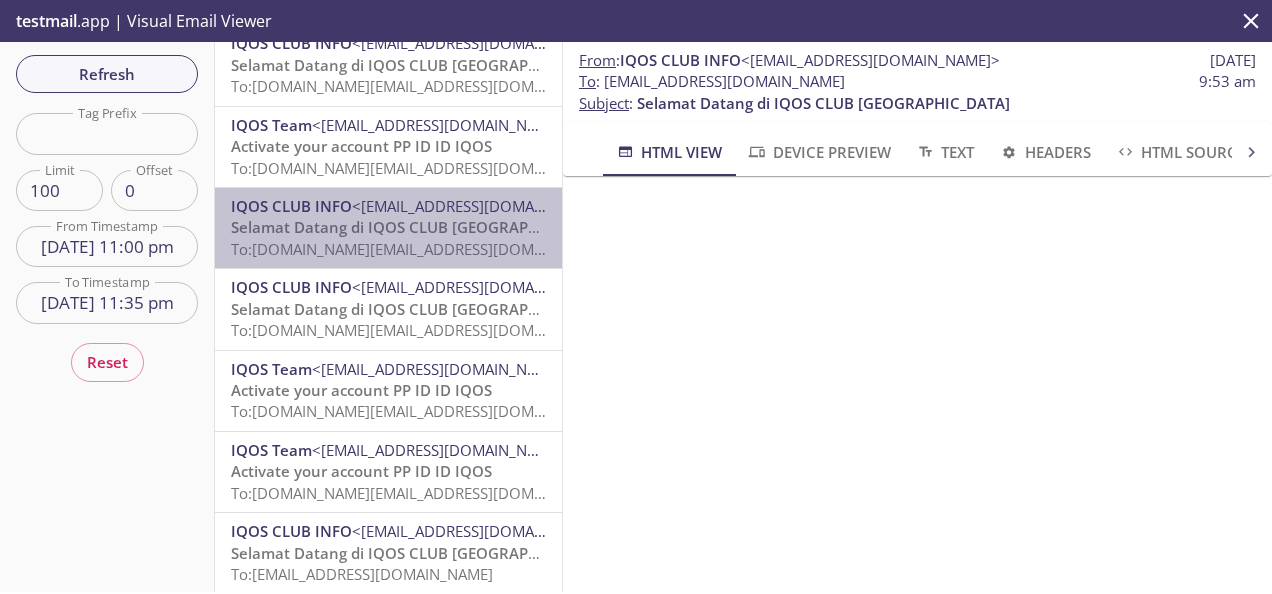 click on "IQOS CLUB INFO  <[EMAIL_ADDRESS][DOMAIN_NAME]> Selamat Datang di IQOS CLUB [GEOGRAPHIC_DATA] To:  [DOMAIN_NAME][EMAIL_ADDRESS][DOMAIN_NAME]" at bounding box center [388, 228] 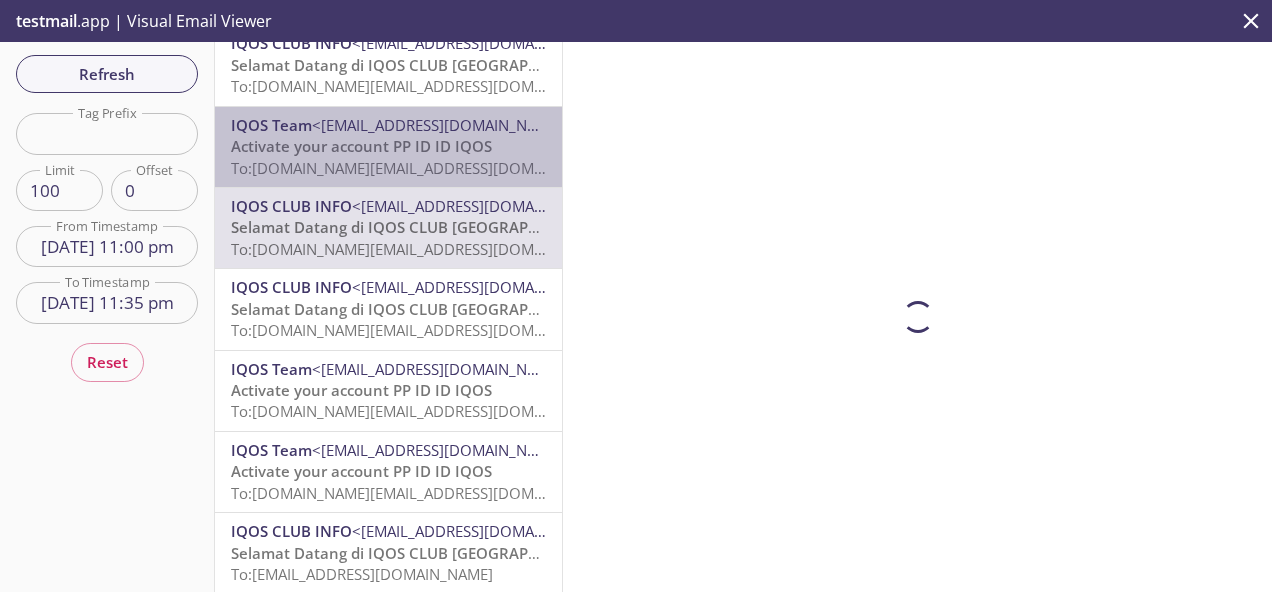 click on "Activate your account PP ID ID IQOS" at bounding box center (361, 146) 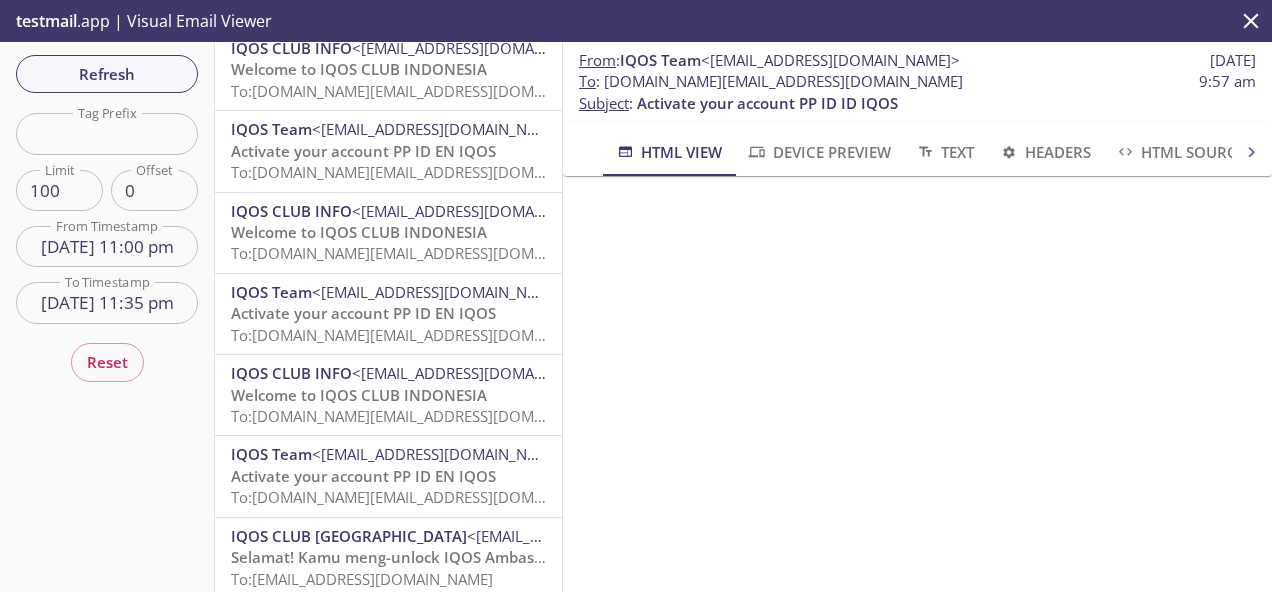 scroll, scrollTop: 0, scrollLeft: 0, axis: both 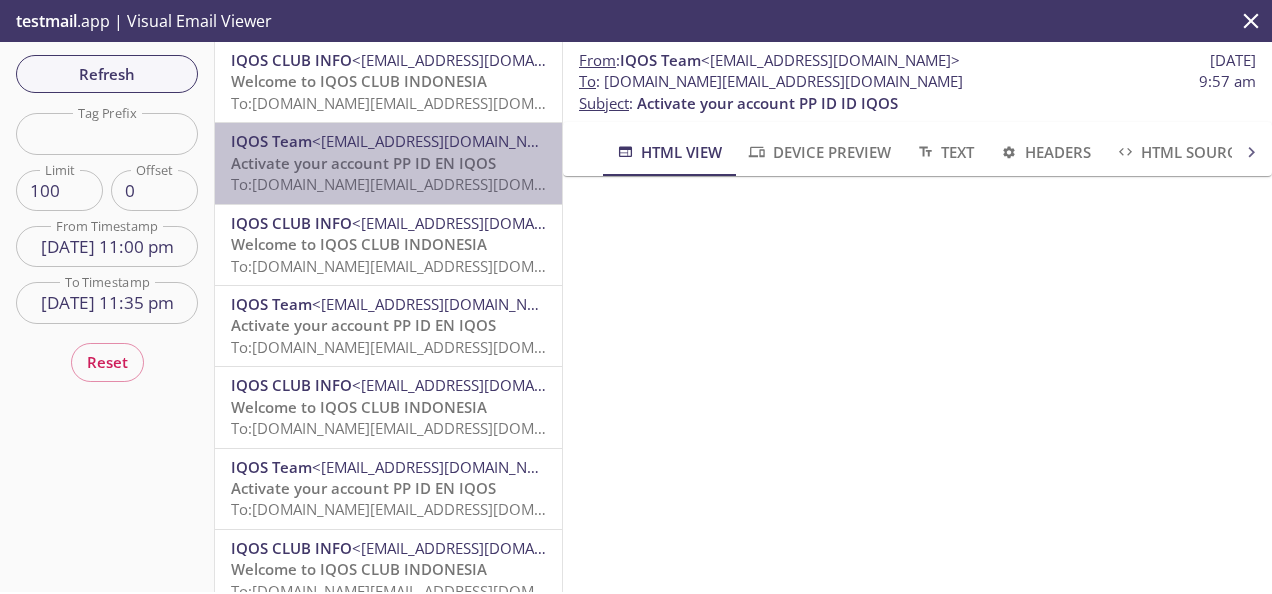 click on "Activate your account PP ID EN IQOS" at bounding box center (363, 163) 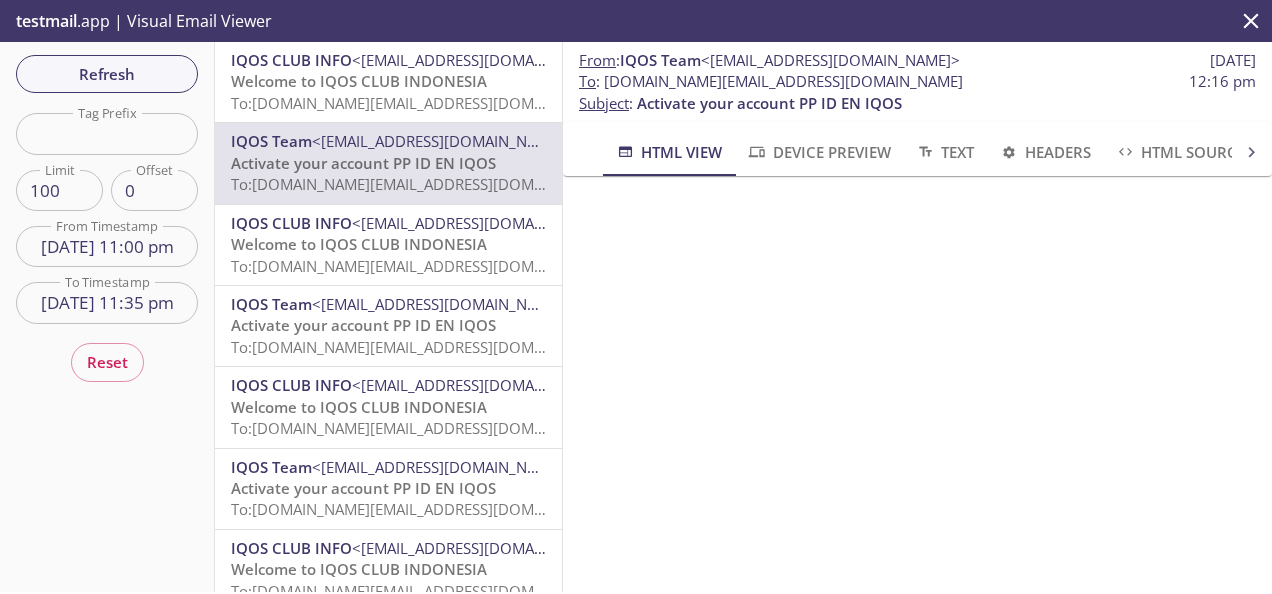 click on "To:  [DOMAIN_NAME][EMAIL_ADDRESS][DOMAIN_NAME]" at bounding box center [421, 103] 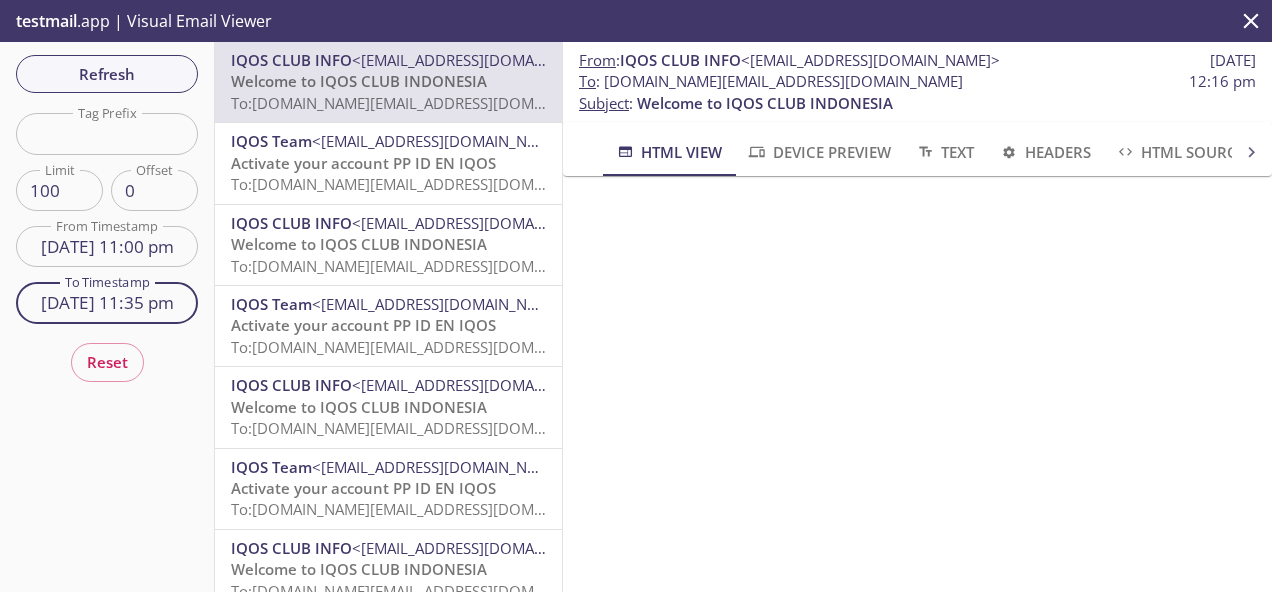 drag, startPoint x: 184, startPoint y: 305, endPoint x: -4, endPoint y: 296, distance: 188.2153 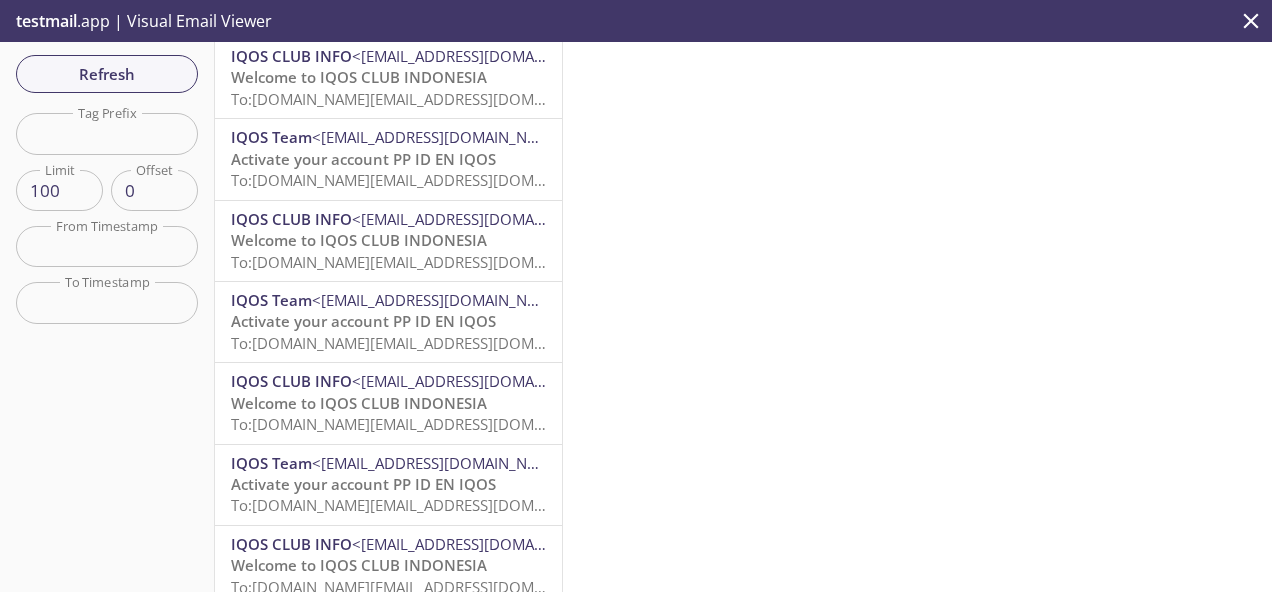 scroll, scrollTop: 0, scrollLeft: 0, axis: both 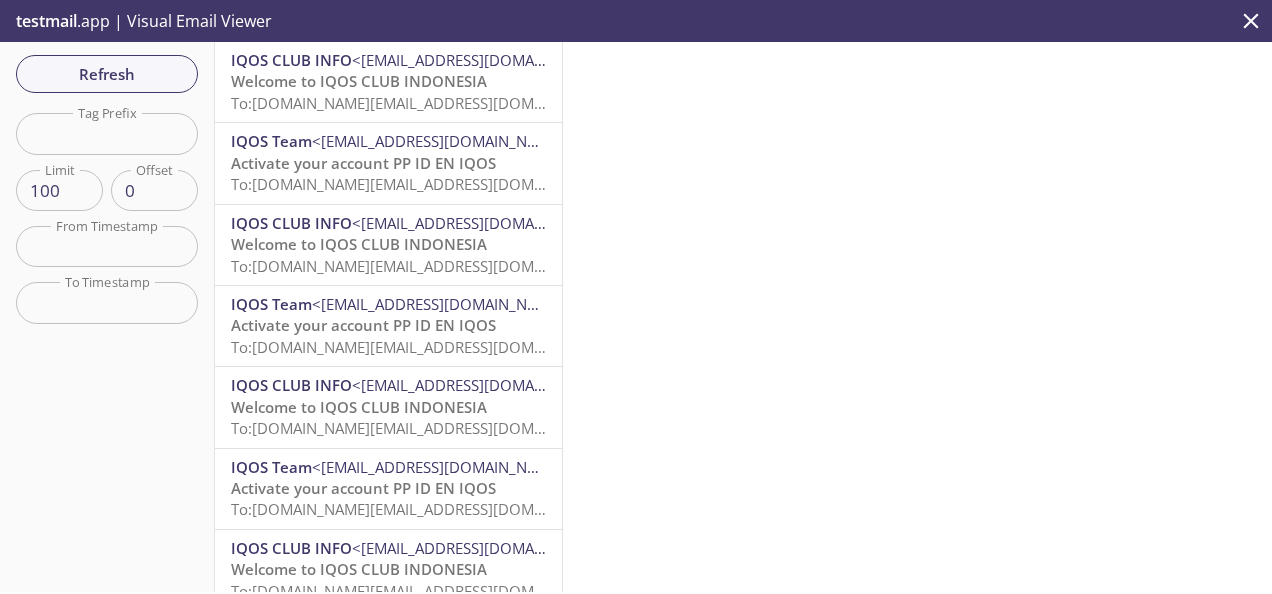 click at bounding box center (107, 133) 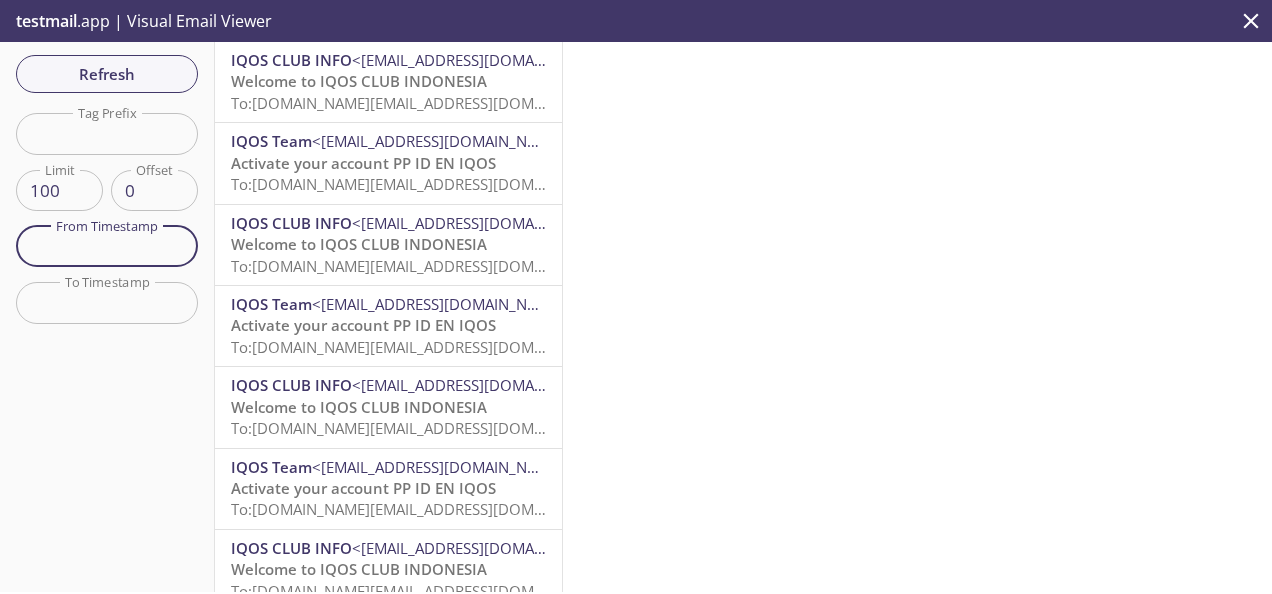 click at bounding box center (107, 246) 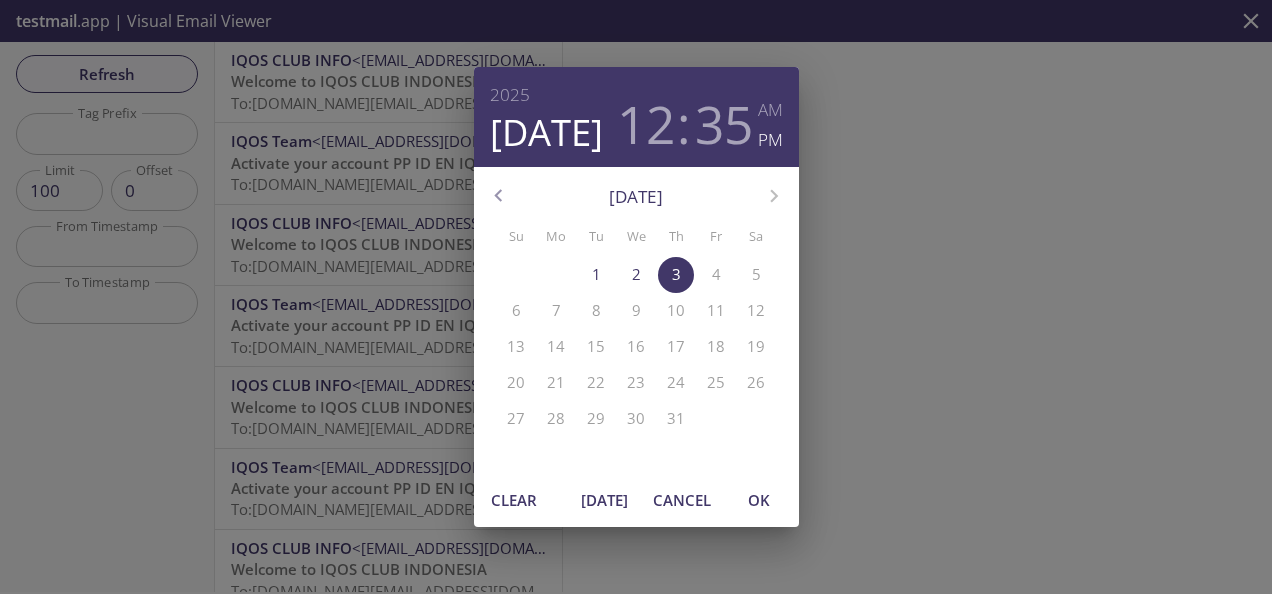 click on "12" at bounding box center [646, 124] 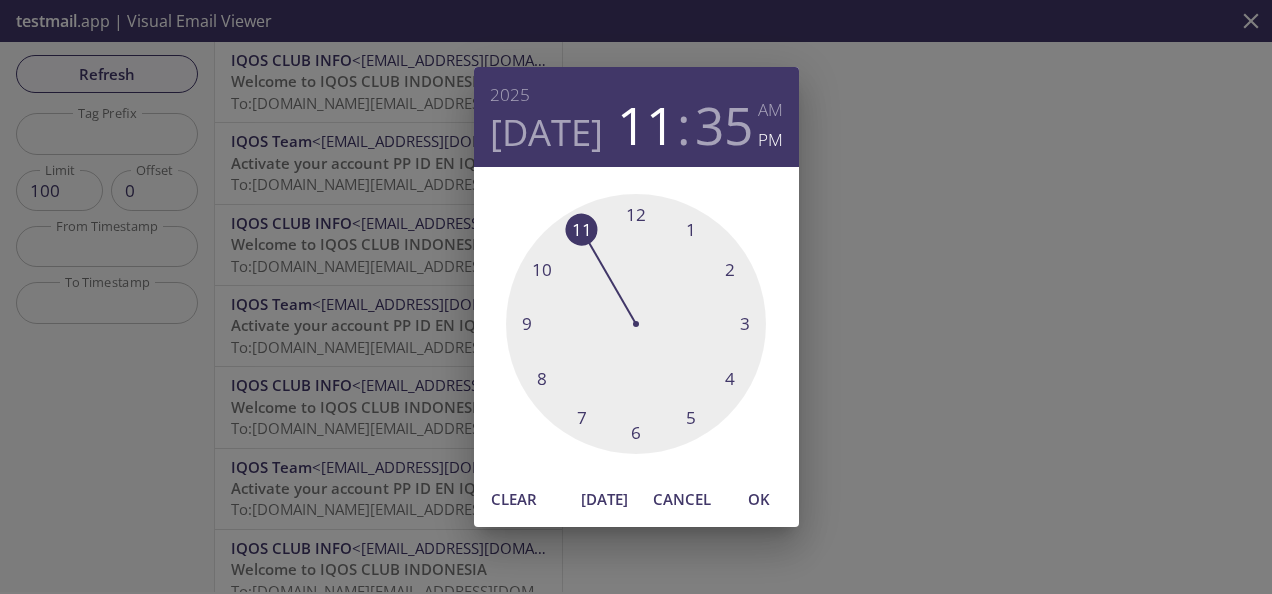 drag, startPoint x: 640, startPoint y: 218, endPoint x: 596, endPoint y: 228, distance: 45.122055 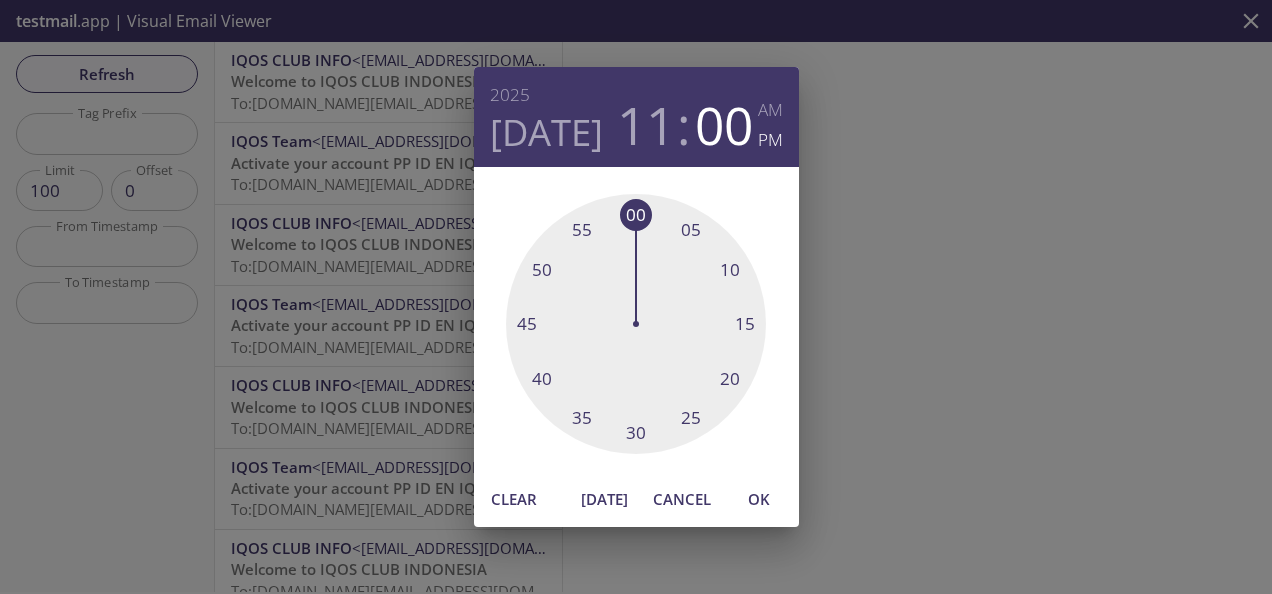 drag, startPoint x: 571, startPoint y: 424, endPoint x: 632, endPoint y: 245, distance: 189.10843 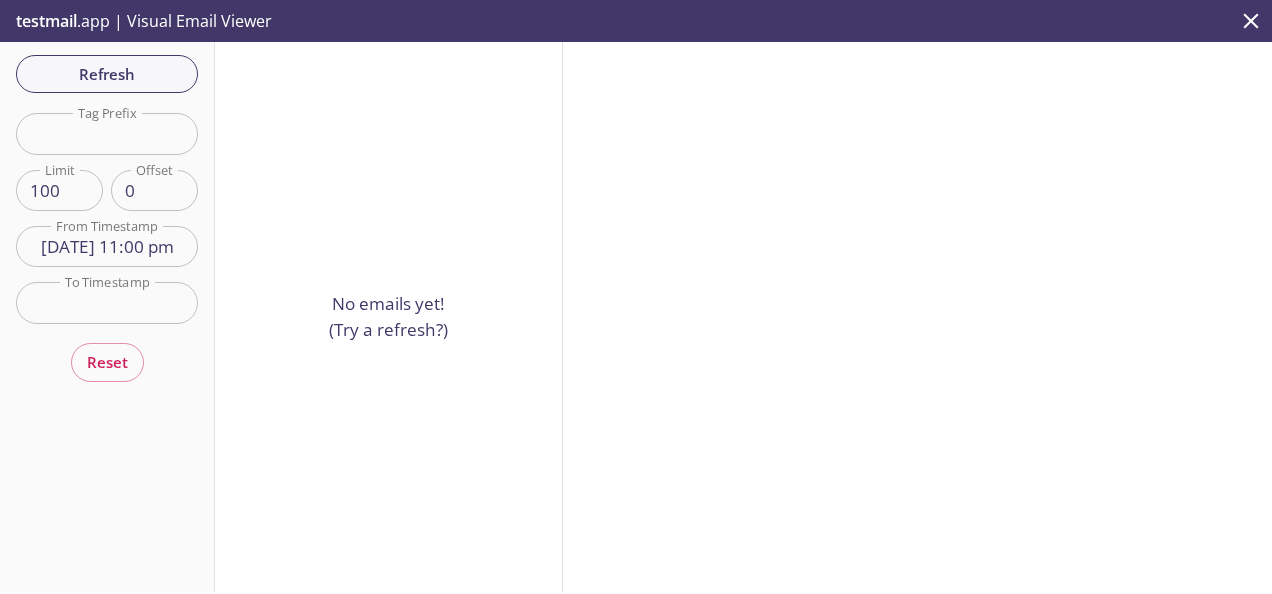 click at bounding box center (107, 302) 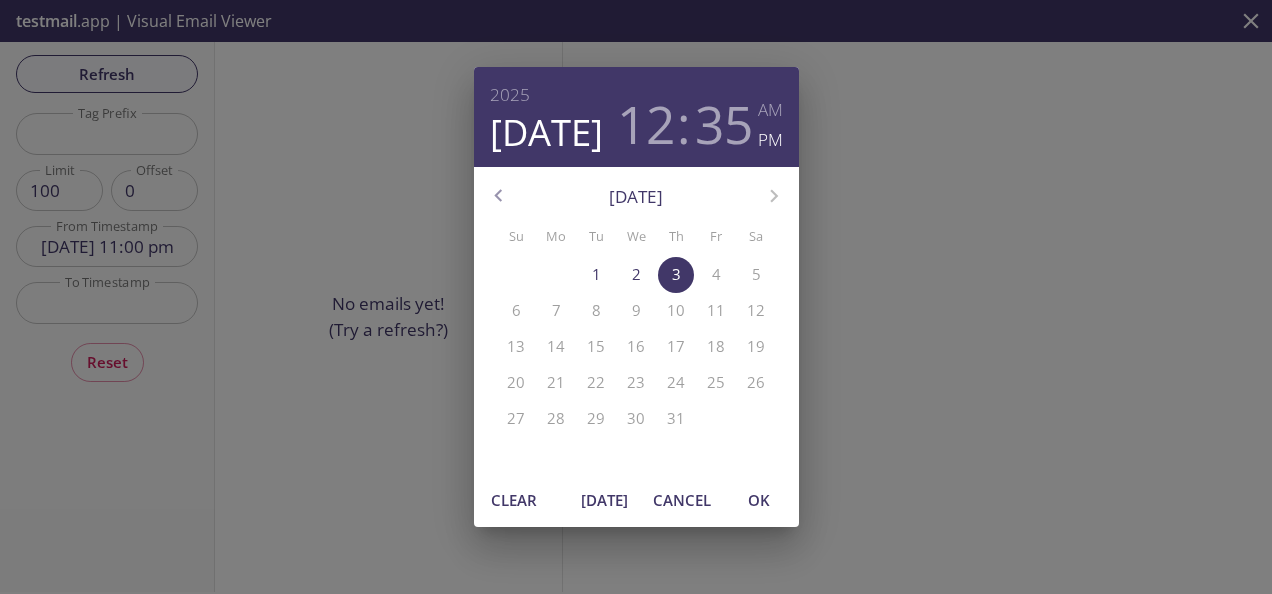 click on "[DATE] 12 : 35 AM PM [DATE] Su Mo Tu We Th Fr Sa 29 30 1 2 3 4 5 6 7 8 9 10 11 12 13 14 15 16 17 18 19 20 21 22 23 24 25 26 27 28 29 30 31 1 2 Clear [DATE] Cancel OK" at bounding box center [636, 297] 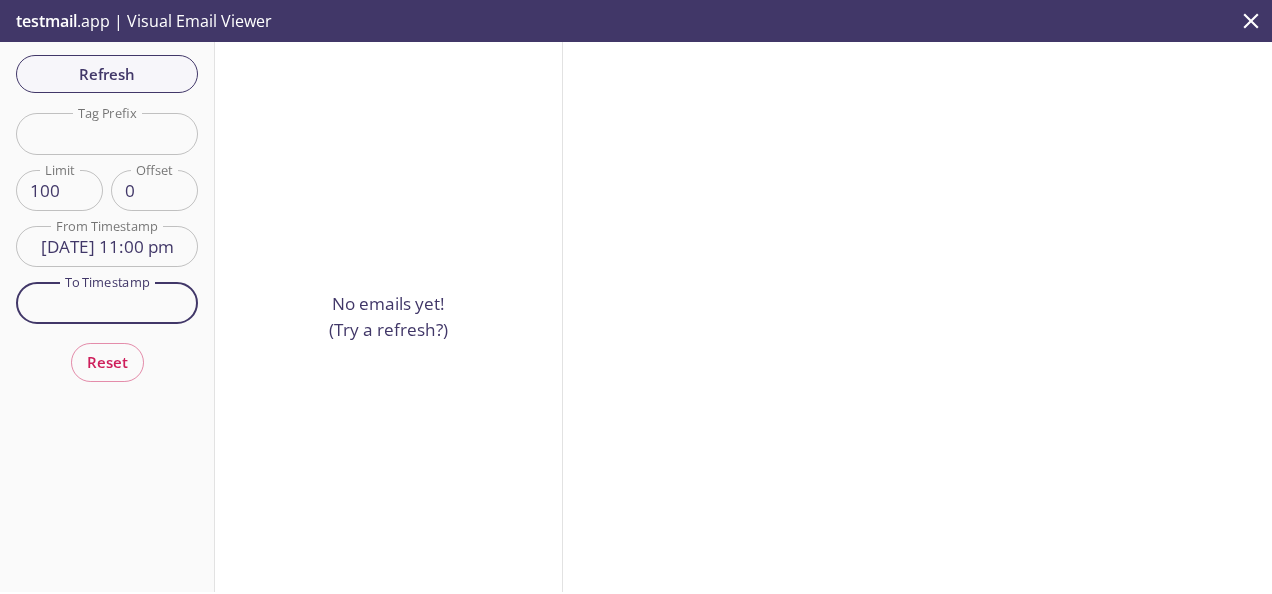 click on "Refresh Filters Tag Prefix Tag Prefix Limit 100 Limit Offset 0 Offset From Timestamp [DATE] 11:00 pm From Timestamp To Timestamp To Timestamp Reset" at bounding box center [107, 317] 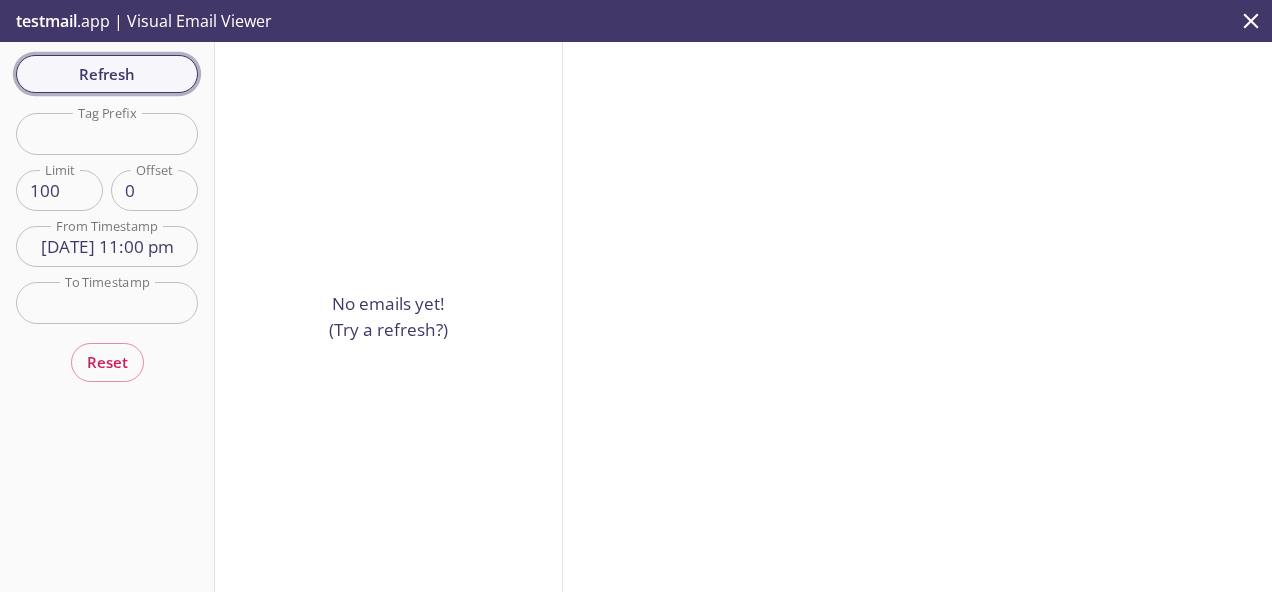 click on "Refresh" at bounding box center (107, 74) 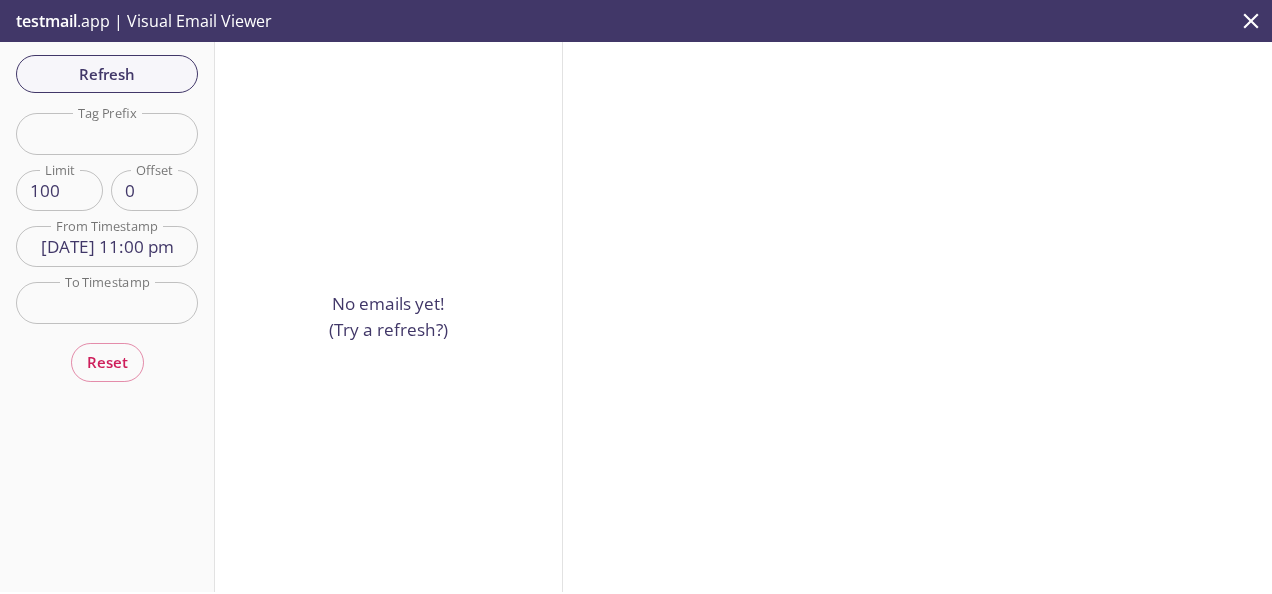 click on "[DATE] 11:00 pm" at bounding box center (107, 246) 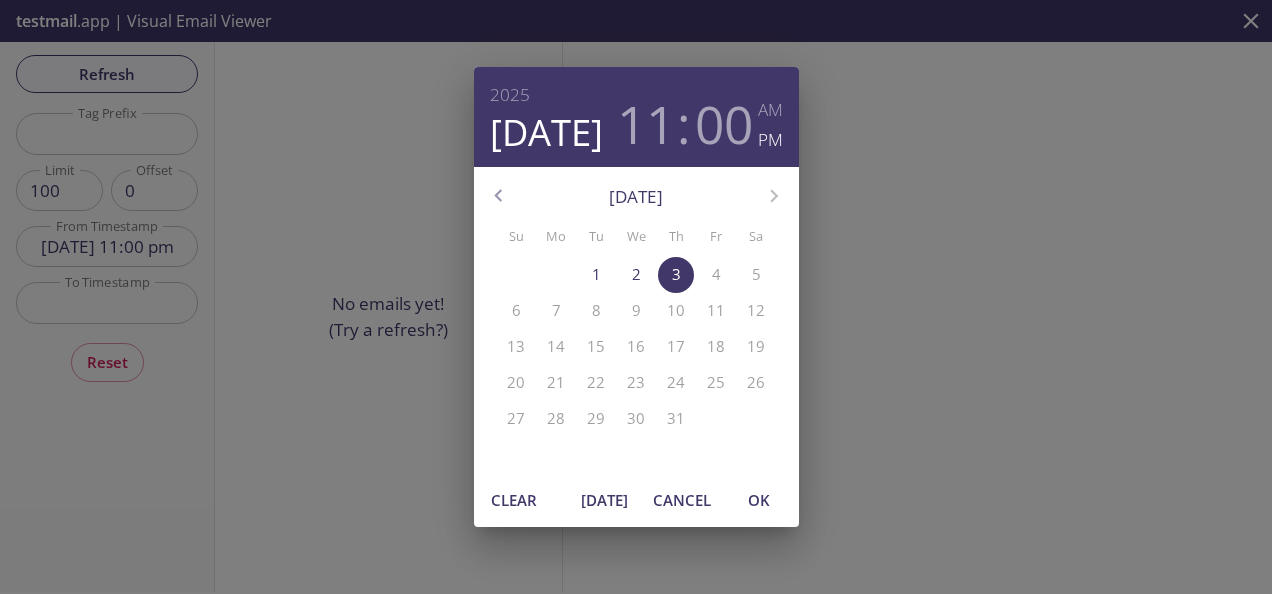 click on "AM" at bounding box center (770, 110) 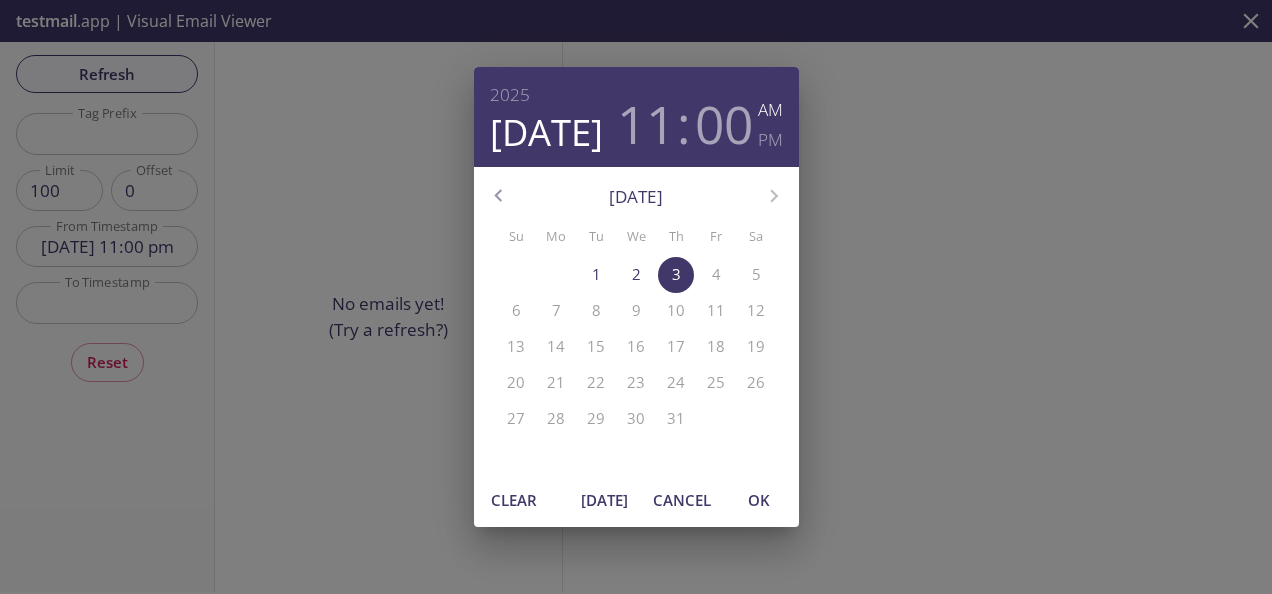click on "OK" at bounding box center [759, 500] 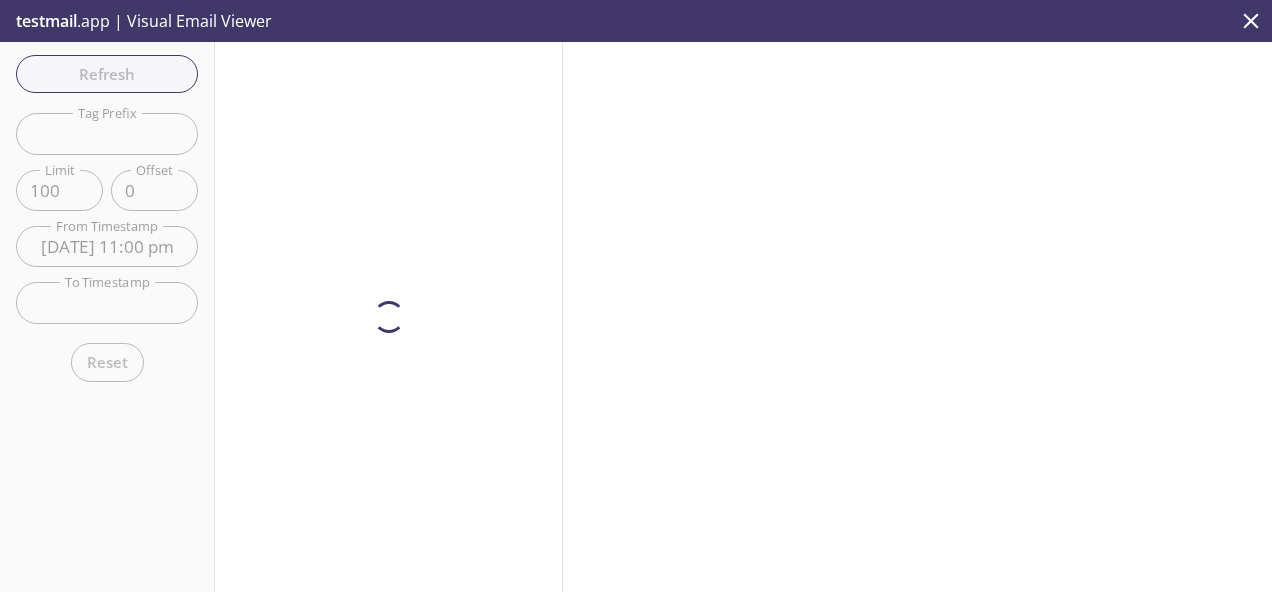 type on "[DATE] 11:00 am" 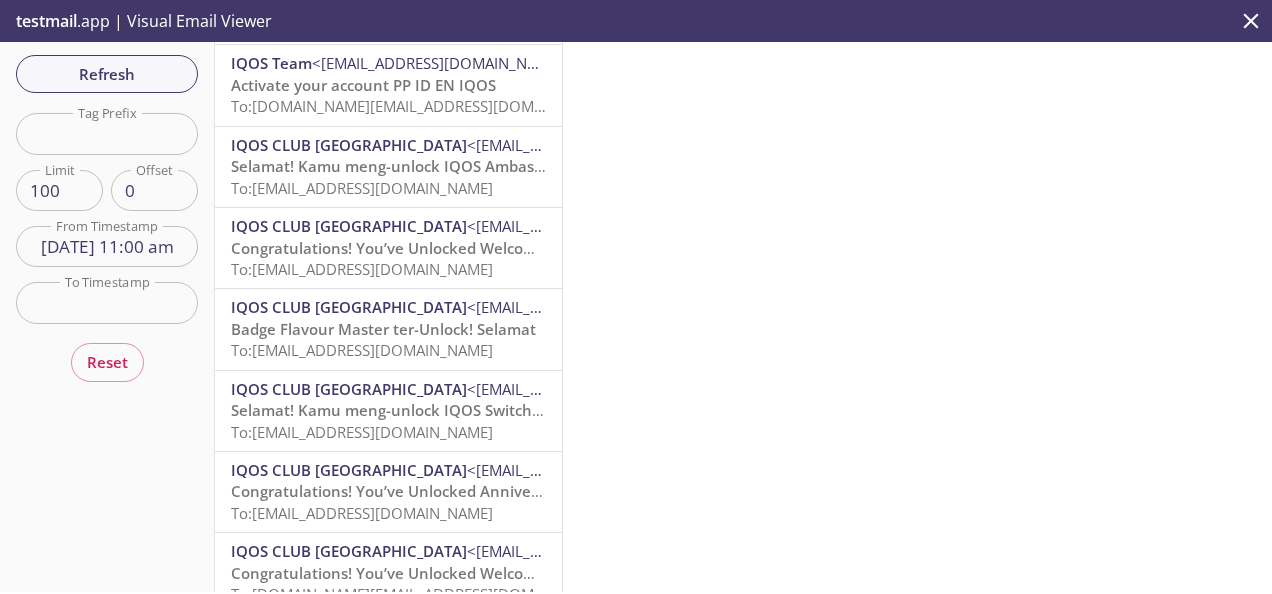 scroll, scrollTop: 1173, scrollLeft: 0, axis: vertical 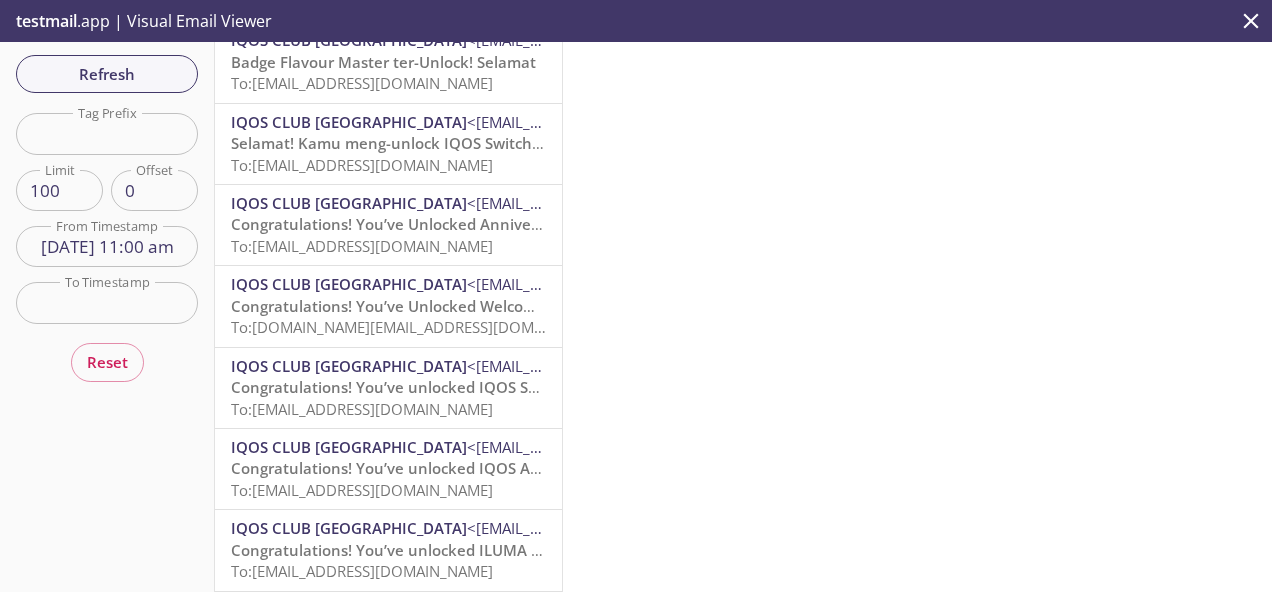 click at bounding box center [107, 302] 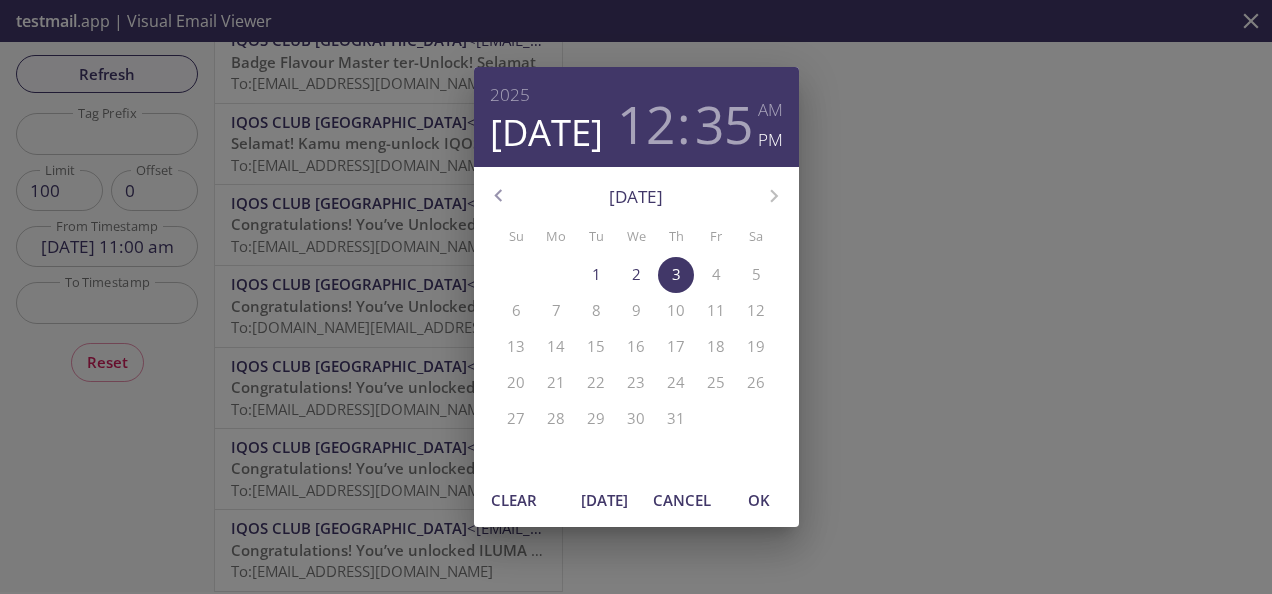 click on "12" at bounding box center (646, 124) 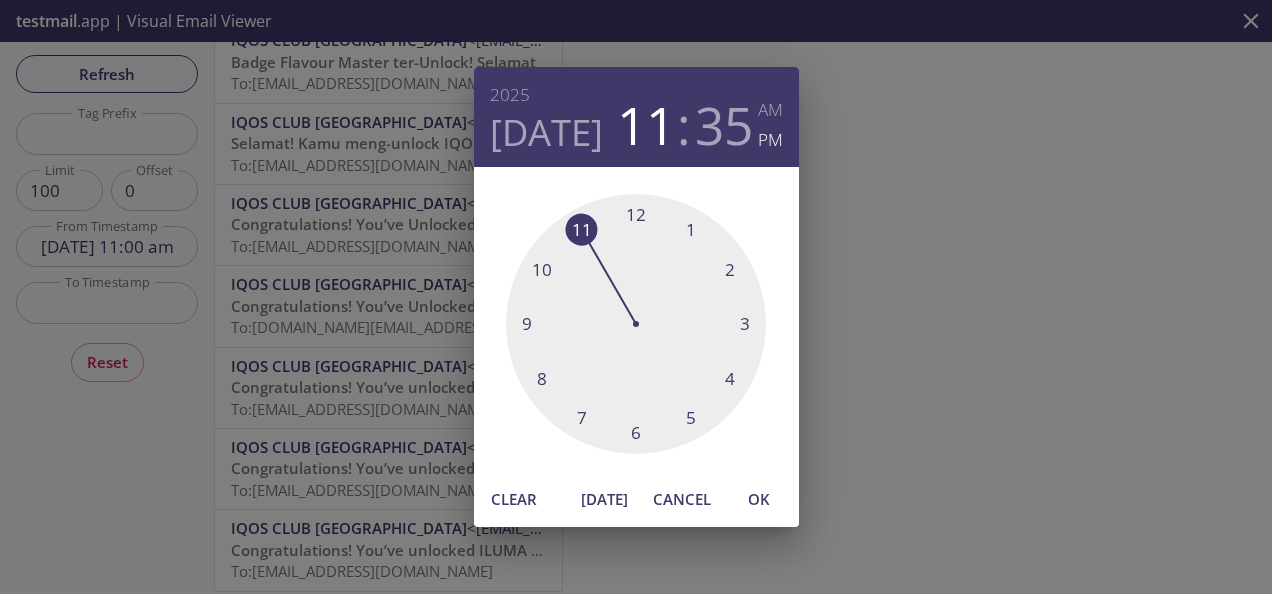 drag, startPoint x: 612, startPoint y: 217, endPoint x: 589, endPoint y: 222, distance: 23.537205 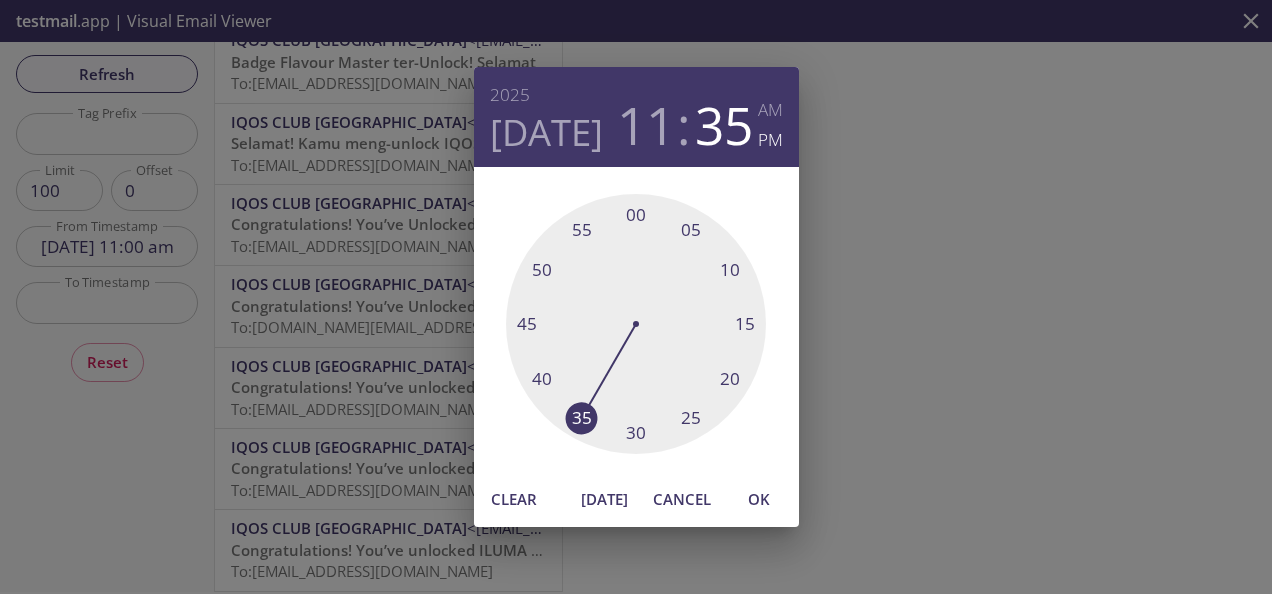 click on "OK" at bounding box center (759, 499) 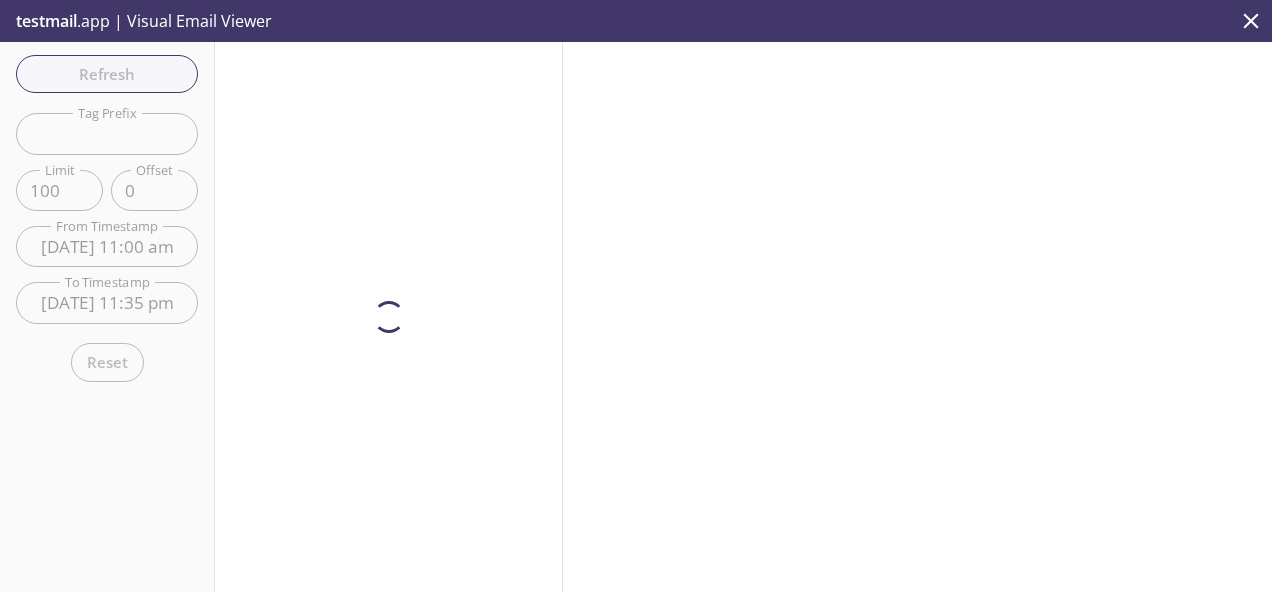 scroll, scrollTop: 0, scrollLeft: 0, axis: both 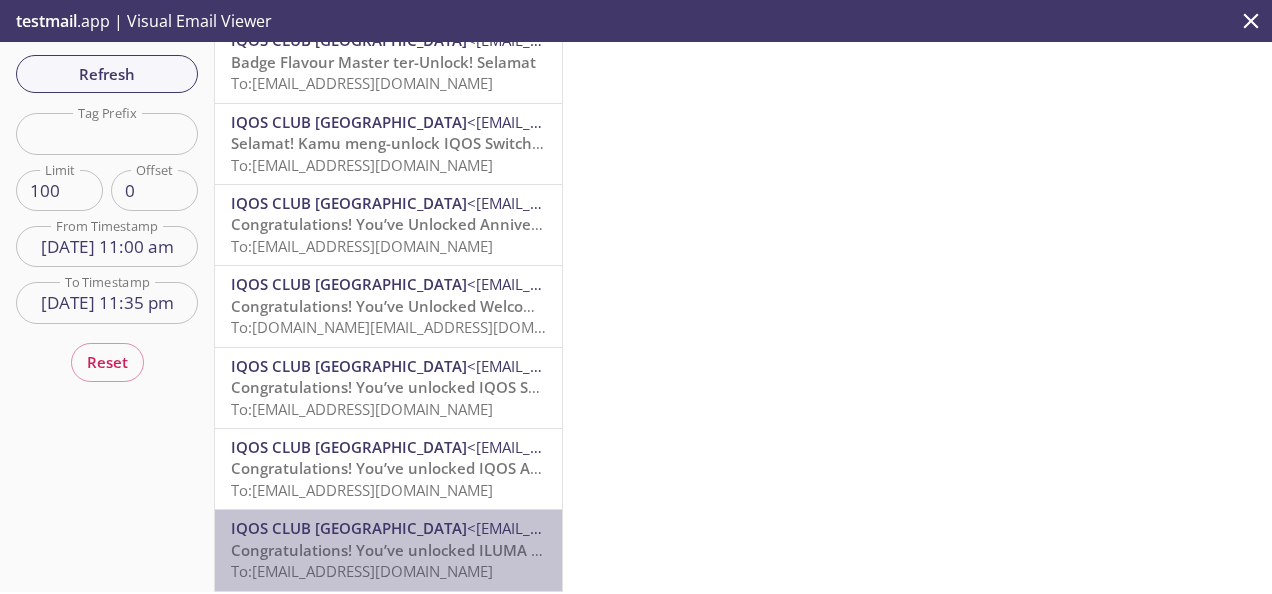 click on "<[EMAIL_ADDRESS][DOMAIN_NAME]>" at bounding box center (596, 528) 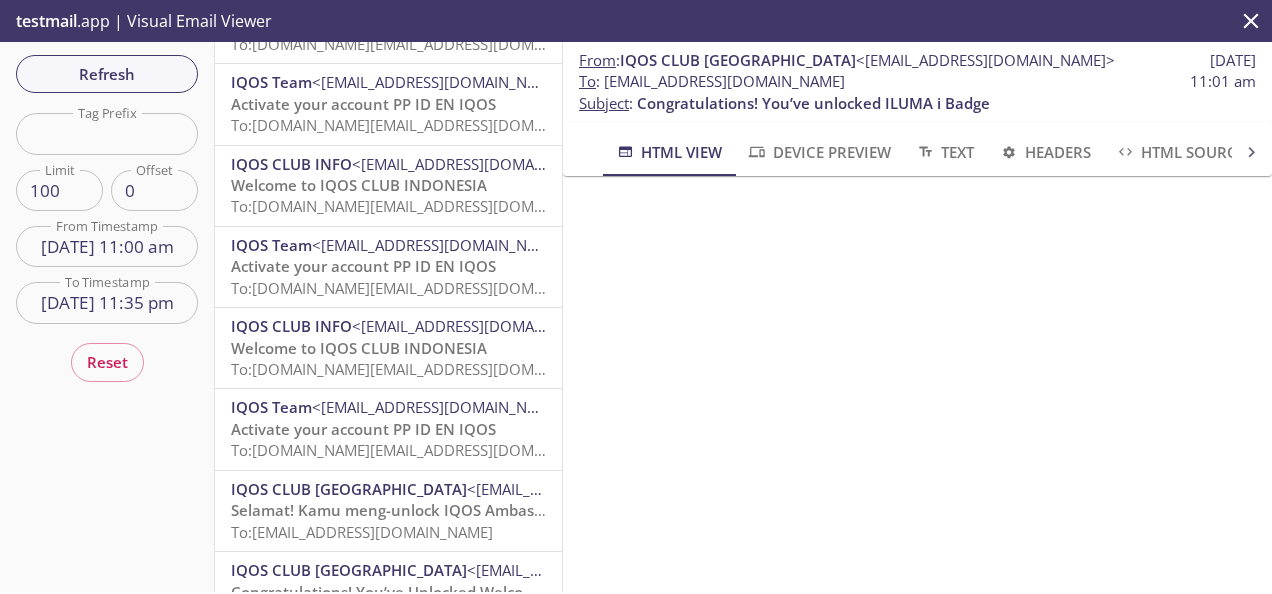 scroll, scrollTop: 573, scrollLeft: 0, axis: vertical 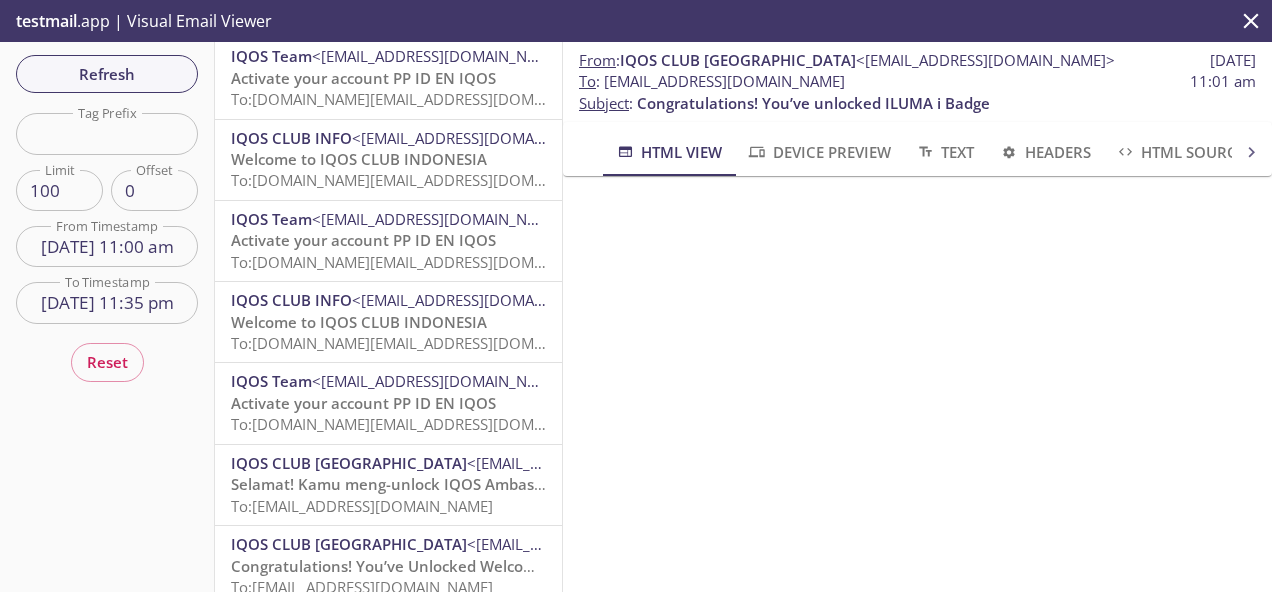 click on "Selamat! Kamu meng-unlock IQOS Ambassador [PERSON_NAME]" at bounding box center (464, 484) 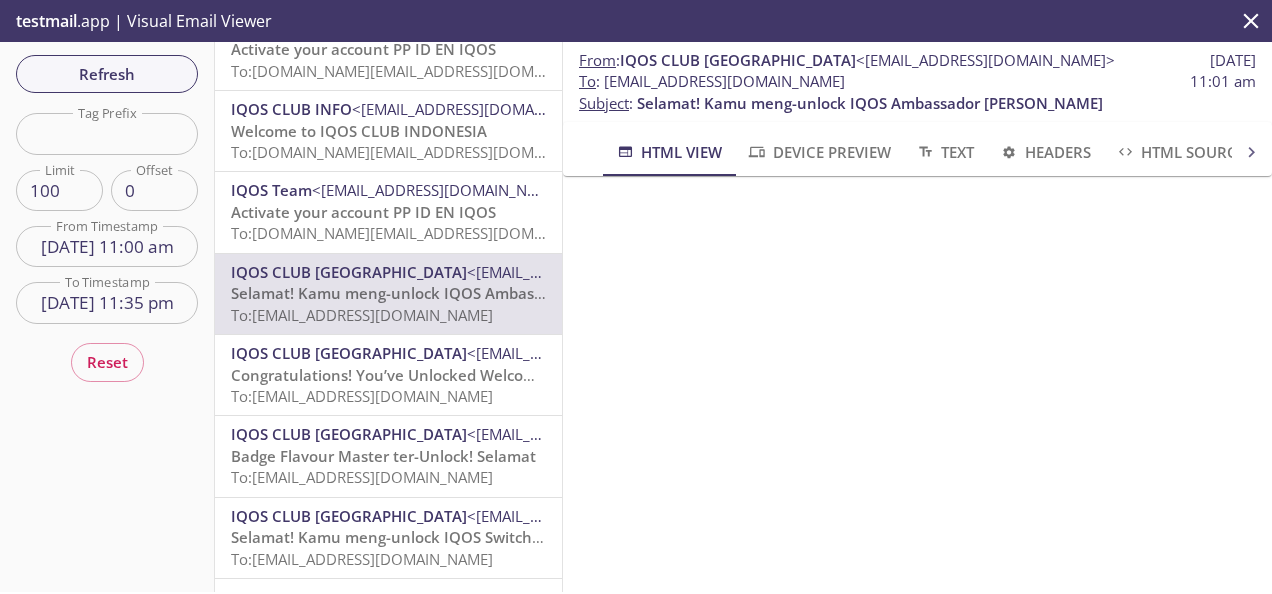 scroll, scrollTop: 773, scrollLeft: 0, axis: vertical 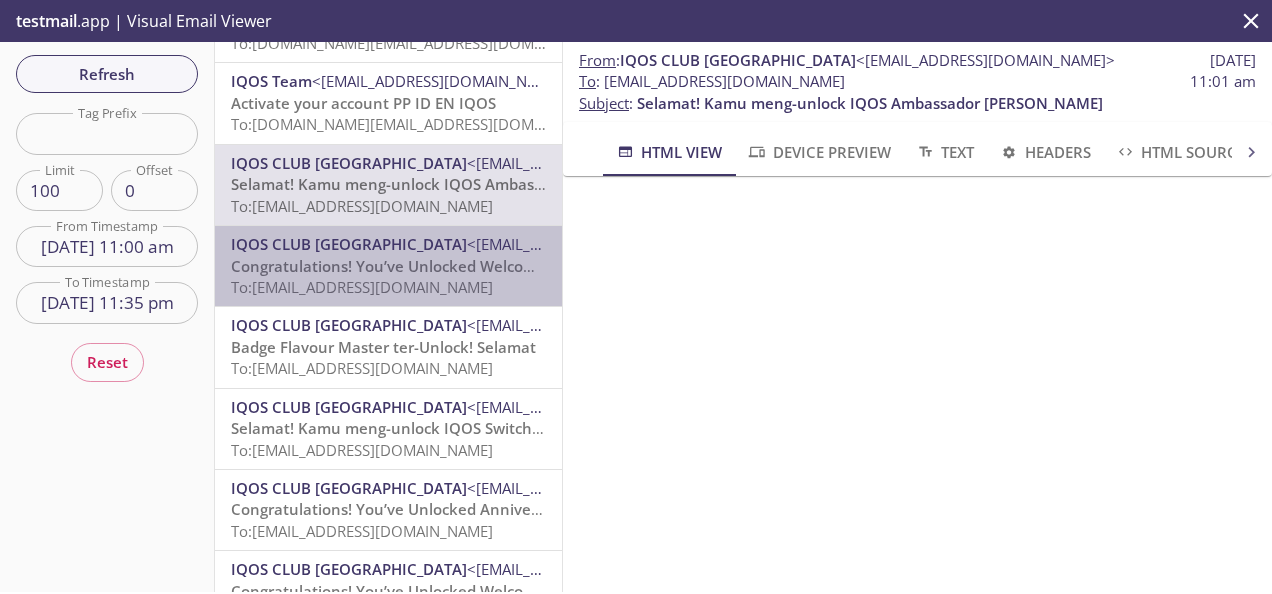 click on "Congratulations! You’ve Unlocked Welcome Badge" at bounding box center (413, 266) 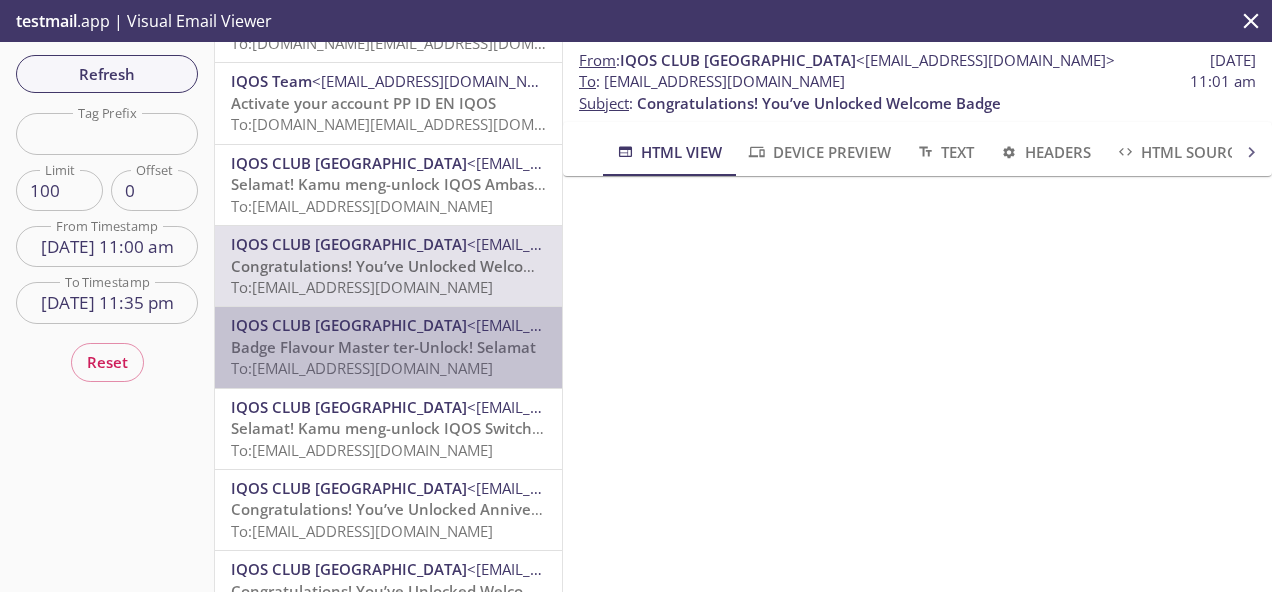 click on "<[EMAIL_ADDRESS][DOMAIN_NAME]>" at bounding box center [596, 325] 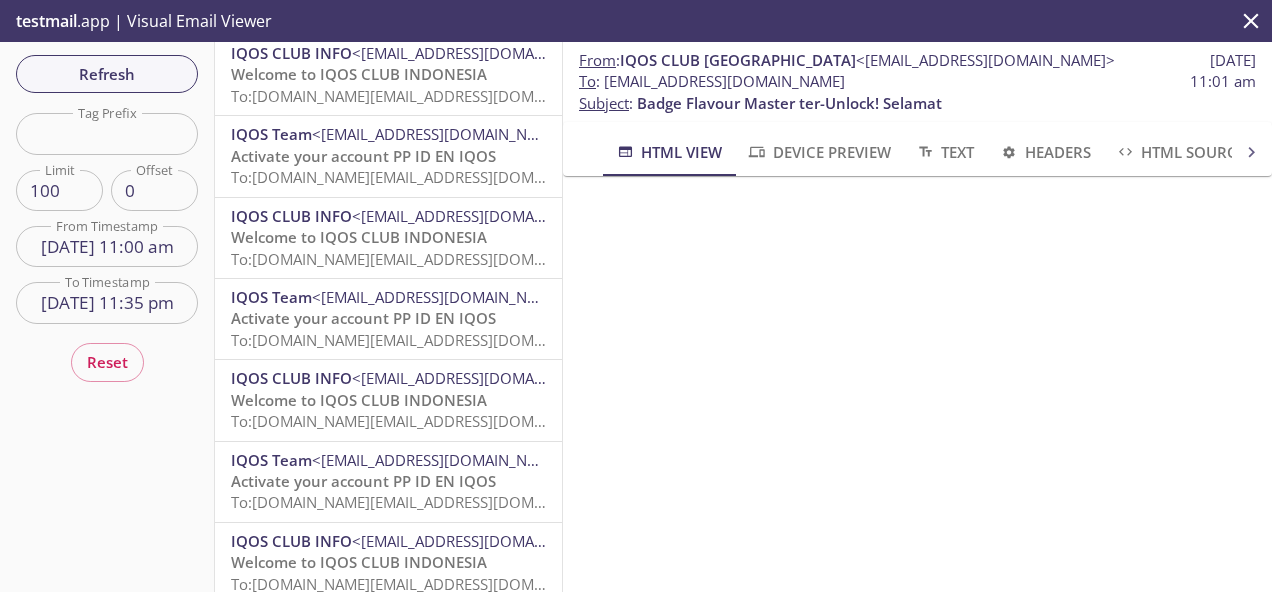 scroll, scrollTop: 0, scrollLeft: 0, axis: both 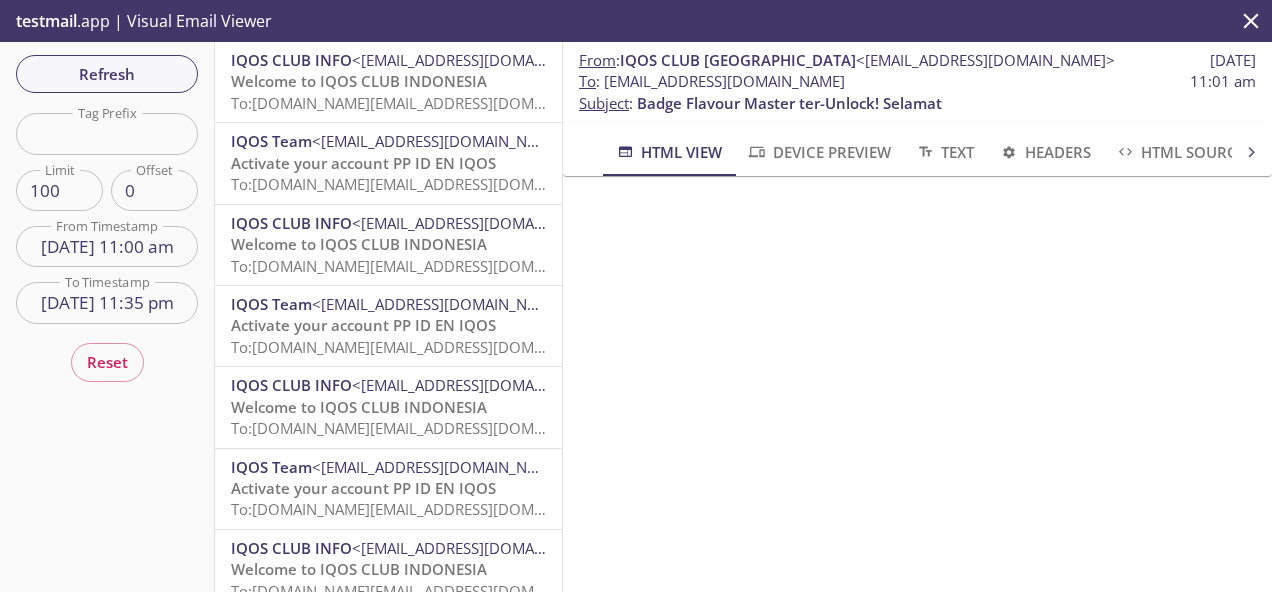 click on "[DATE] 11:35 pm" at bounding box center (107, 302) 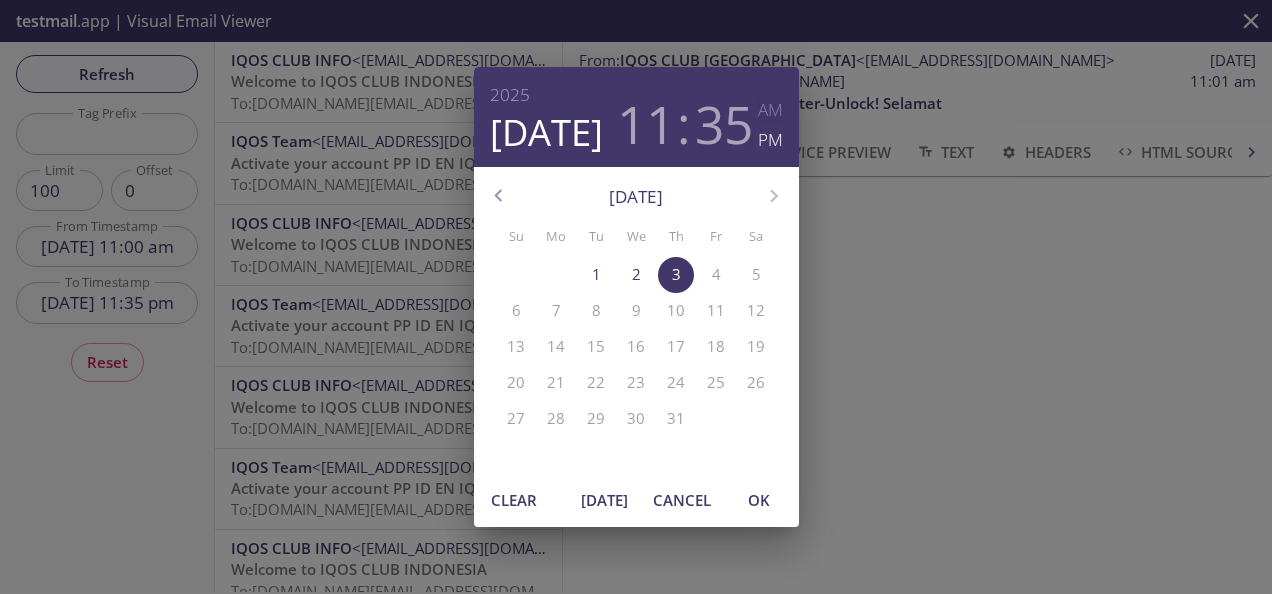 click on "AM" at bounding box center (770, 110) 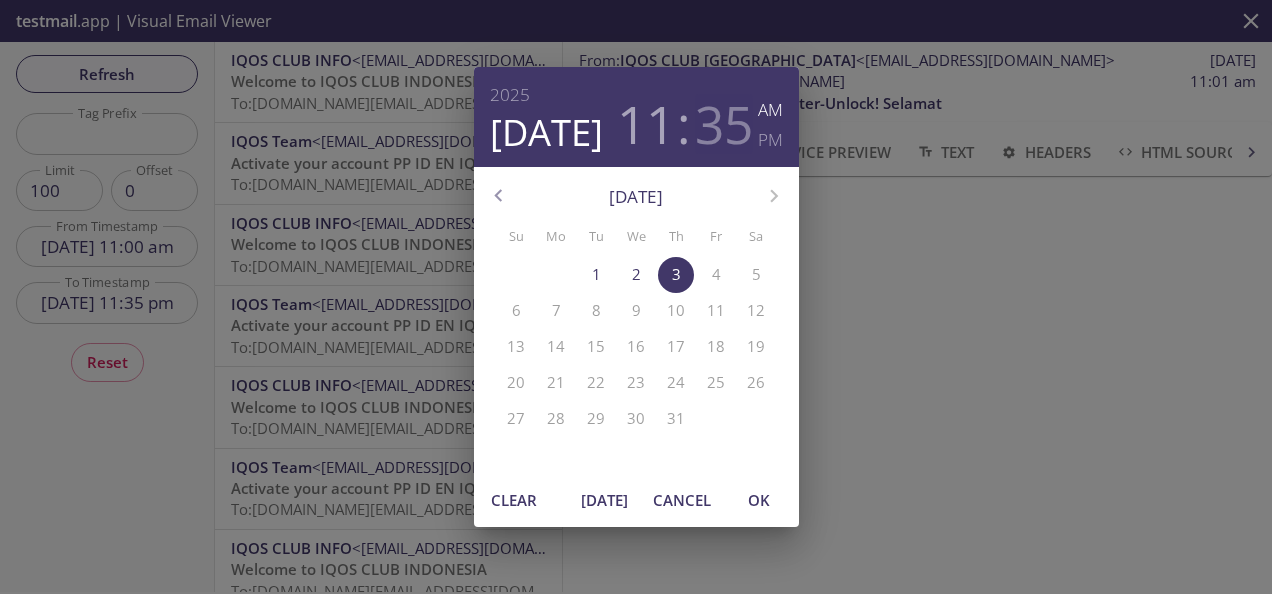click on "35" at bounding box center [724, 124] 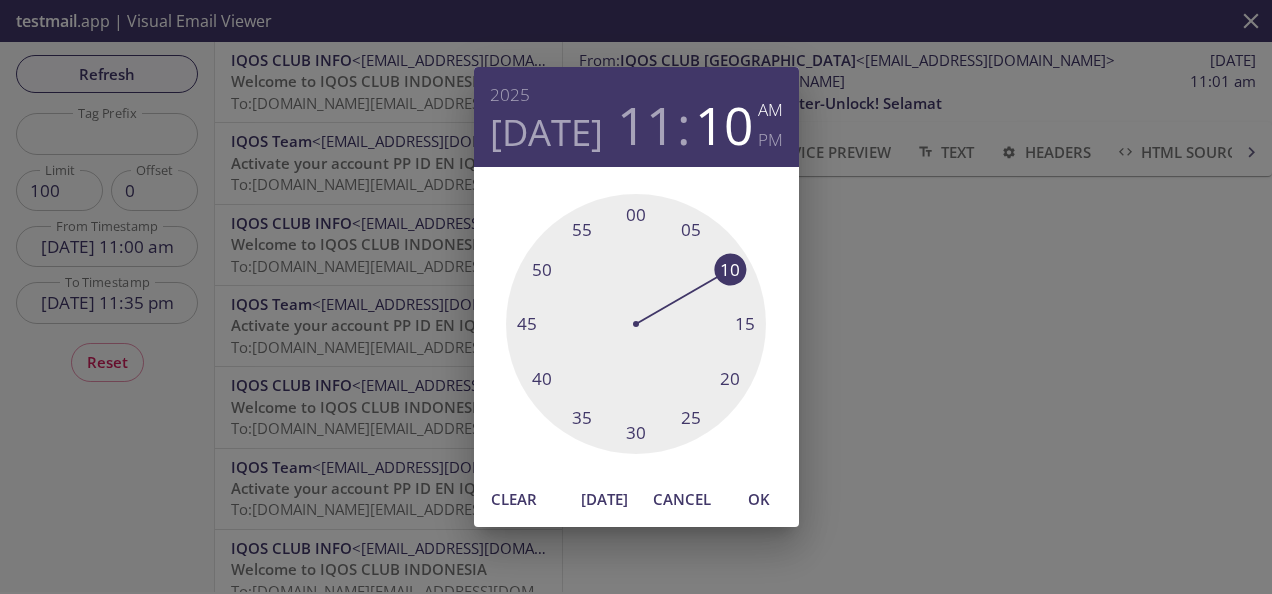 drag, startPoint x: 576, startPoint y: 426, endPoint x: 716, endPoint y: 282, distance: 200.83824 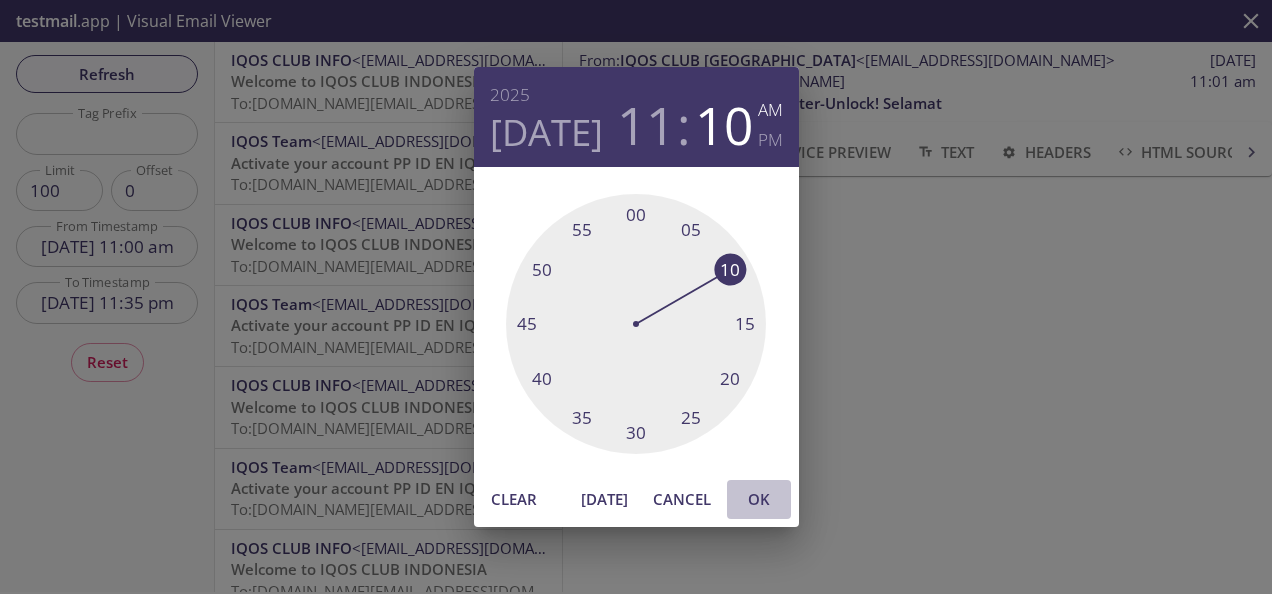 click on "OK" at bounding box center (759, 499) 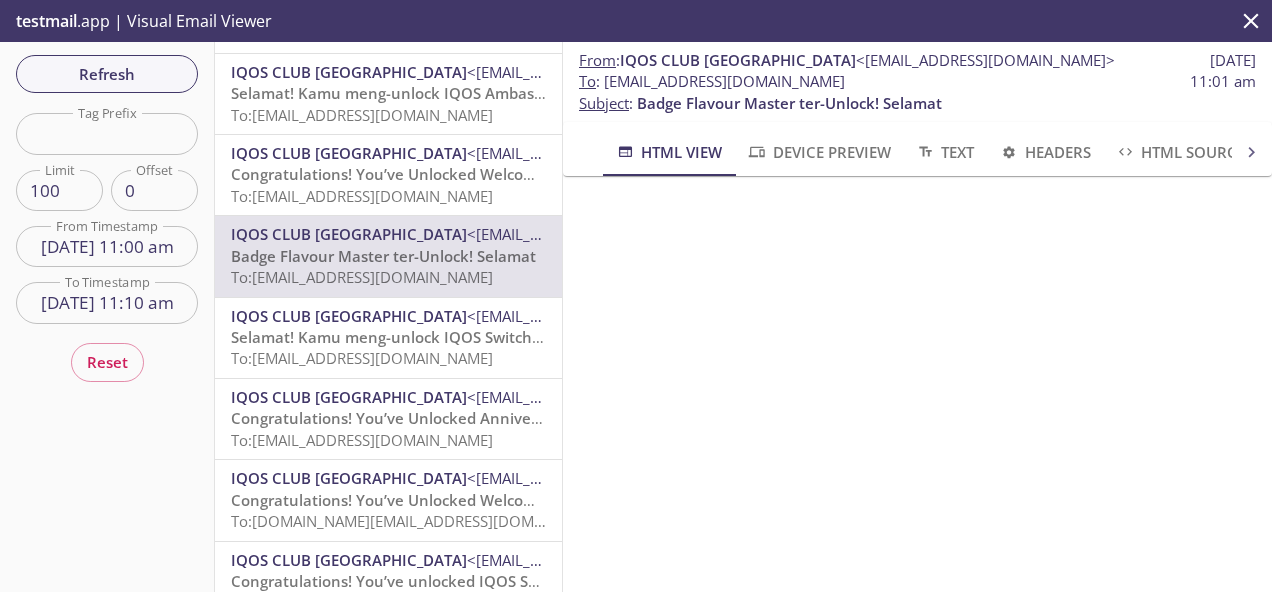 scroll, scrollTop: 360, scrollLeft: 0, axis: vertical 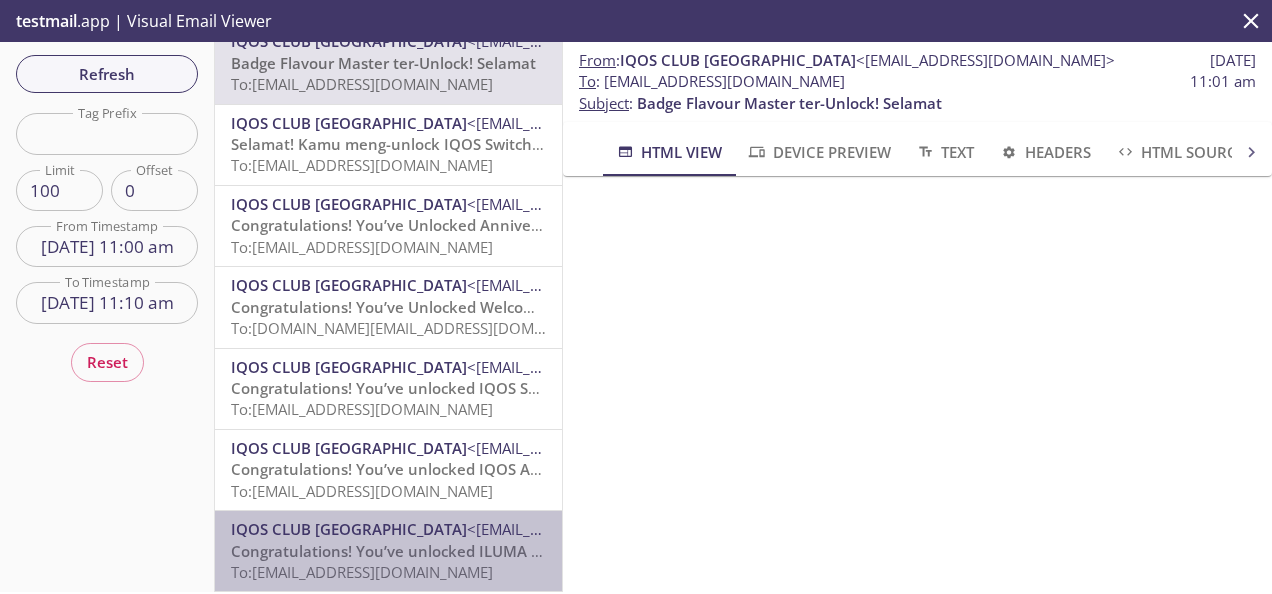 click on "Congratulations! You’ve unlocked ILUMA i Badge" at bounding box center (407, 551) 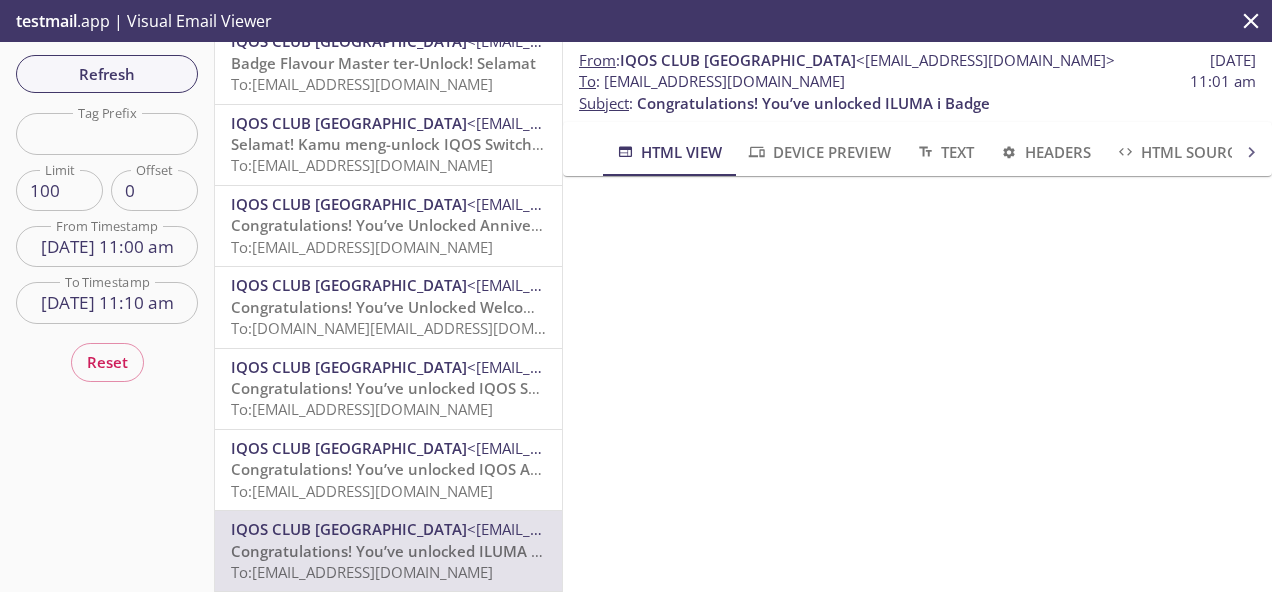 scroll, scrollTop: 2600, scrollLeft: 0, axis: vertical 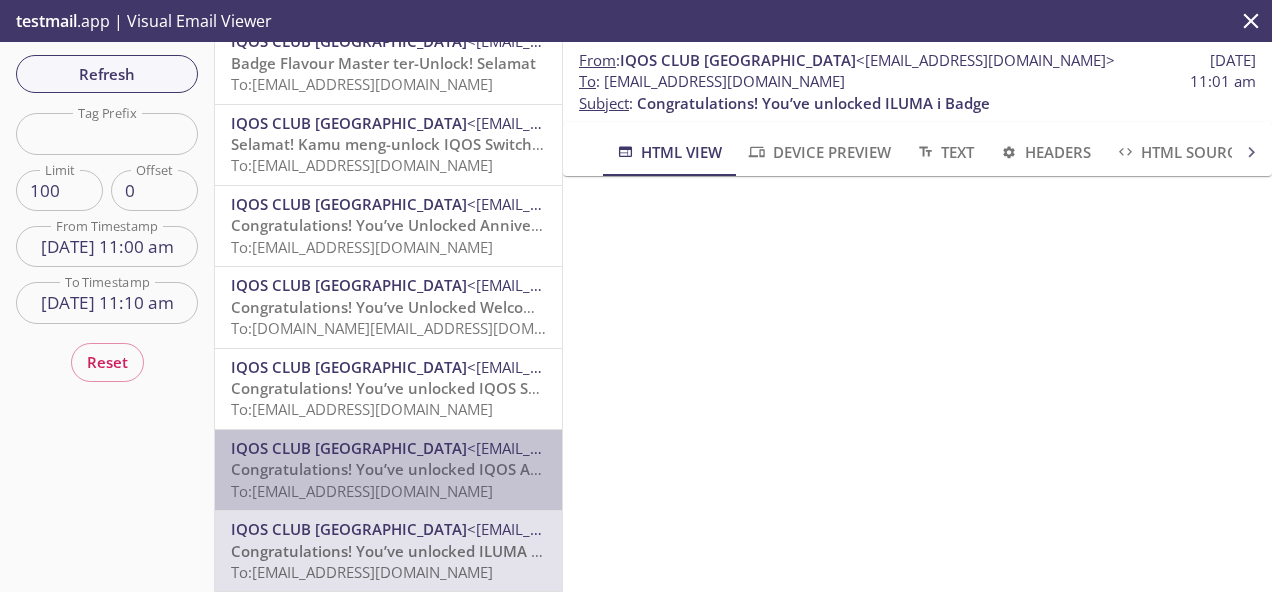 click on "To:  [EMAIL_ADDRESS][DOMAIN_NAME]" at bounding box center [362, 491] 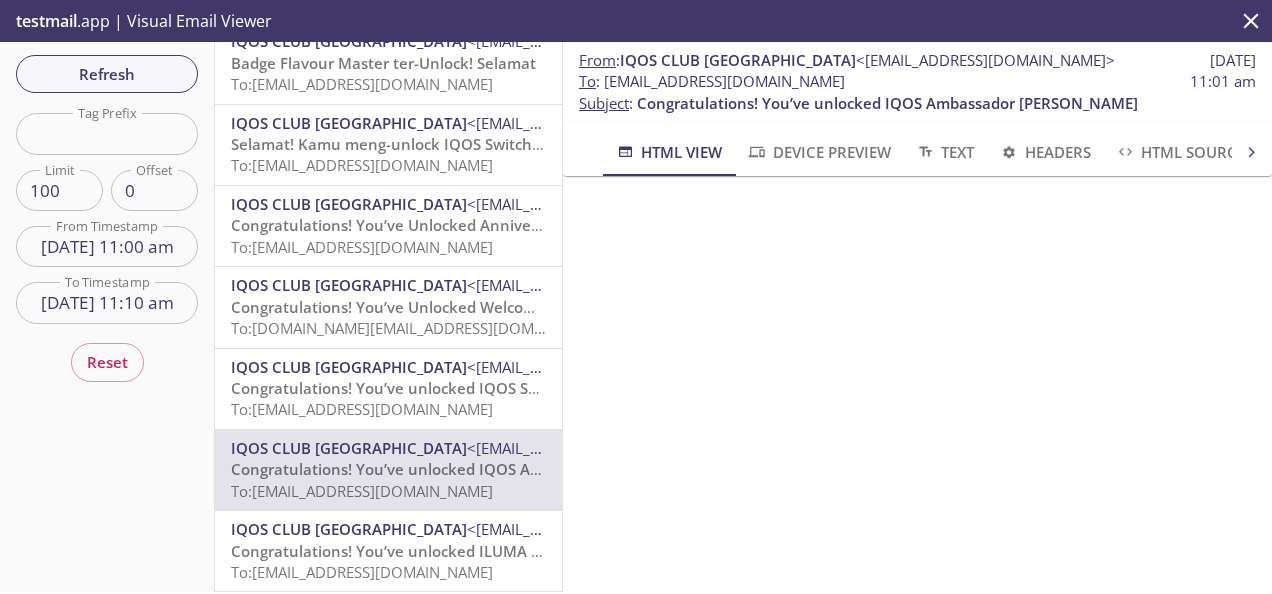 scroll, scrollTop: 1700, scrollLeft: 0, axis: vertical 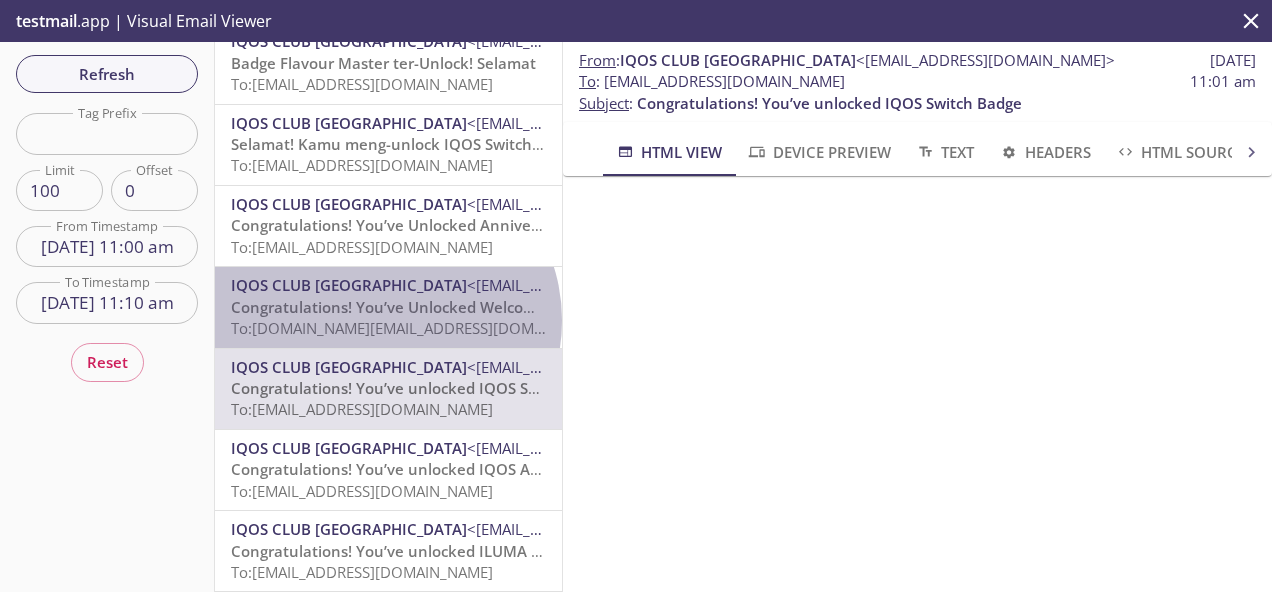 click on "To:  [DOMAIN_NAME][EMAIL_ADDRESS][DOMAIN_NAME]" at bounding box center [421, 328] 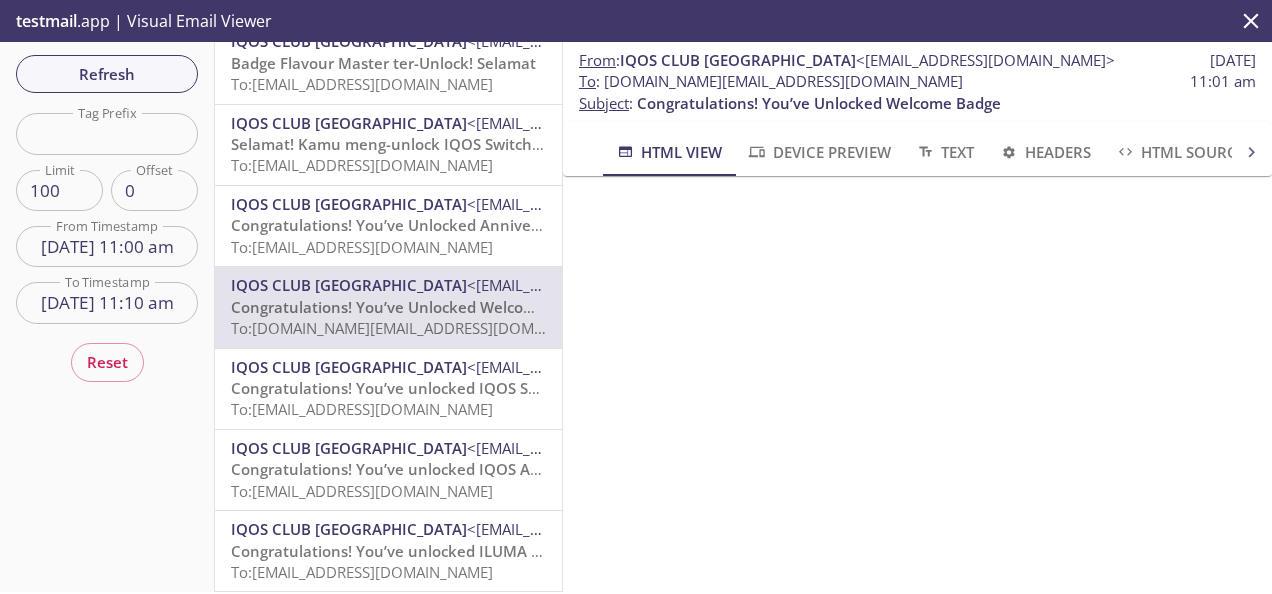 scroll, scrollTop: 1578, scrollLeft: 0, axis: vertical 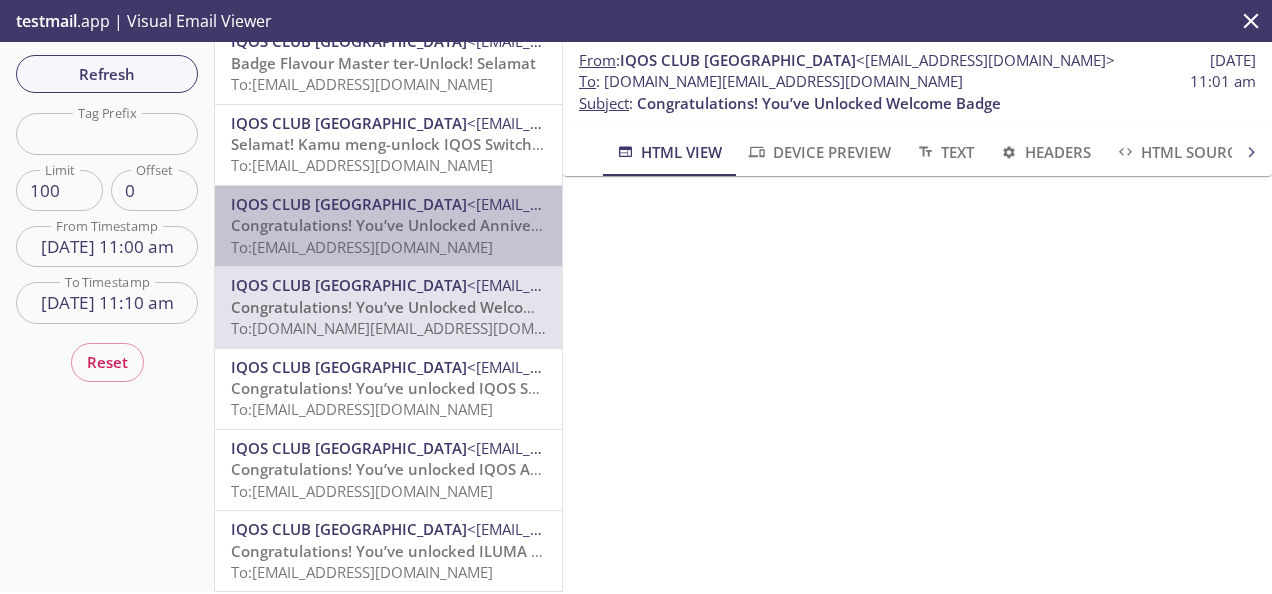 click on "To:  [EMAIL_ADDRESS][DOMAIN_NAME]" at bounding box center [362, 247] 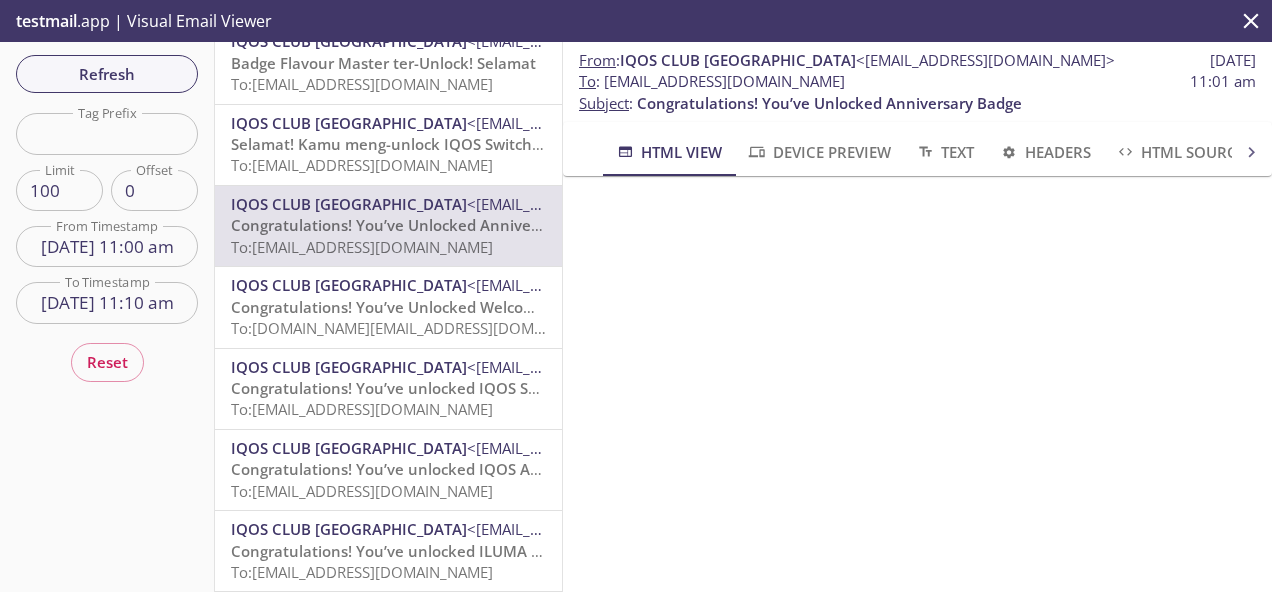 scroll, scrollTop: 0, scrollLeft: 0, axis: both 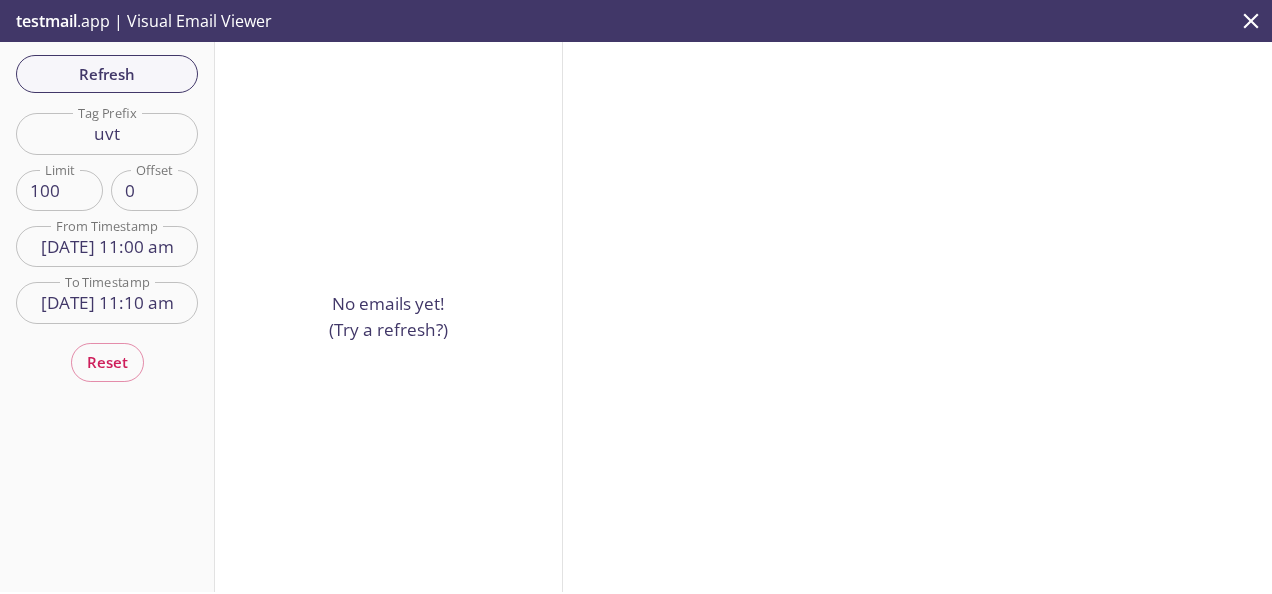 click on "uvt" at bounding box center (107, 133) 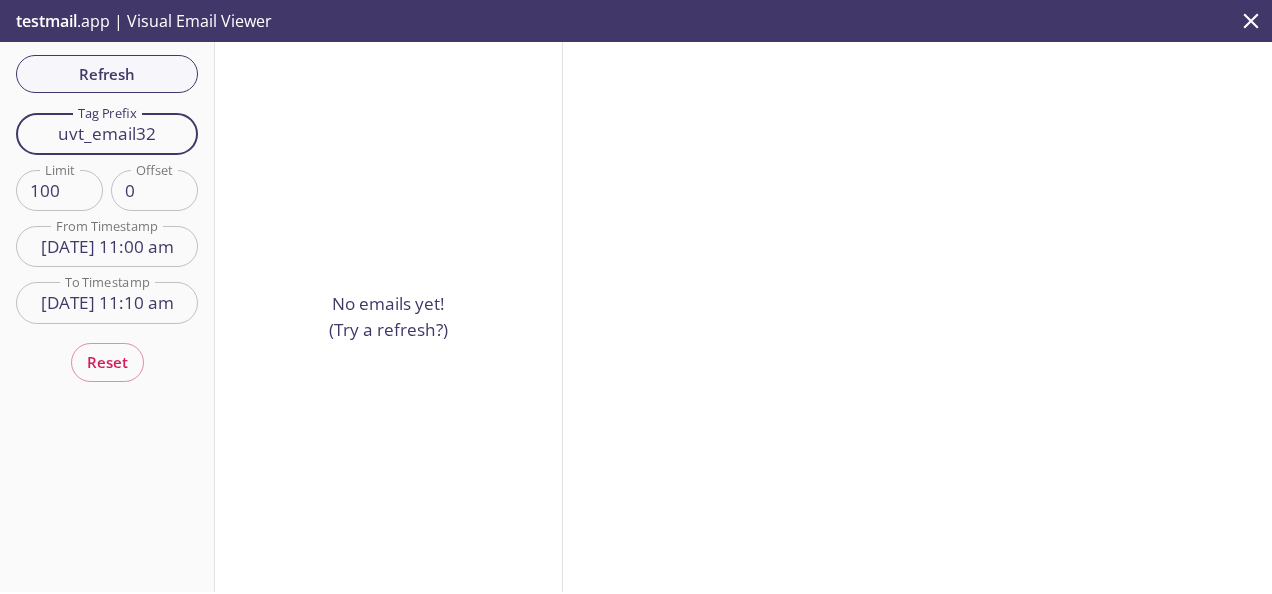 type on "uvt_email32" 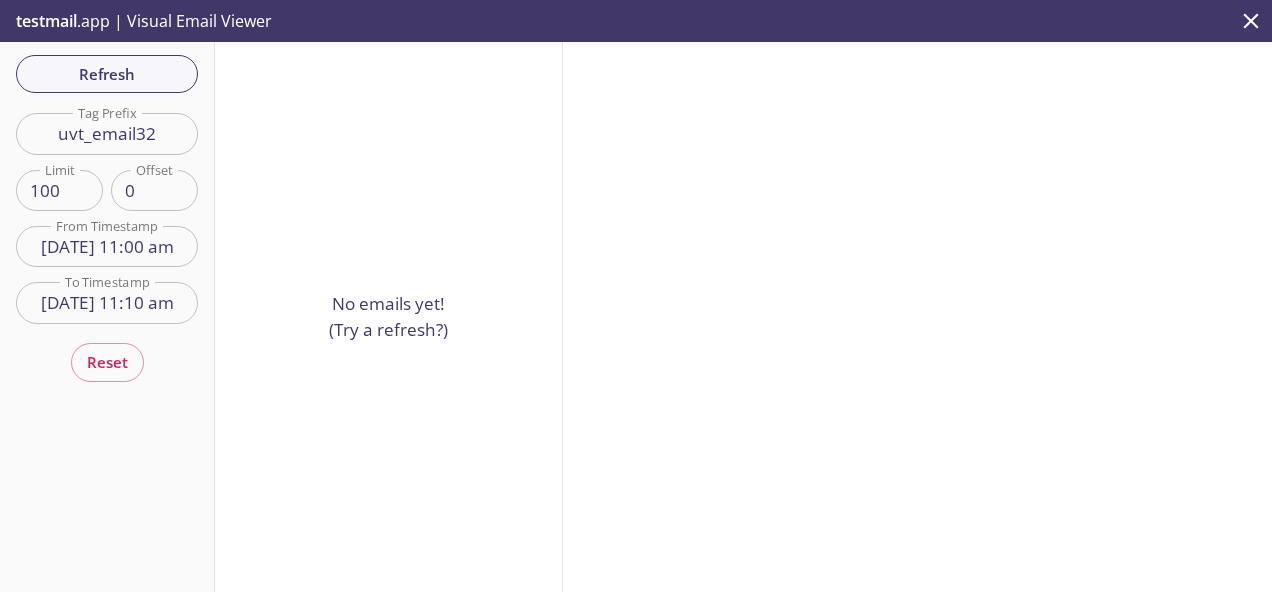 click on "Reset" at bounding box center (107, 362) 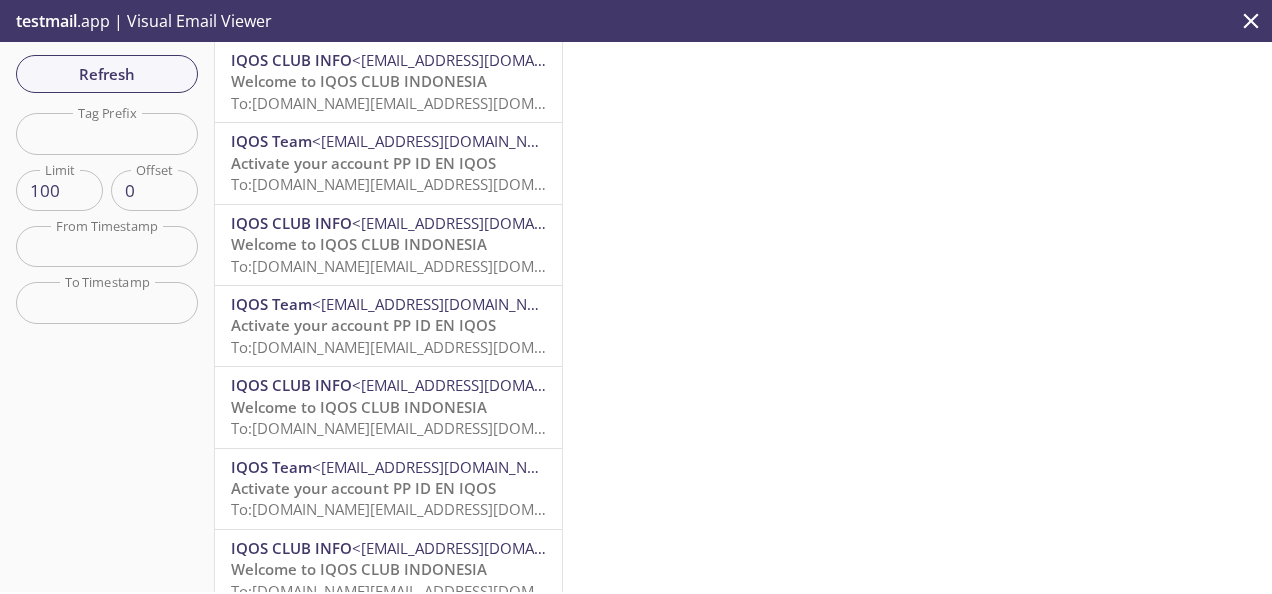 click at bounding box center (107, 133) 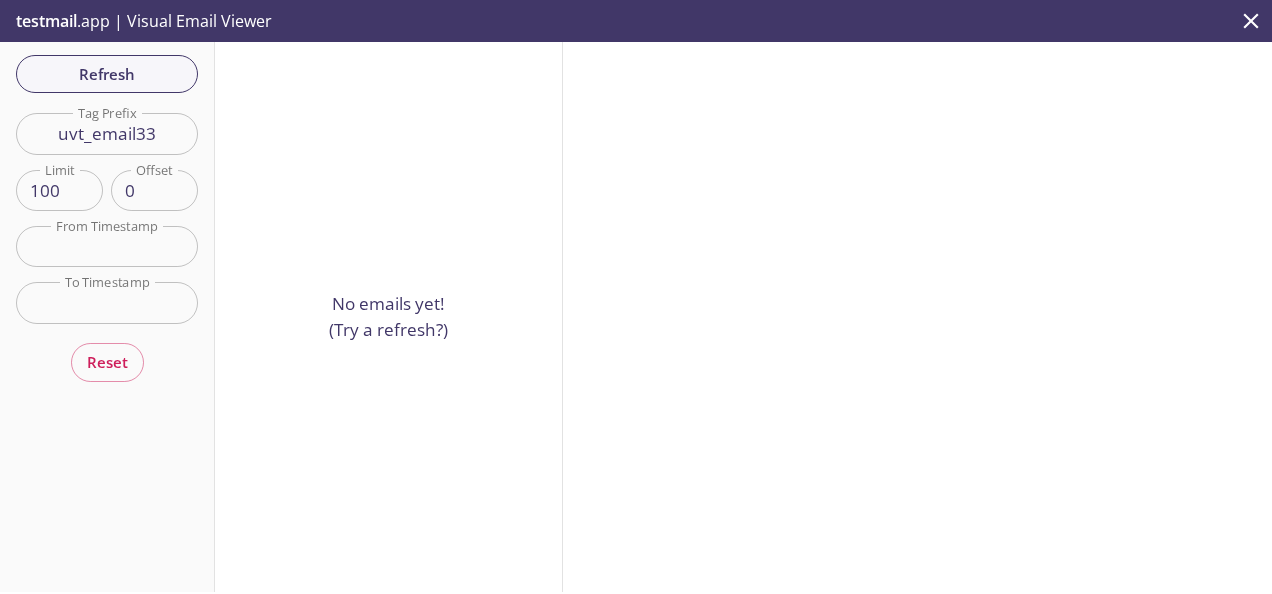 click on "uvt_email33" at bounding box center (107, 133) 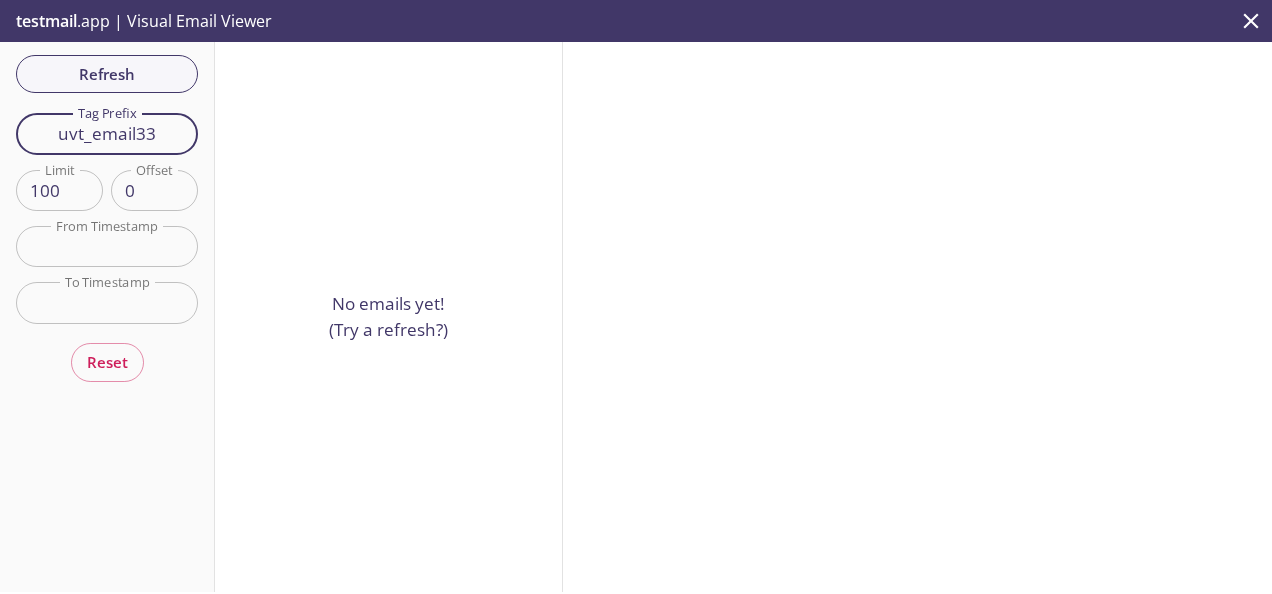 drag, startPoint x: 142, startPoint y: 134, endPoint x: 155, endPoint y: 137, distance: 13.341664 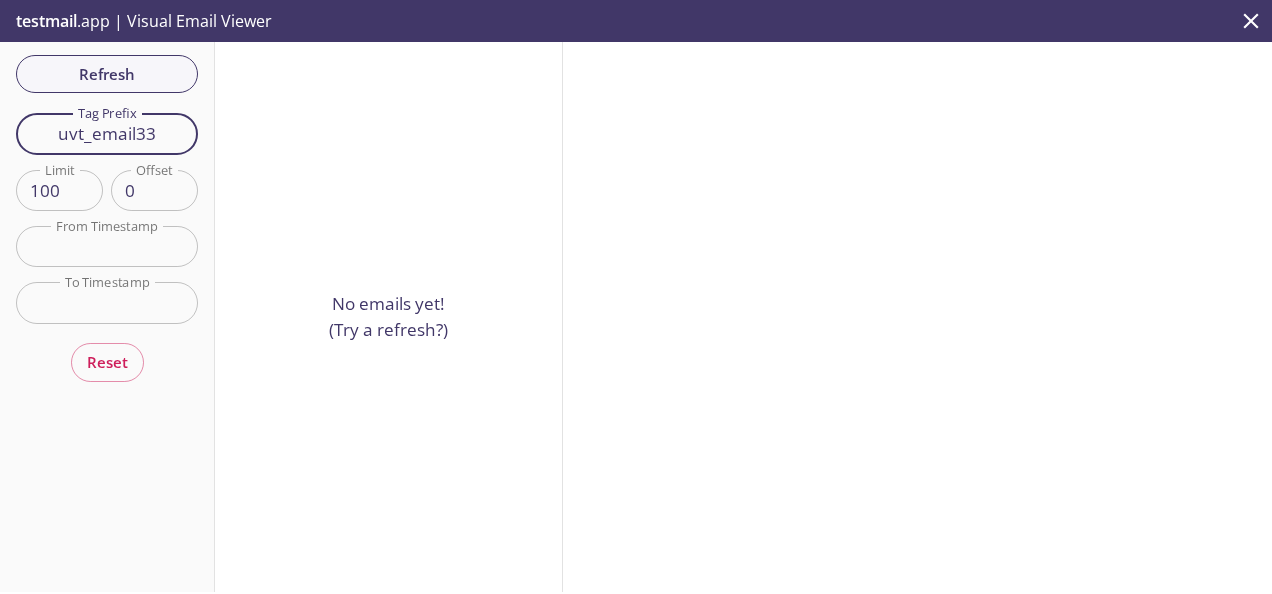 click on "uvt_email33" at bounding box center [107, 133] 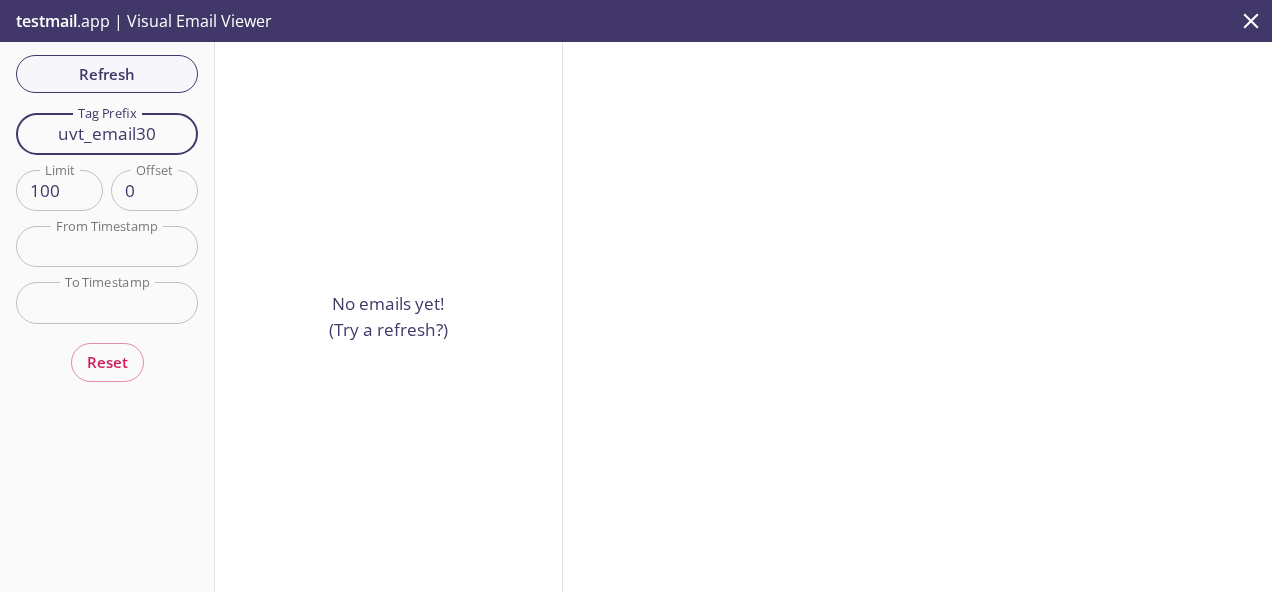 drag, startPoint x: 36, startPoint y: 140, endPoint x: 26, endPoint y: 139, distance: 10.049875 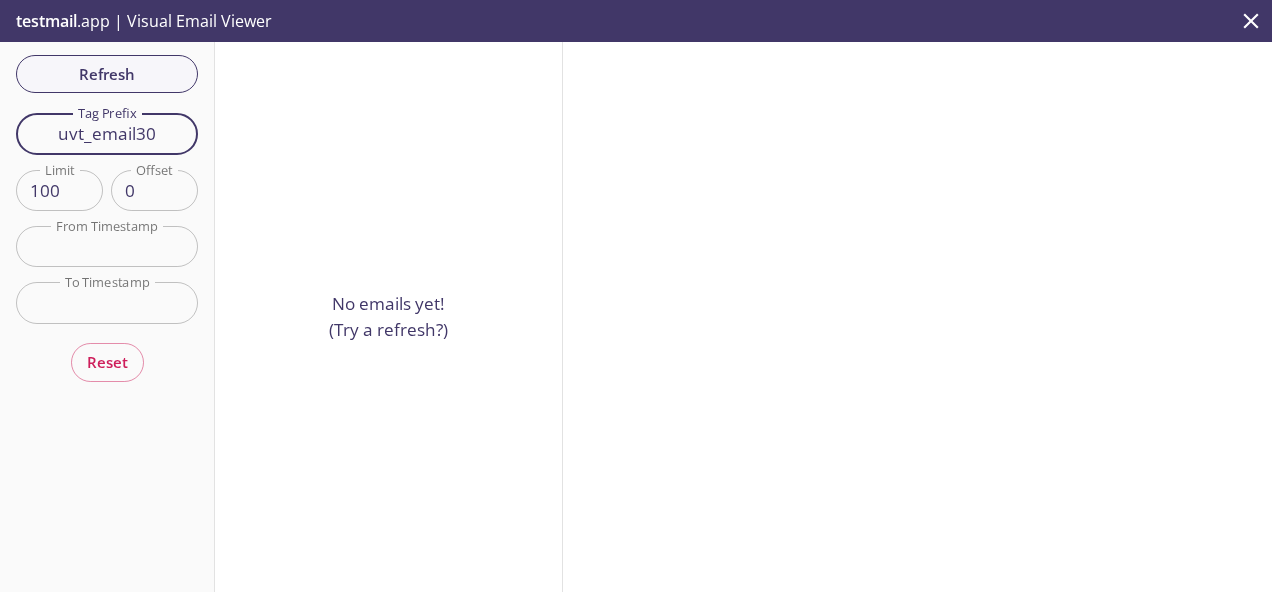 click on "uvt_email30" at bounding box center (107, 133) 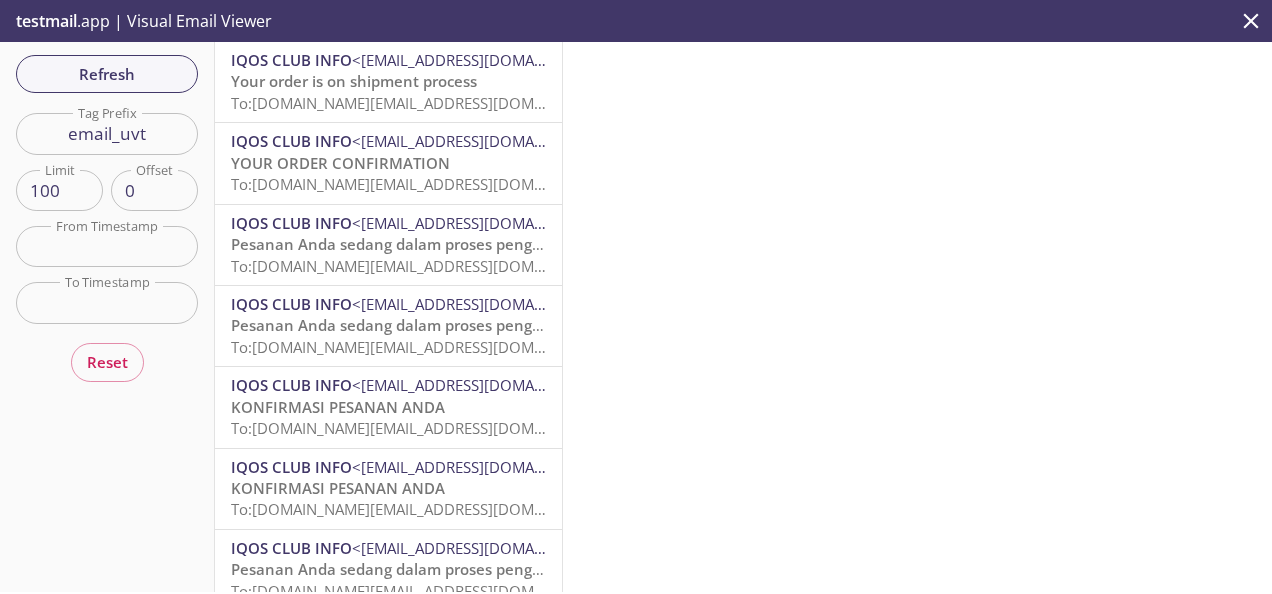 click on "email_uvt" at bounding box center (107, 133) 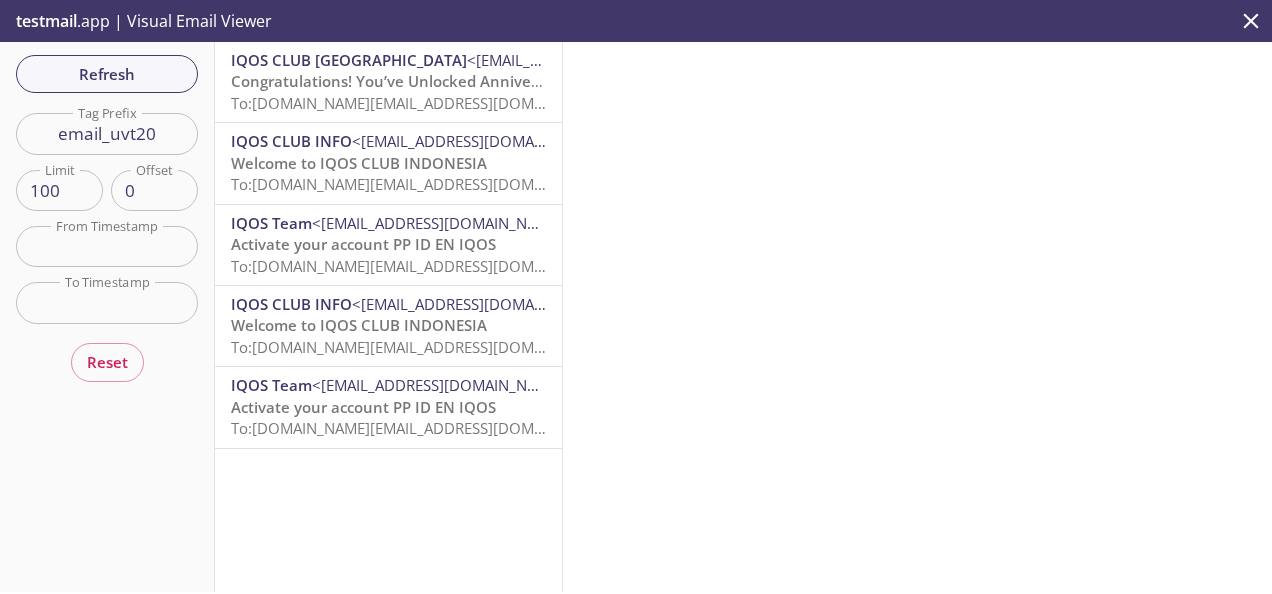click on "Congratulations! You’ve Unlocked Anniversary Badge" at bounding box center (423, 81) 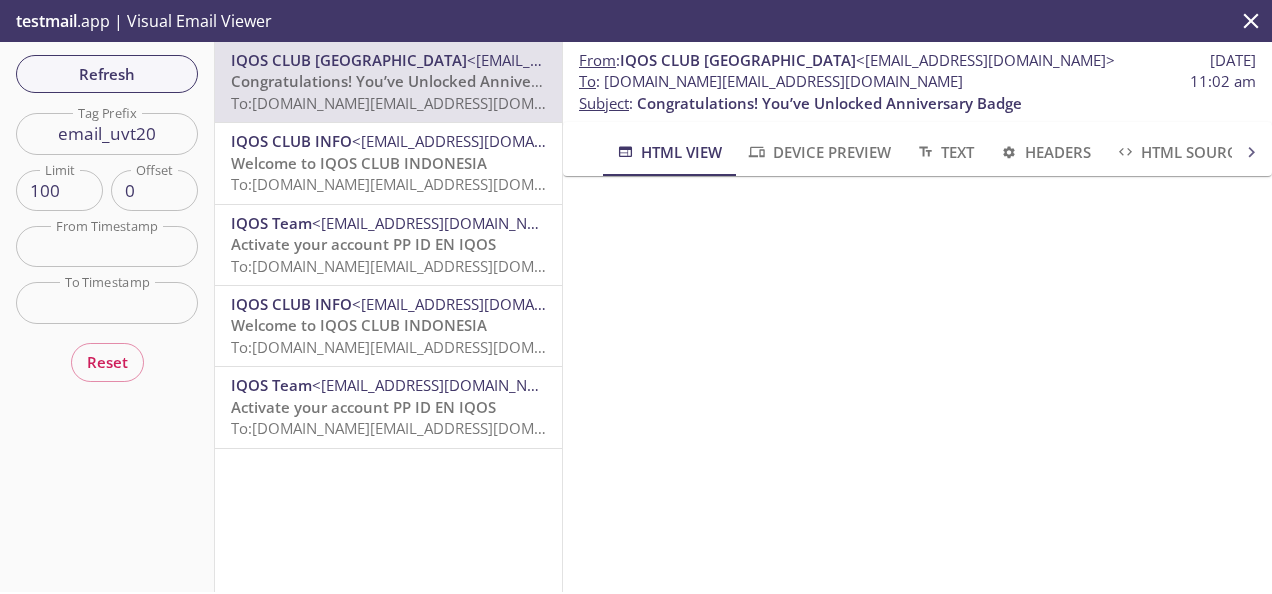 scroll, scrollTop: 400, scrollLeft: 0, axis: vertical 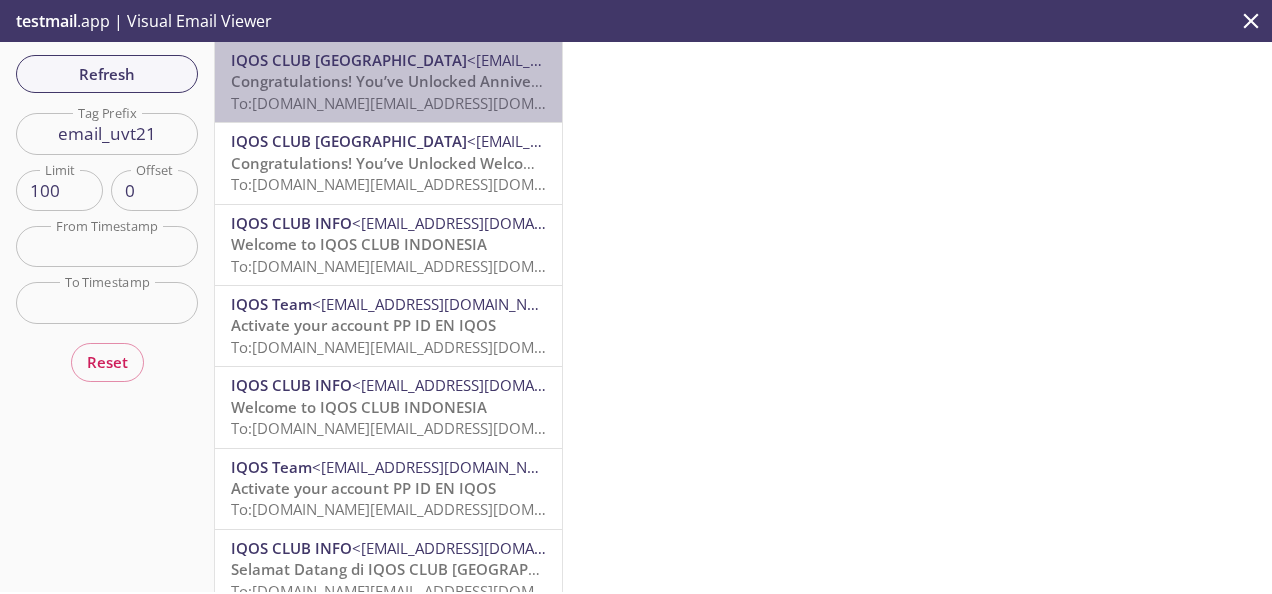 click on "To:  [DOMAIN_NAME][EMAIL_ADDRESS][DOMAIN_NAME]" at bounding box center (421, 103) 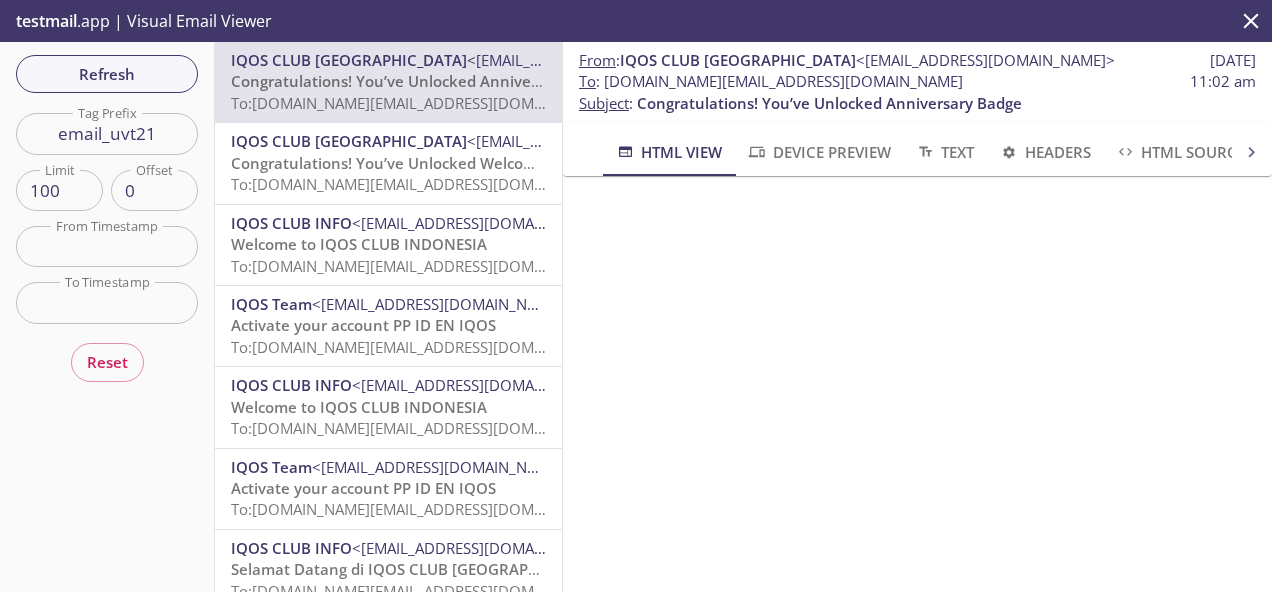 scroll, scrollTop: 1100, scrollLeft: 0, axis: vertical 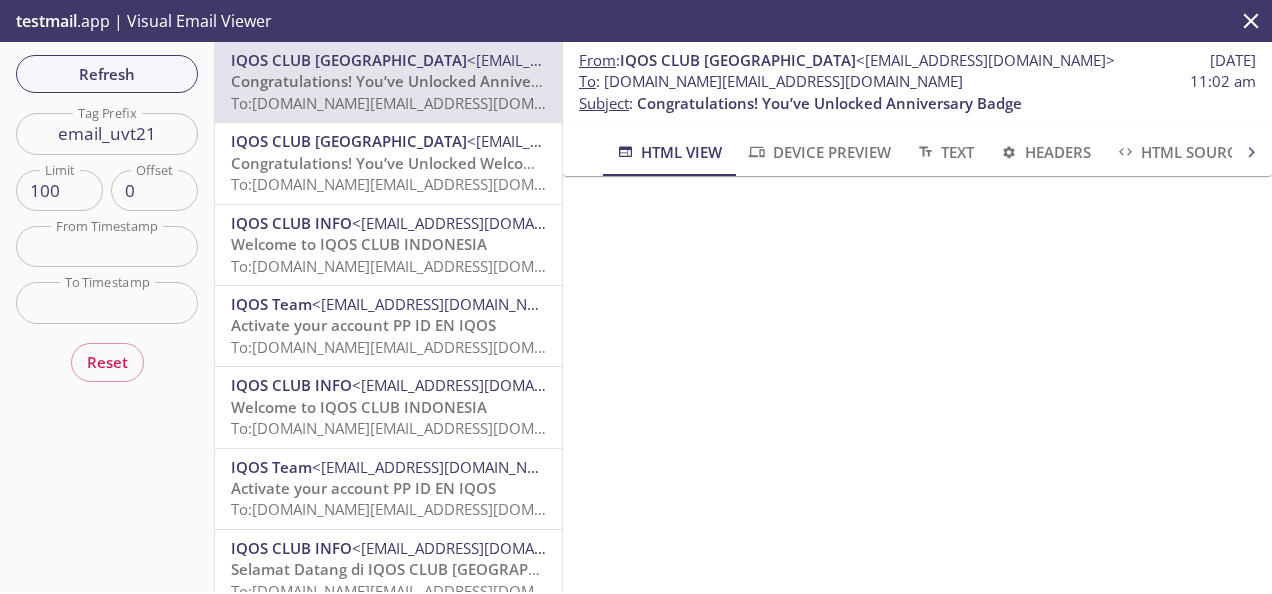 click on "To:  [DOMAIN_NAME][EMAIL_ADDRESS][DOMAIN_NAME]" at bounding box center [421, 184] 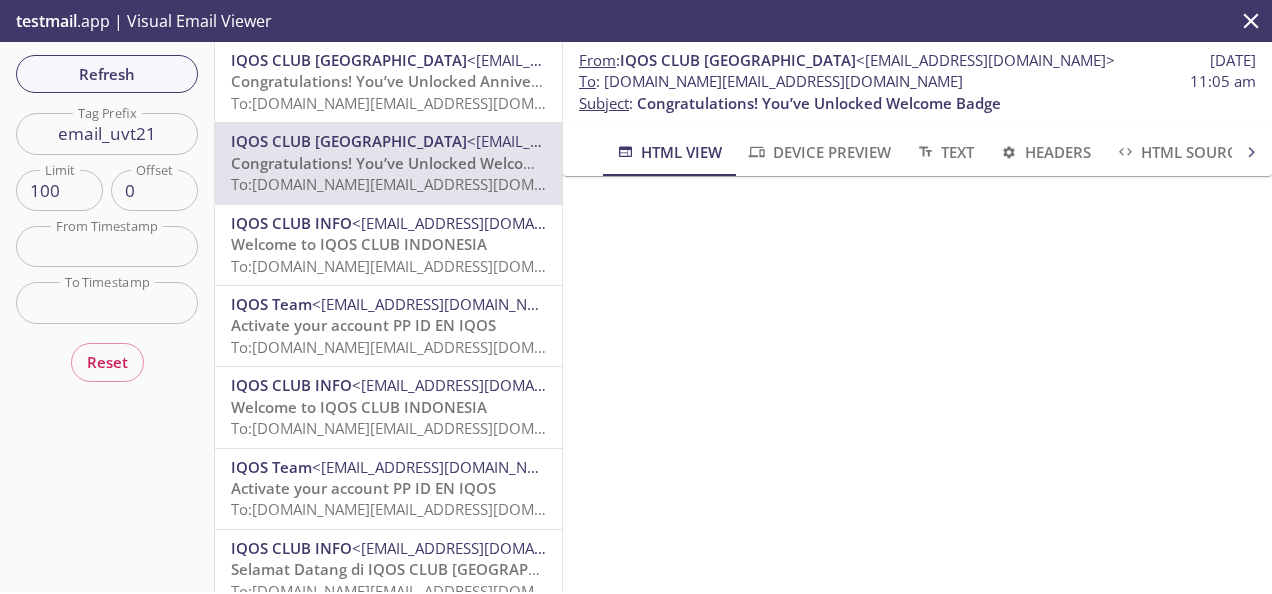 scroll, scrollTop: 800, scrollLeft: 0, axis: vertical 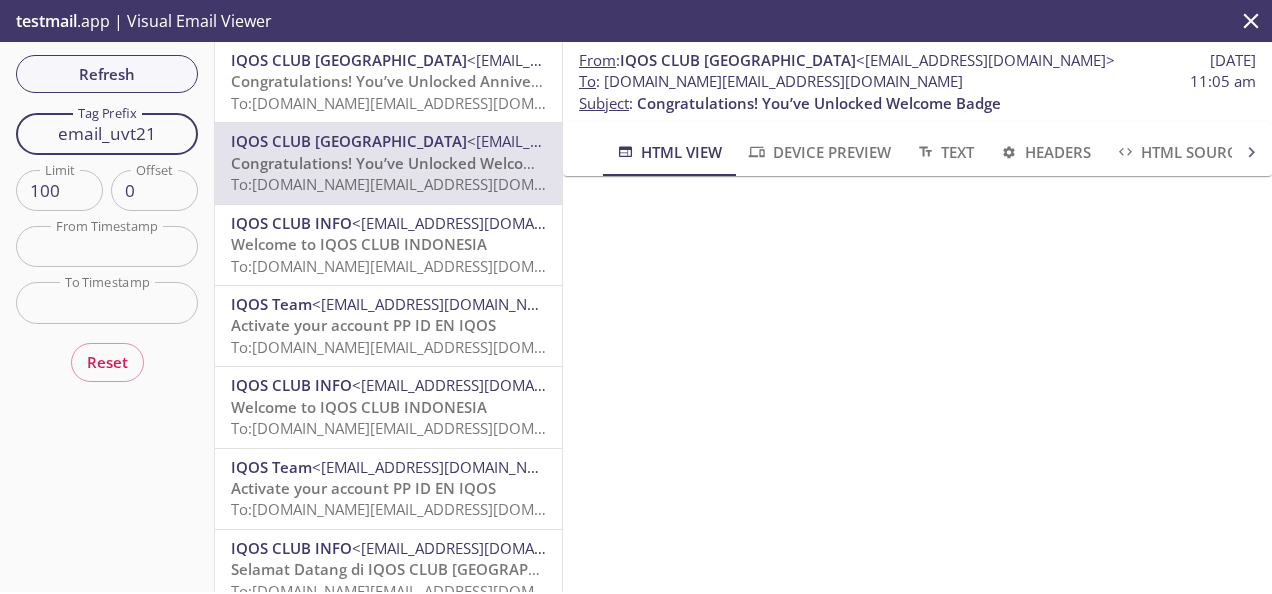 click on "email_uvt21" at bounding box center (107, 133) 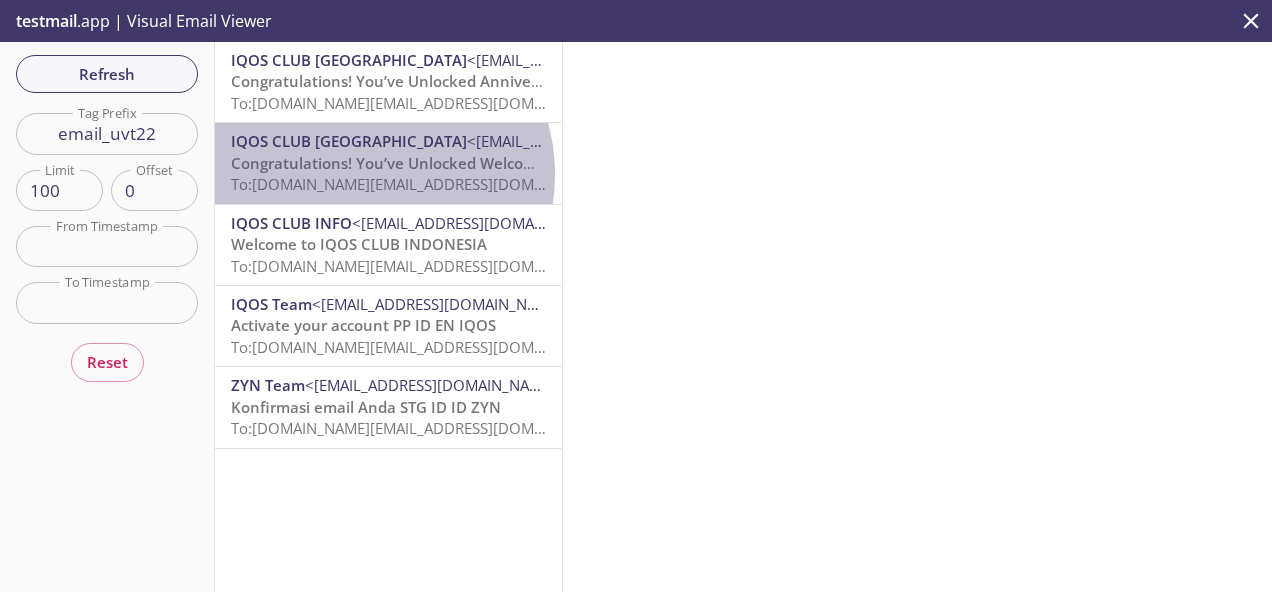 click on "To:  [DOMAIN_NAME][EMAIL_ADDRESS][DOMAIN_NAME]" at bounding box center (421, 184) 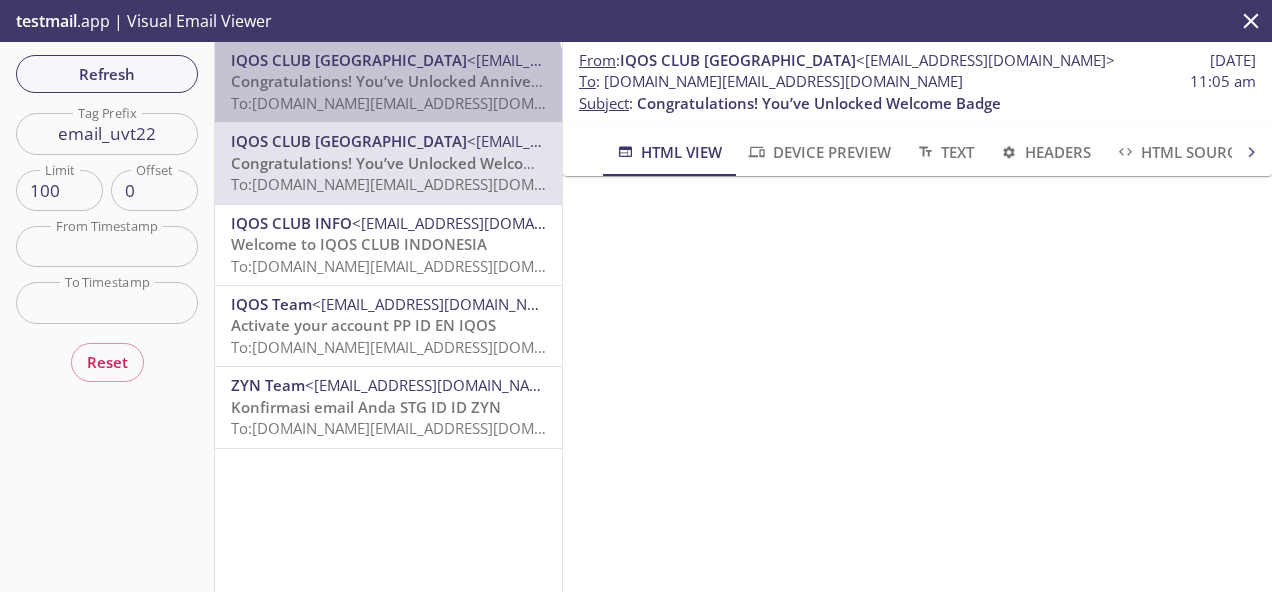 click on "To:  [DOMAIN_NAME][EMAIL_ADDRESS][DOMAIN_NAME]" at bounding box center (421, 103) 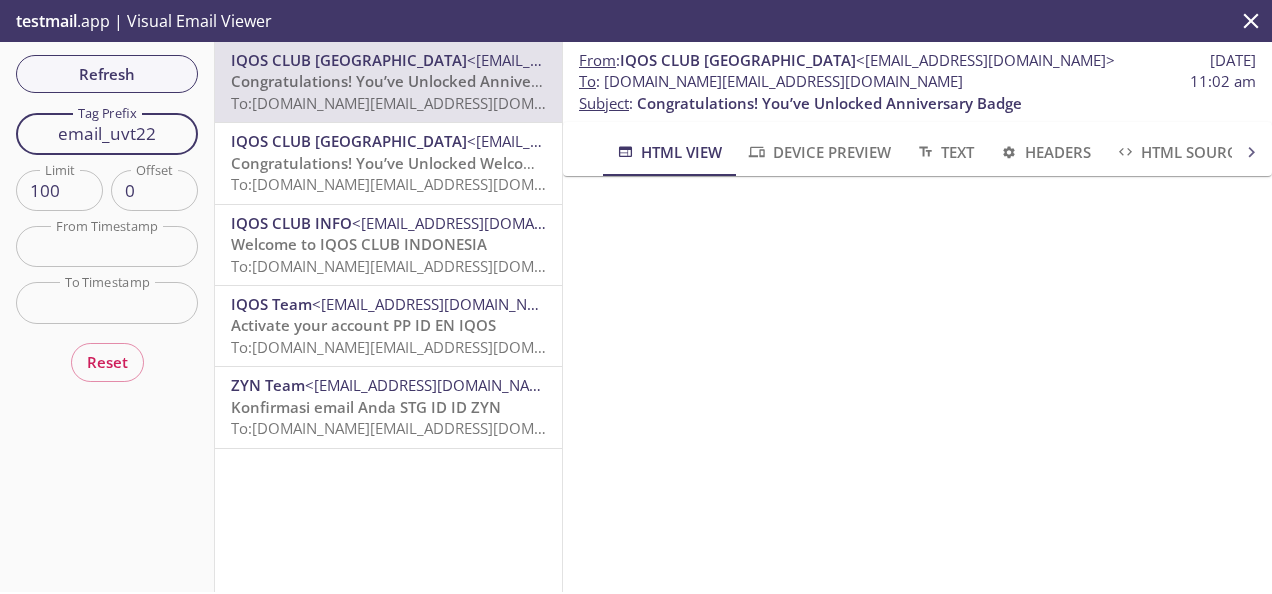 click on "email_uvt22" at bounding box center (107, 133) 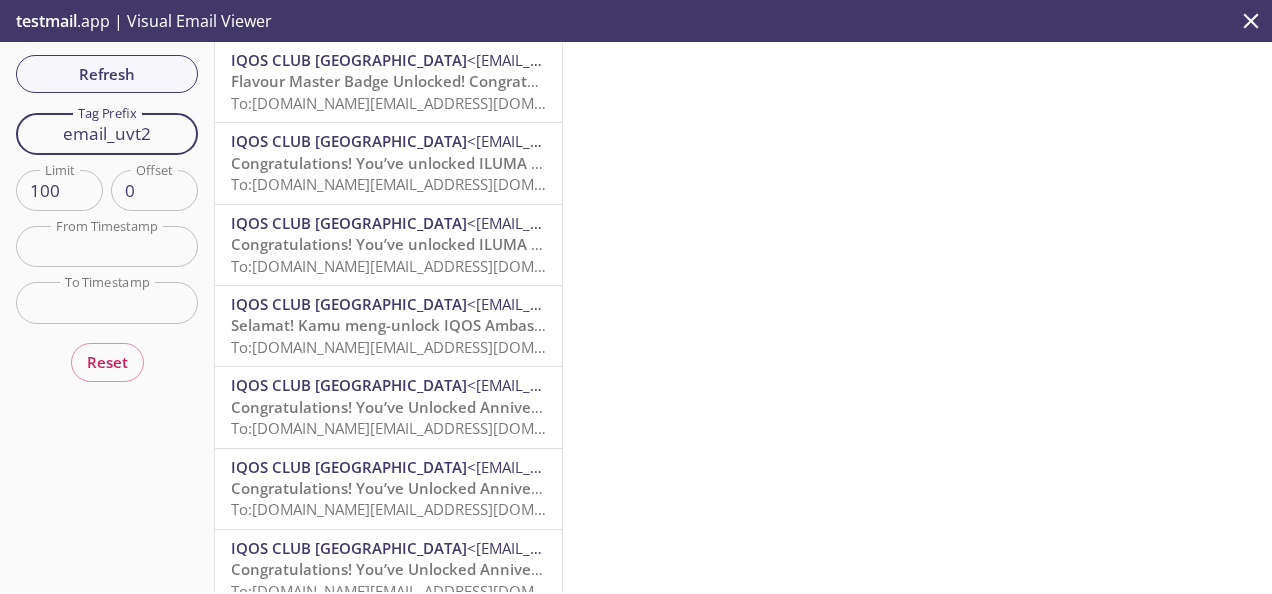 click on "email_uvt2" at bounding box center (107, 133) 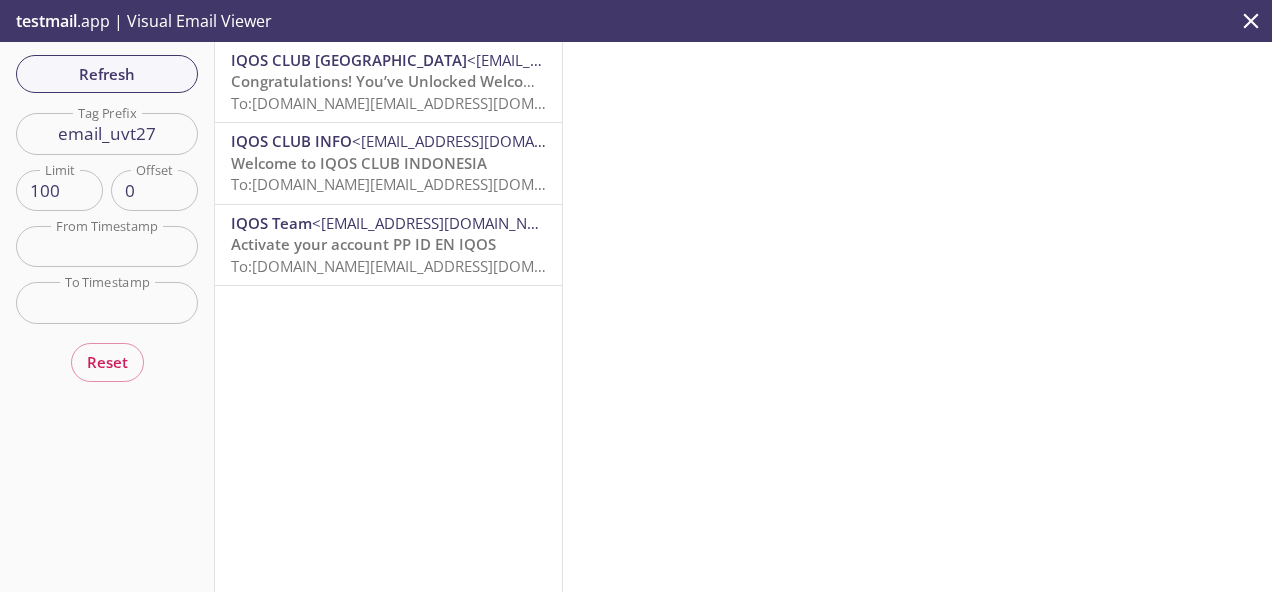 click on "email_uvt27" at bounding box center (107, 133) 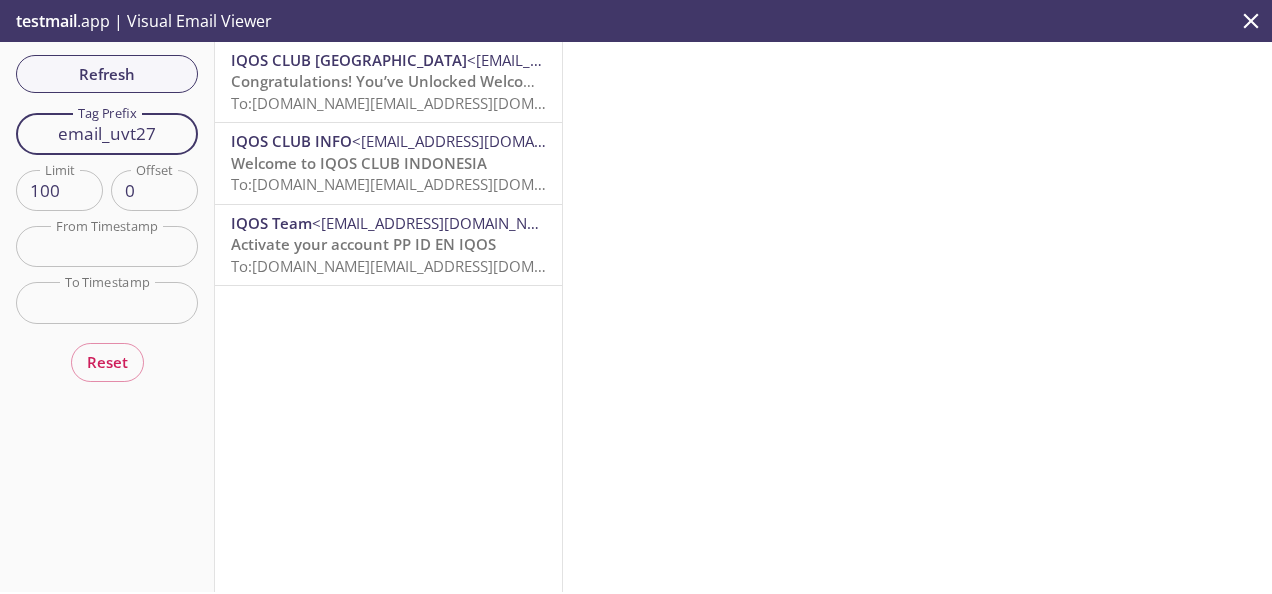 click on "To:  [DOMAIN_NAME][EMAIL_ADDRESS][DOMAIN_NAME]" at bounding box center (421, 103) 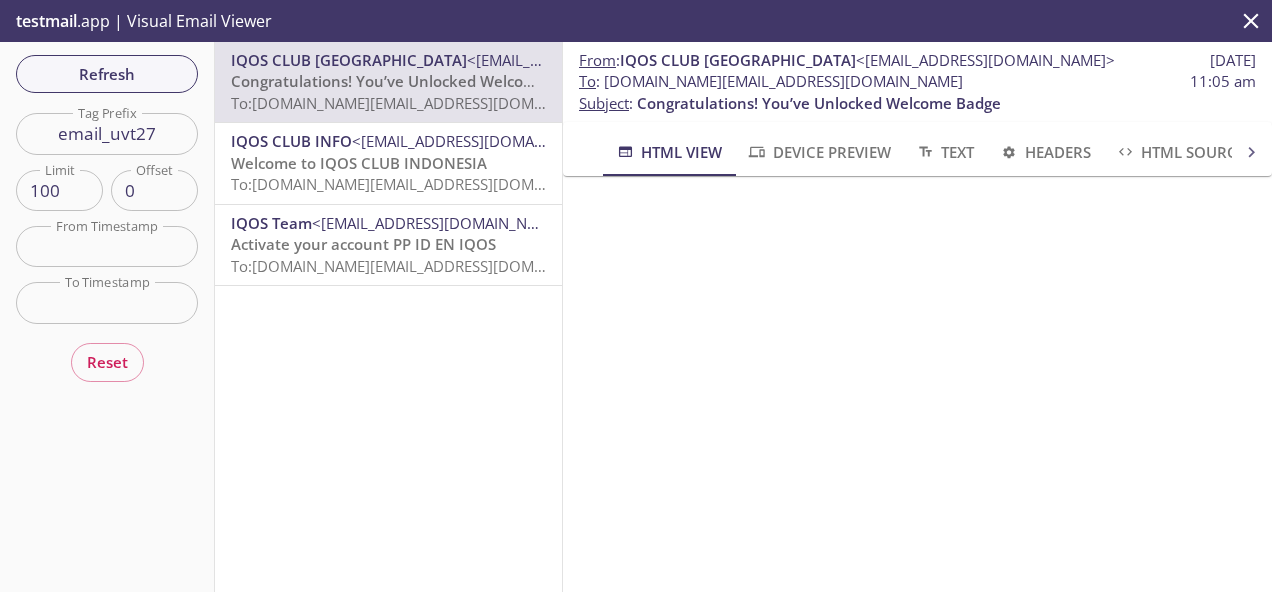 scroll, scrollTop: 0, scrollLeft: 0, axis: both 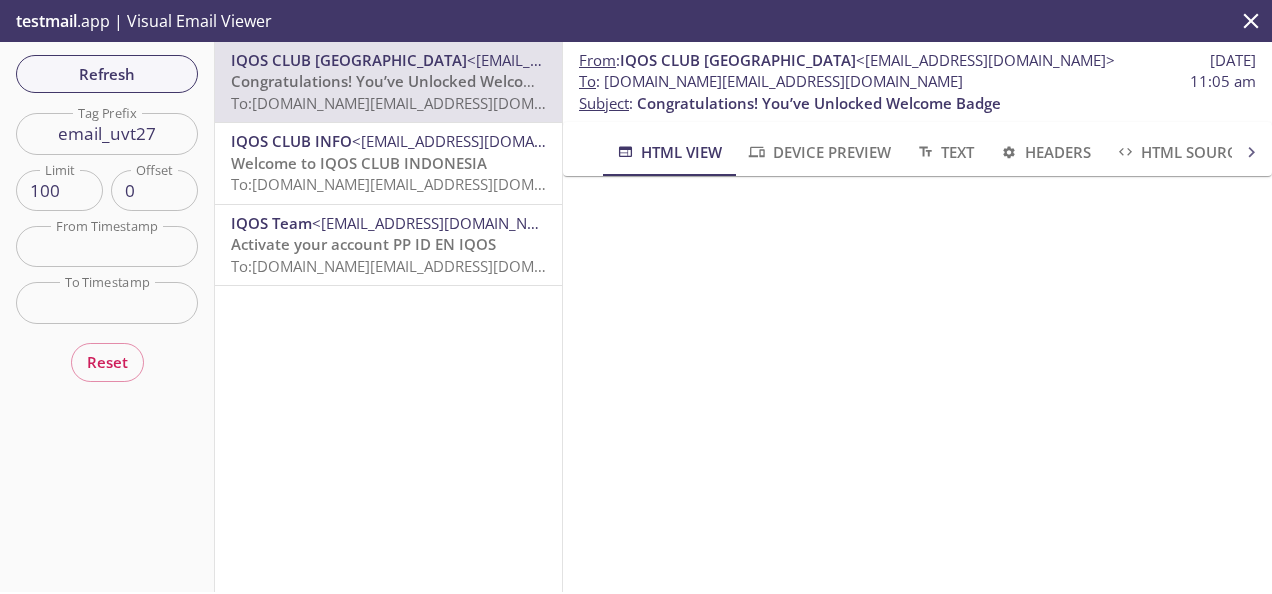 click on "email_uvt27" at bounding box center [107, 133] 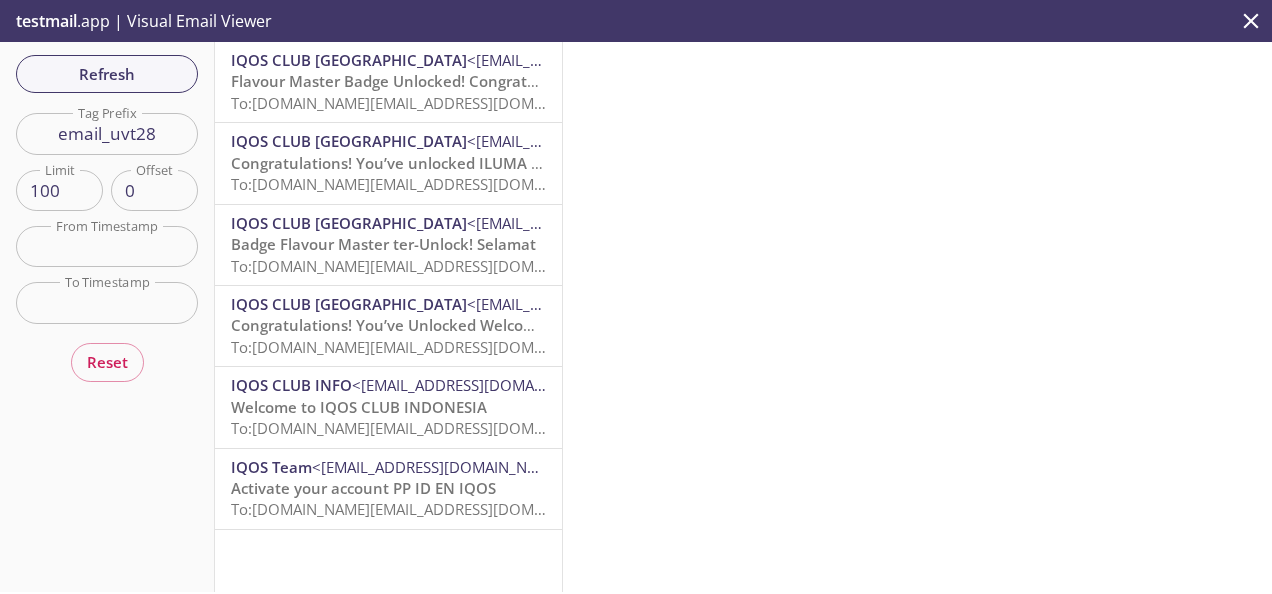 click on "Flavour Master Badge Unlocked! Congratulations" at bounding box center (408, 81) 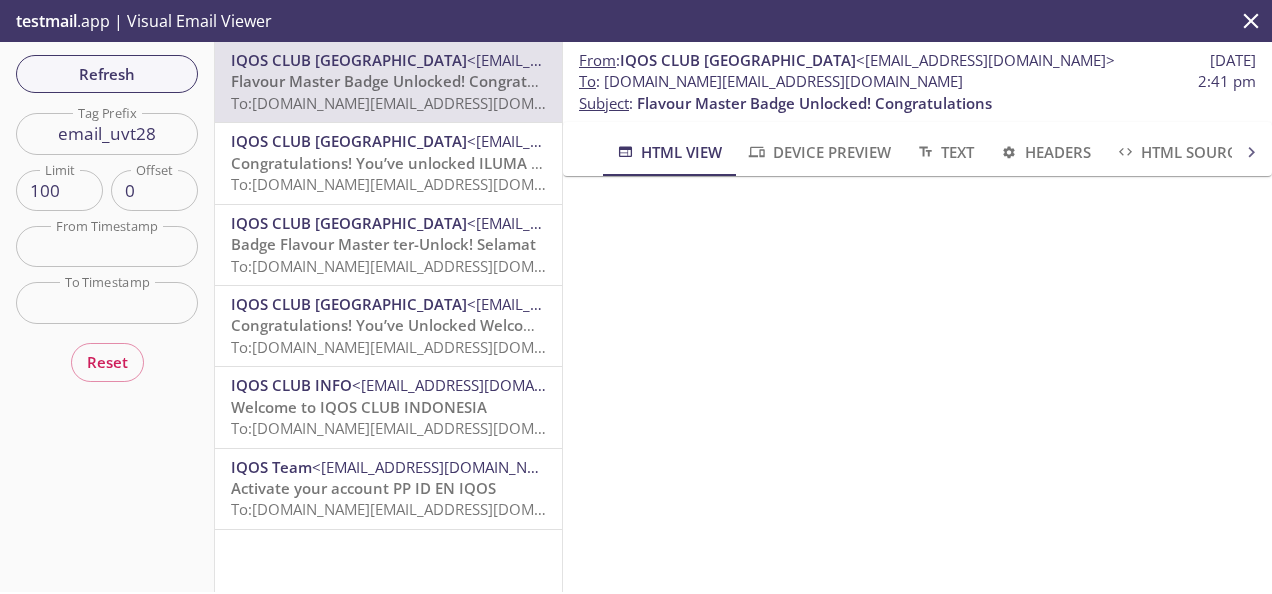 scroll, scrollTop: 800, scrollLeft: 0, axis: vertical 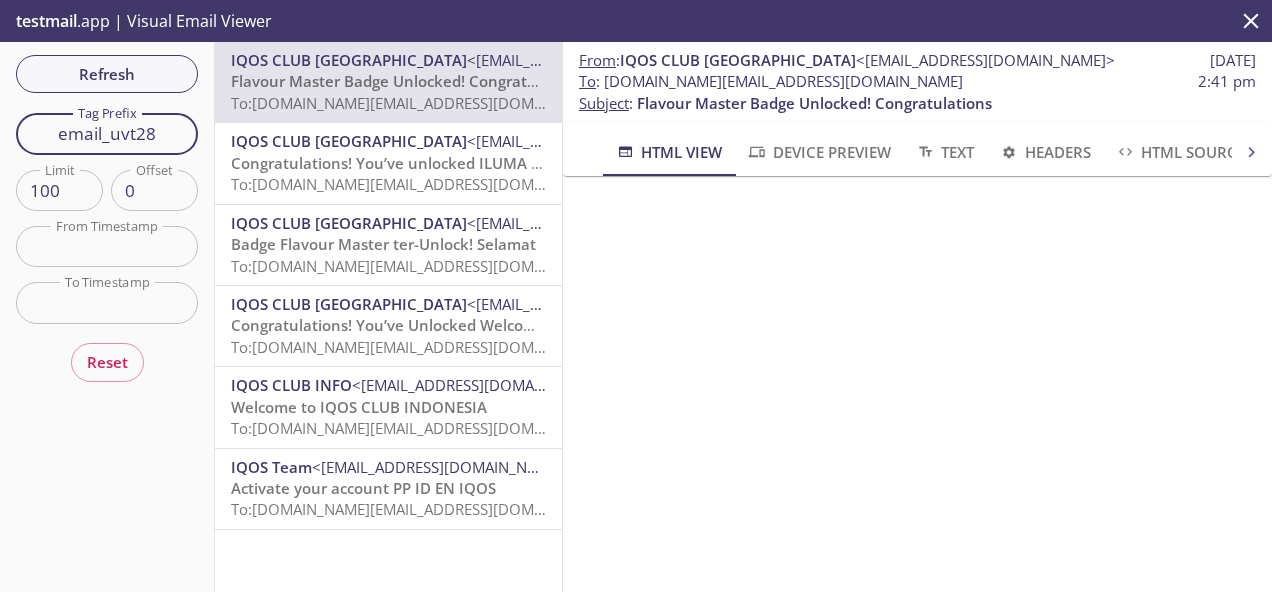 click on "email_uvt28" at bounding box center (107, 133) 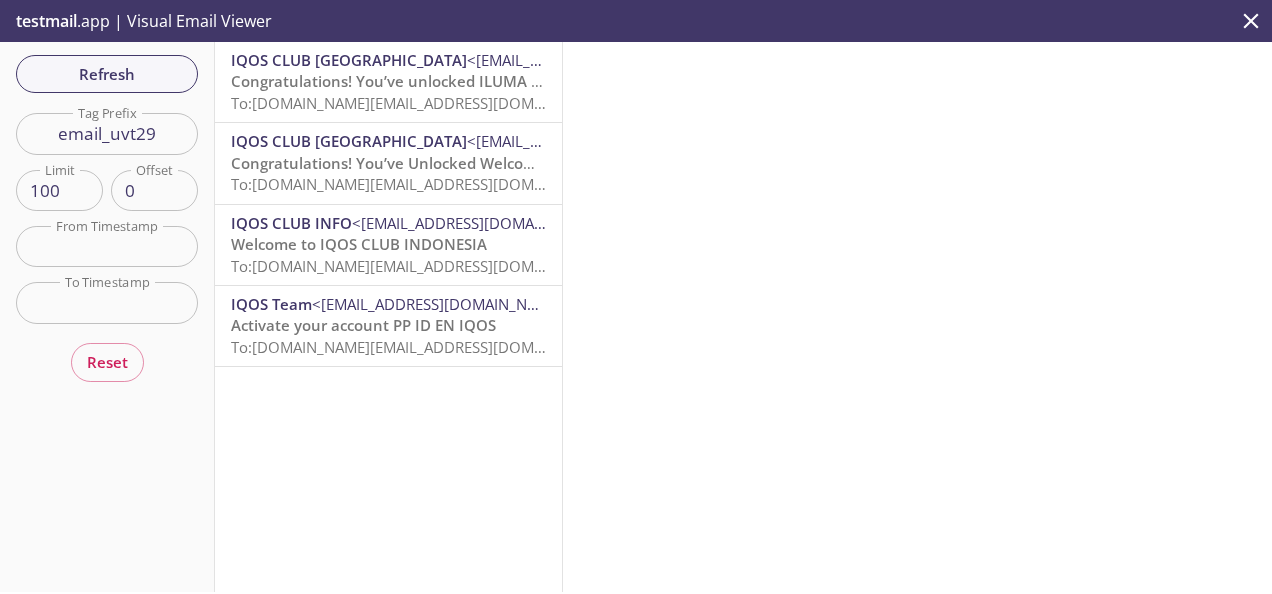 click on "Congratulations! You’ve unlocked ILUMA i Badge" at bounding box center [407, 81] 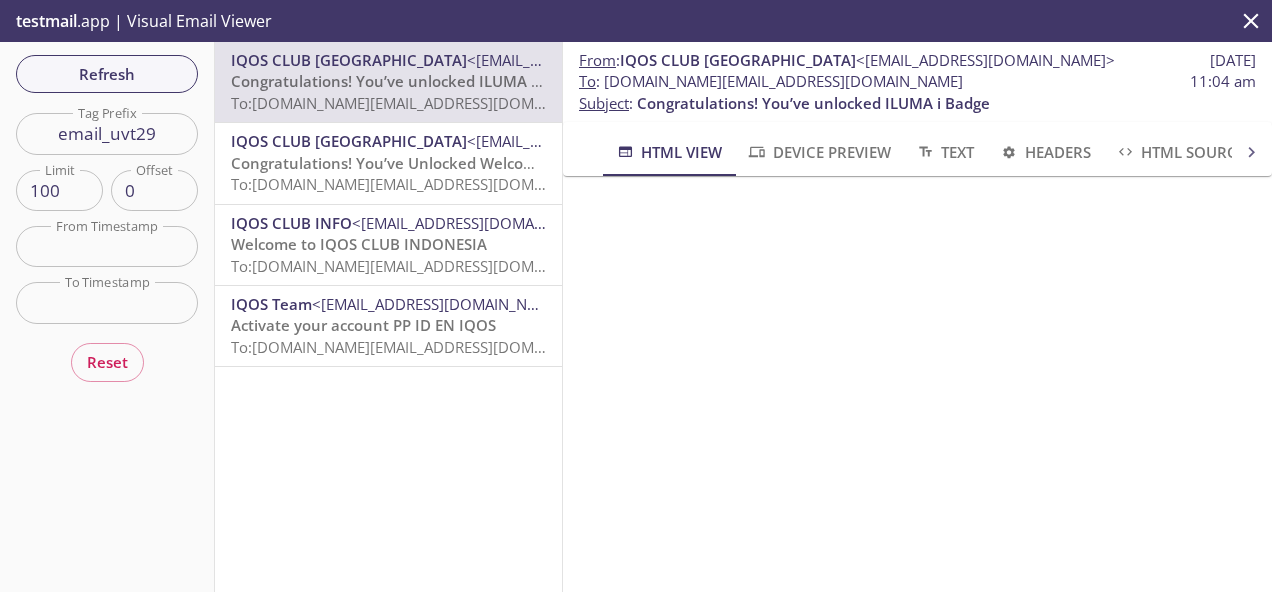scroll, scrollTop: 0, scrollLeft: 0, axis: both 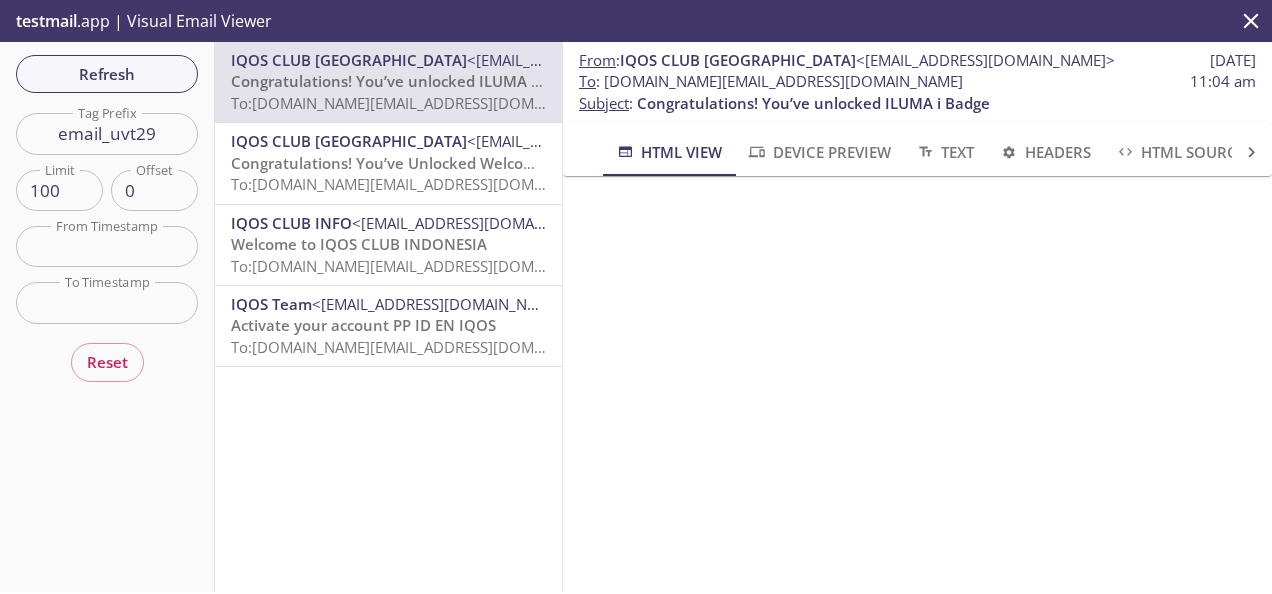 click on "email_uvt29" at bounding box center [107, 133] 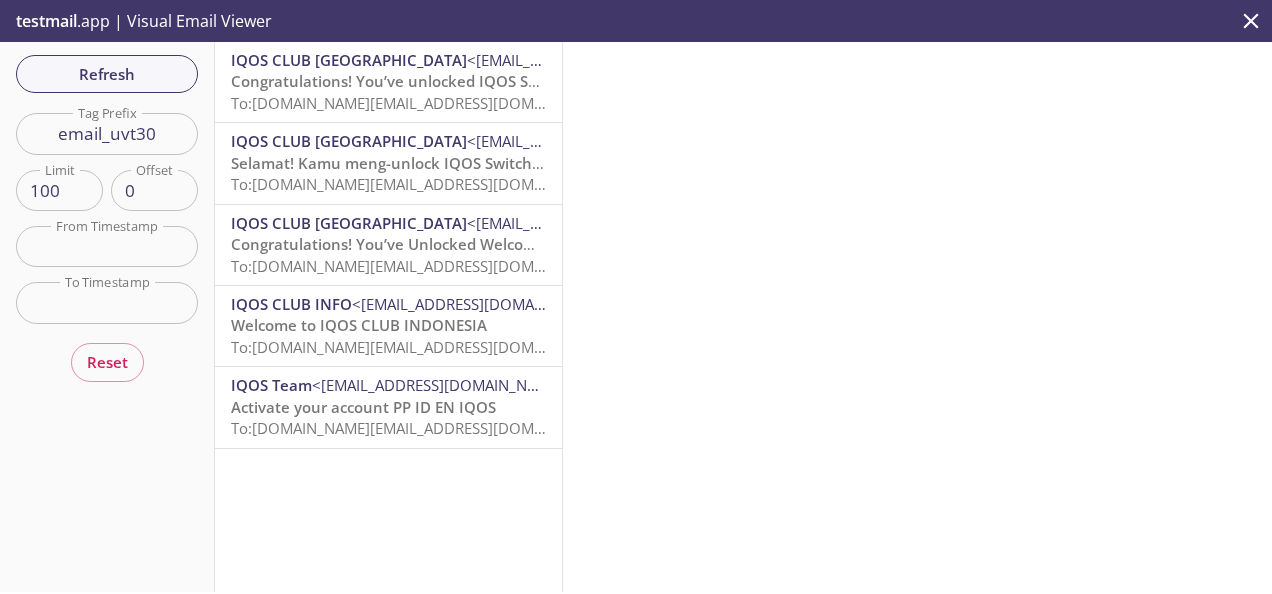 click on "To:  [DOMAIN_NAME][EMAIL_ADDRESS][DOMAIN_NAME]" at bounding box center (421, 103) 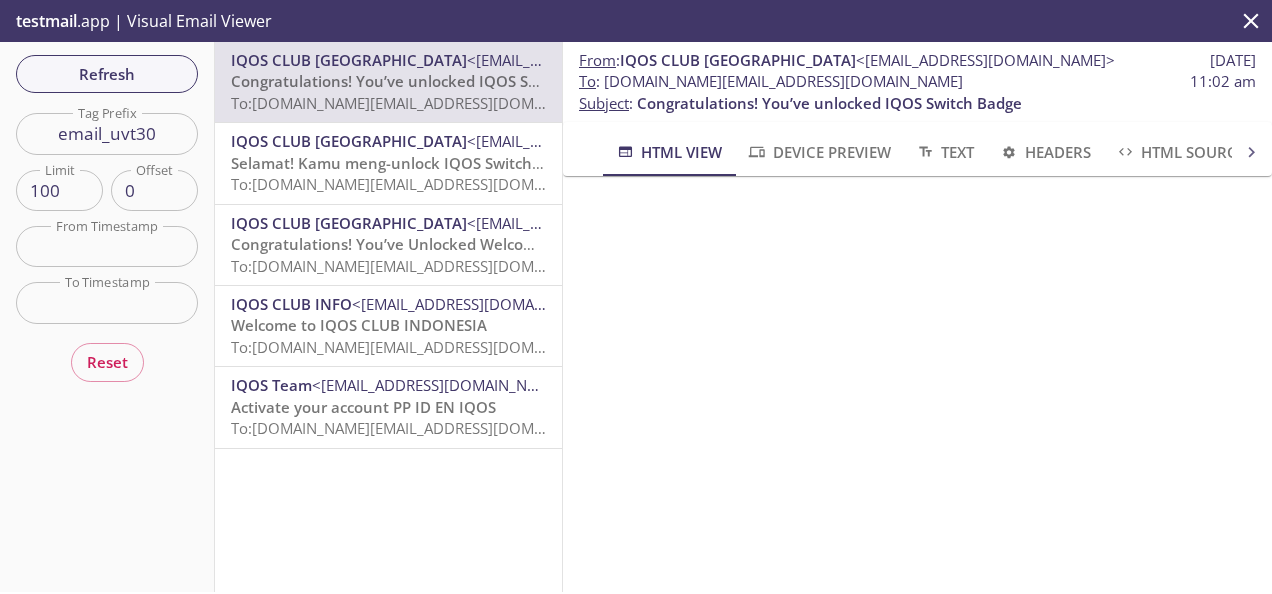 scroll, scrollTop: 0, scrollLeft: 0, axis: both 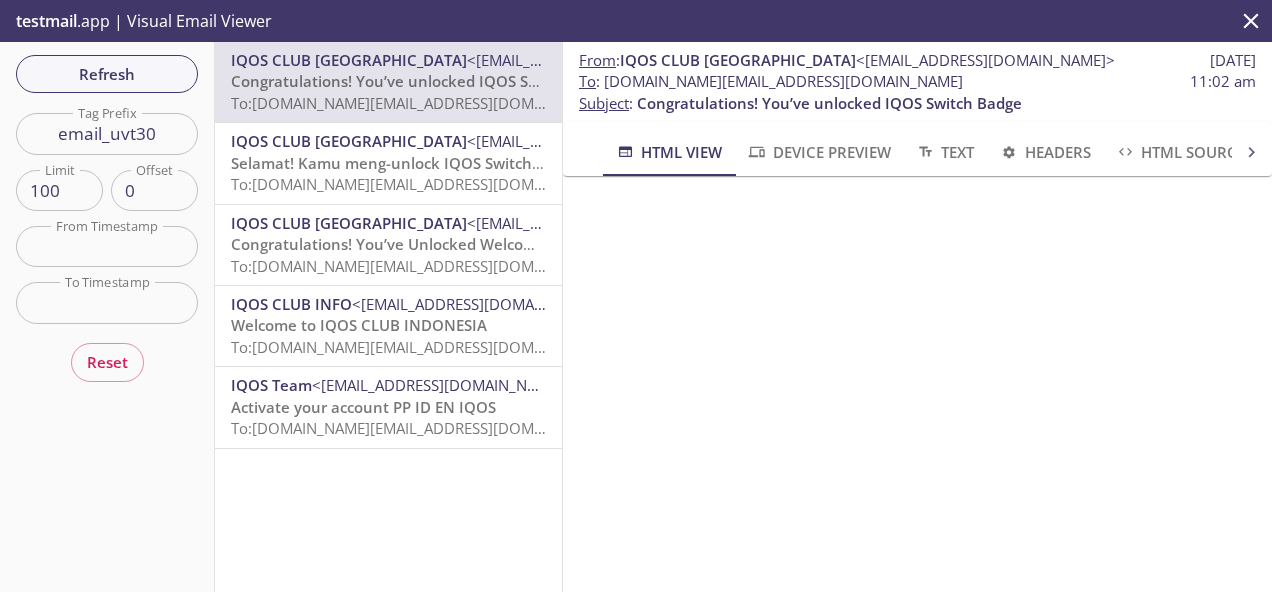 click on "email_uvt30" at bounding box center (107, 133) 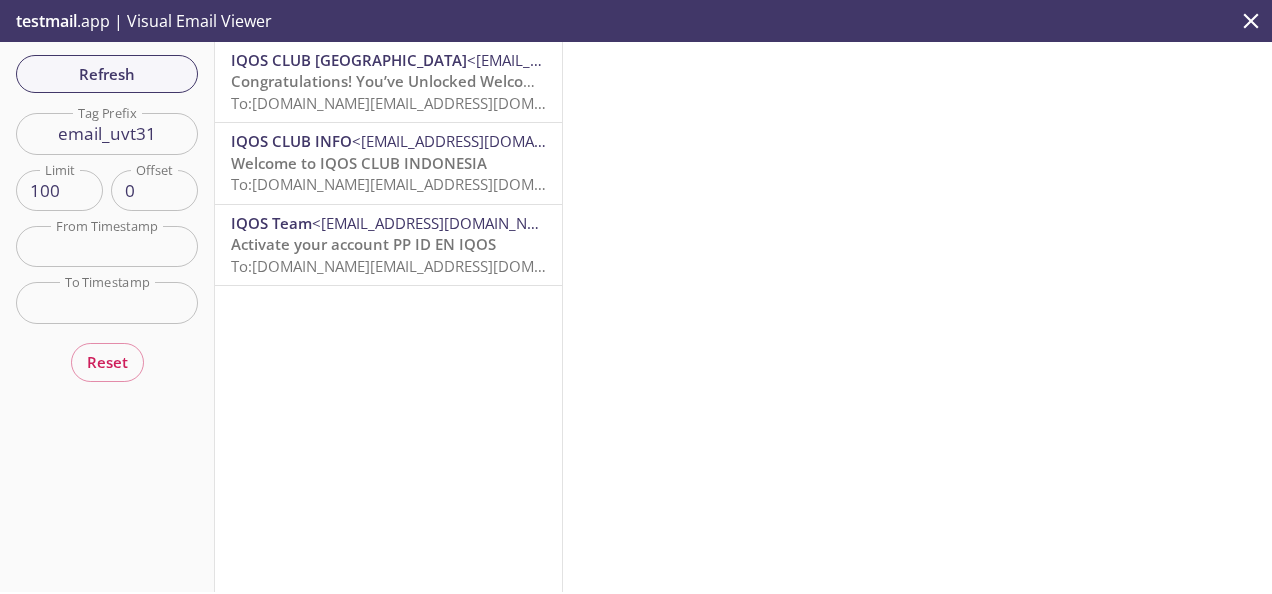 click on "To:  [DOMAIN_NAME][EMAIL_ADDRESS][DOMAIN_NAME]" at bounding box center (421, 103) 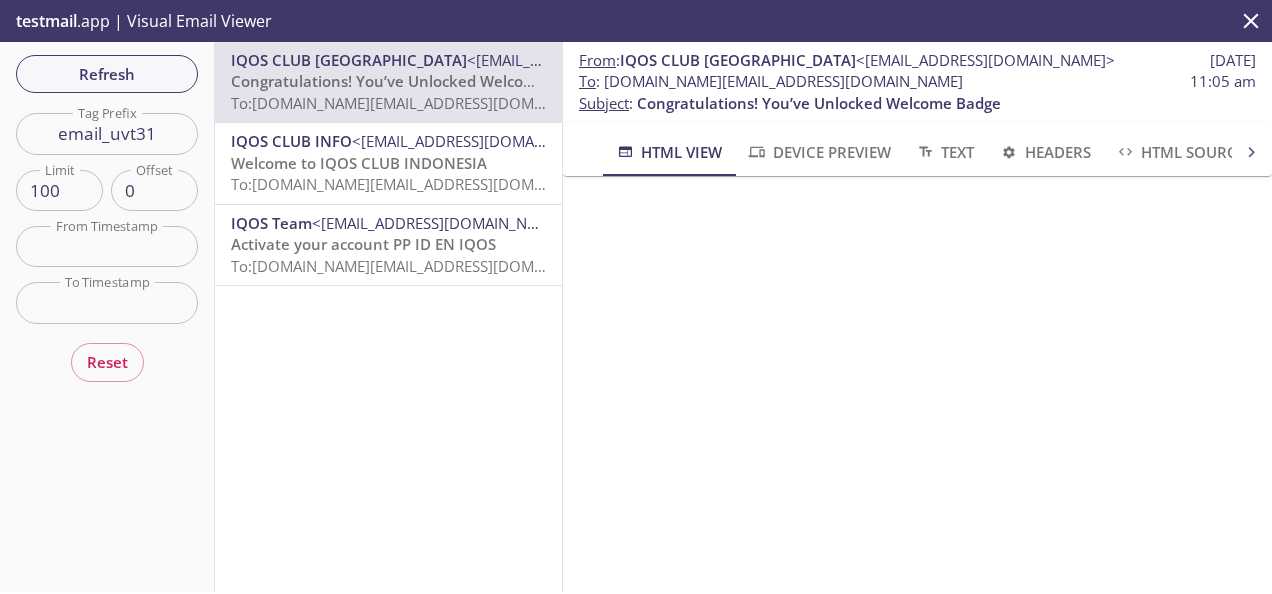 scroll, scrollTop: 0, scrollLeft: 0, axis: both 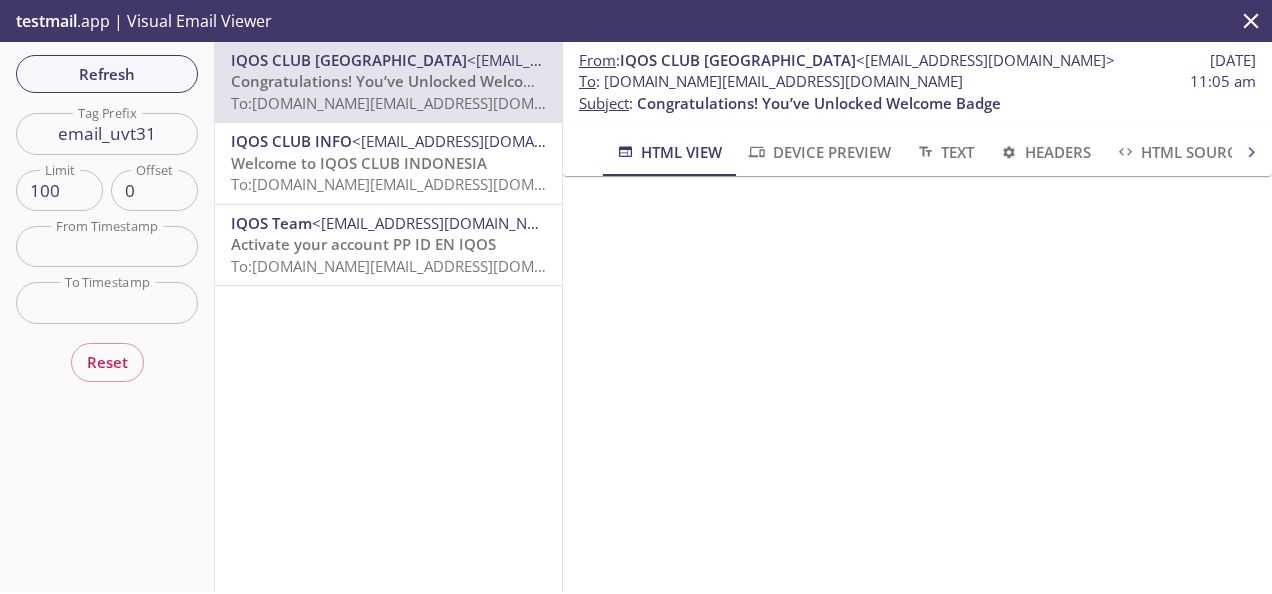 click on "email_uvt31" at bounding box center [107, 133] 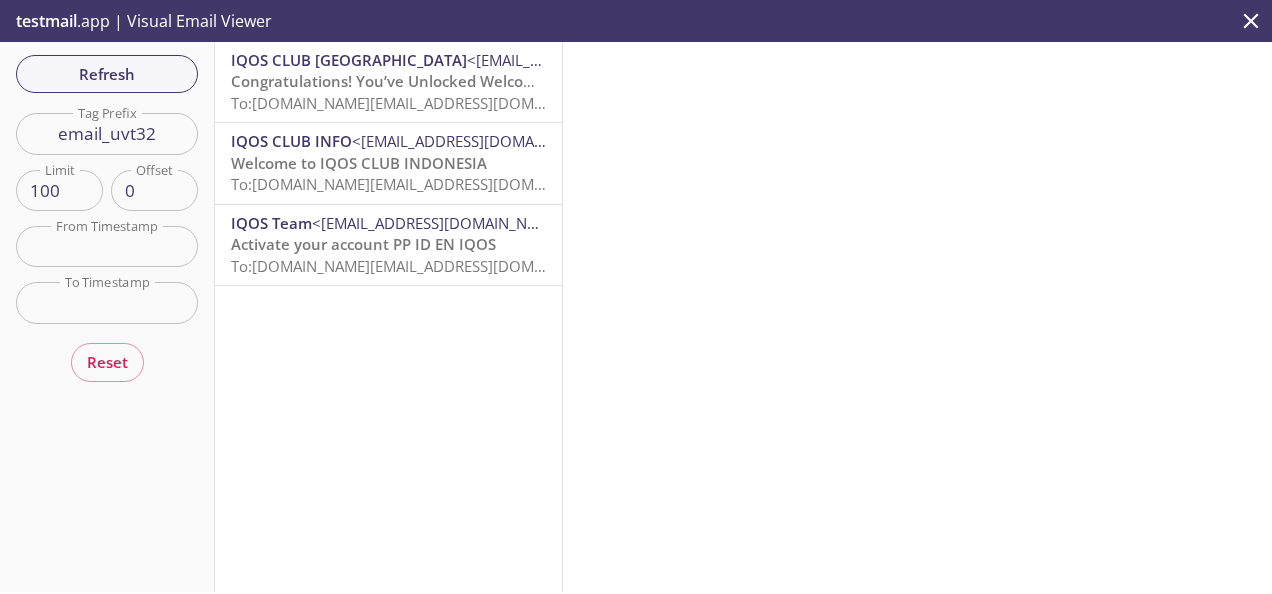 click on "To:  [DOMAIN_NAME][EMAIL_ADDRESS][DOMAIN_NAME]" at bounding box center (421, 103) 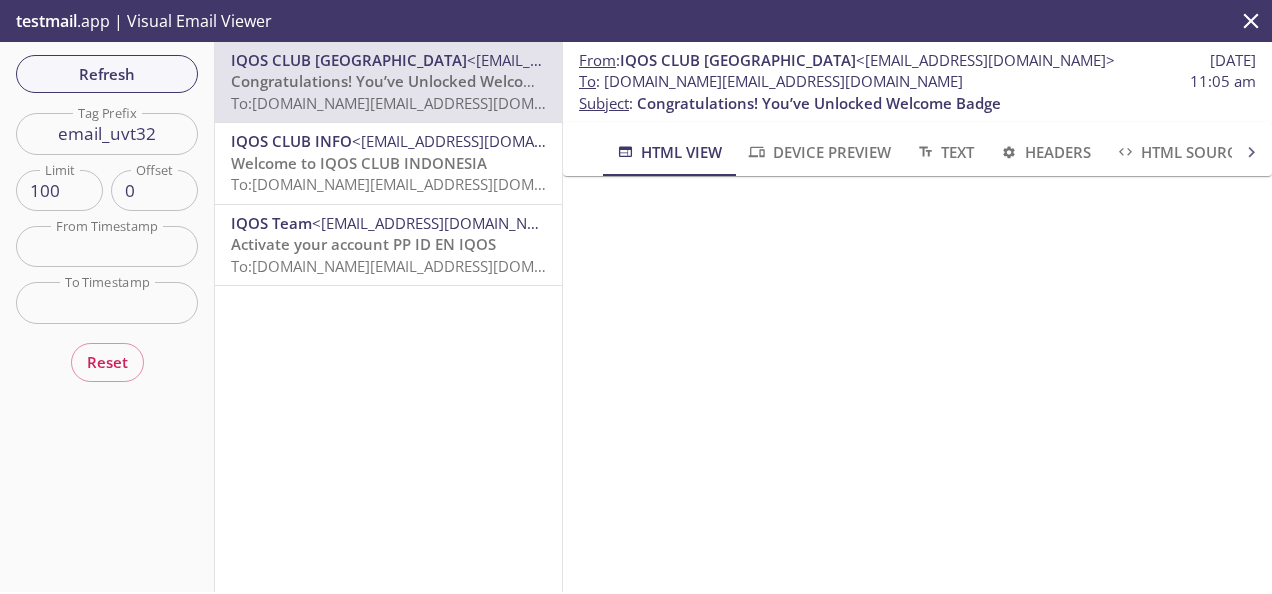 scroll, scrollTop: 200, scrollLeft: 0, axis: vertical 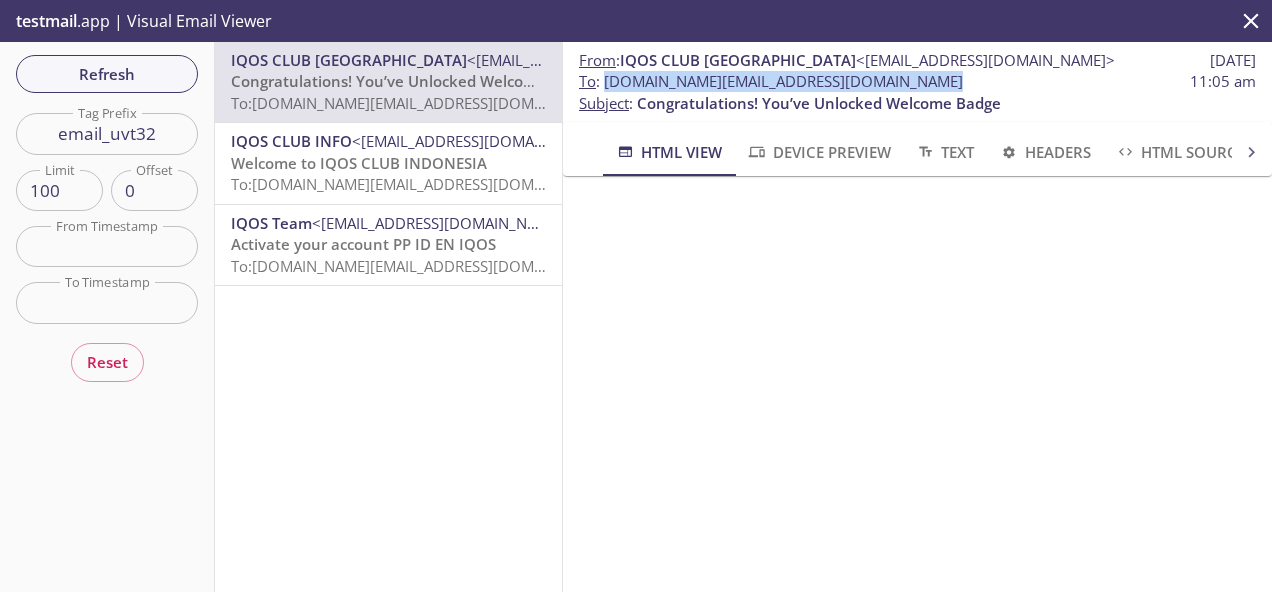drag, startPoint x: 918, startPoint y: 83, endPoint x: 608, endPoint y: 84, distance: 310.00162 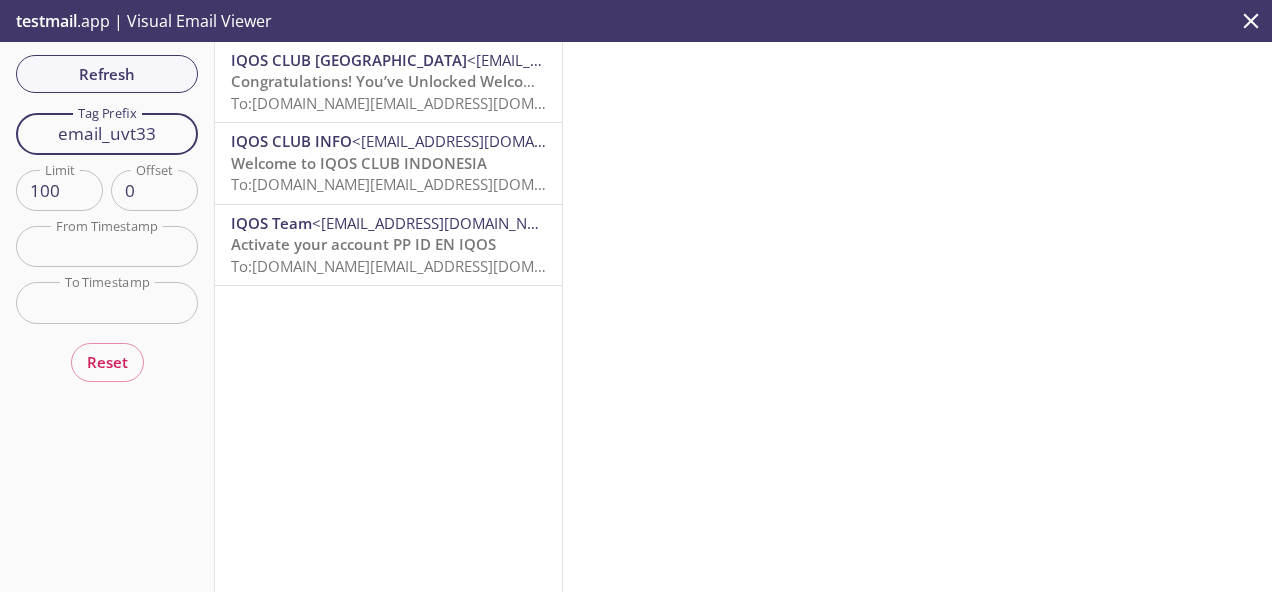 click on "email_uvt33" at bounding box center [107, 133] 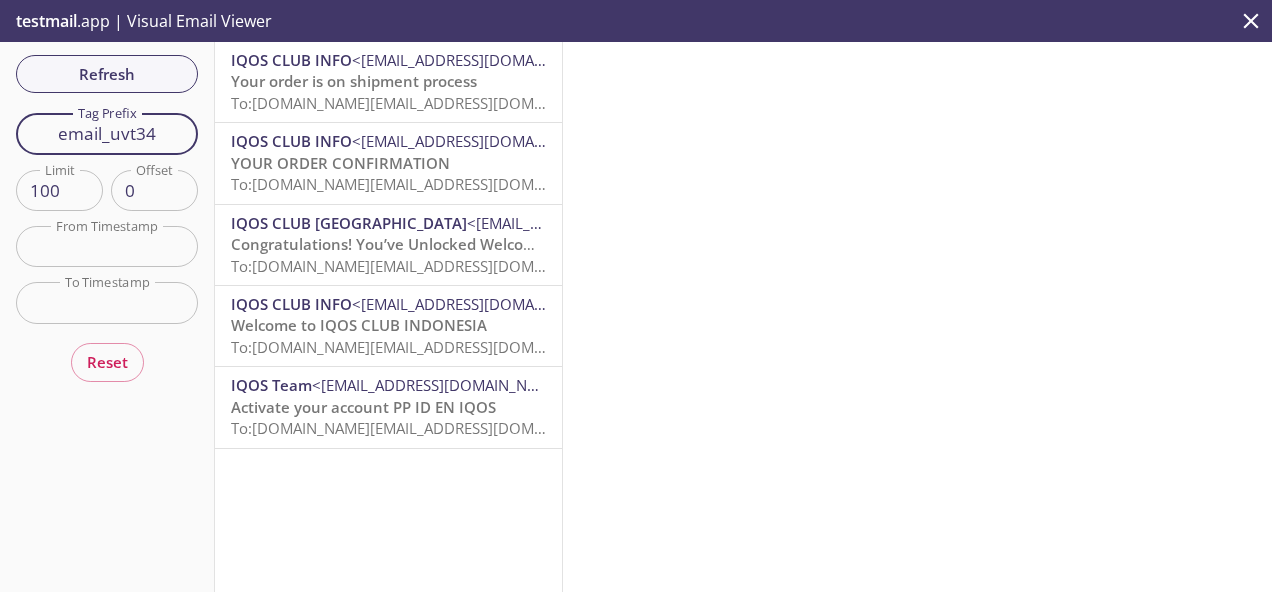 click on "email_uvt34" at bounding box center [107, 133] 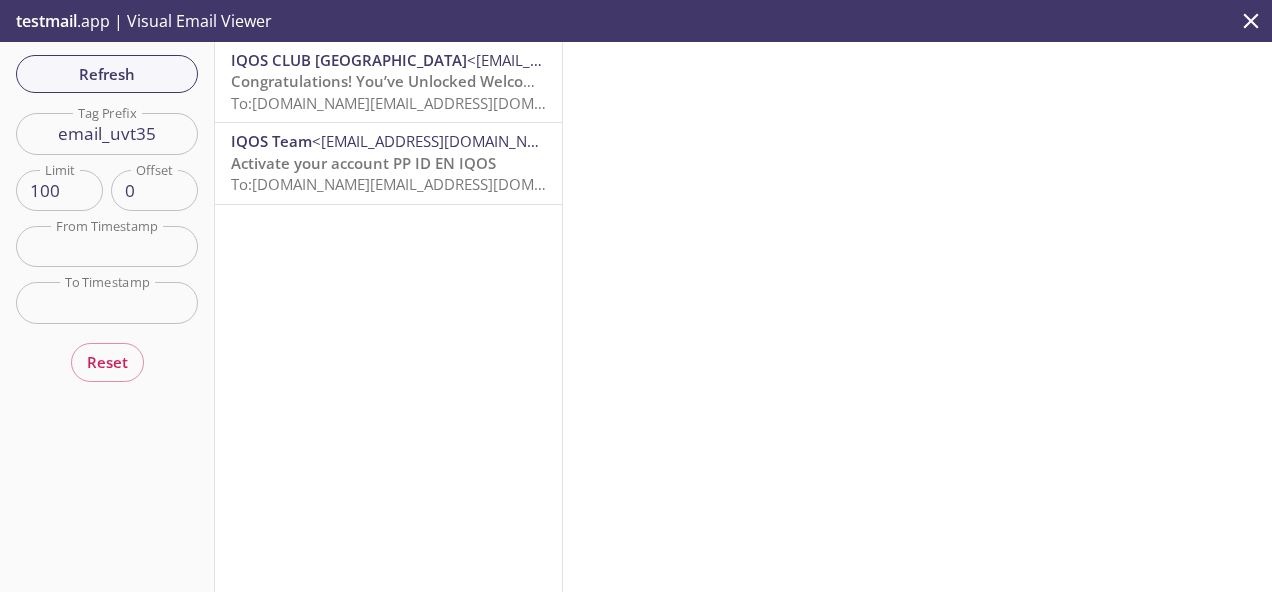 click on "email_uvt35" at bounding box center (107, 133) 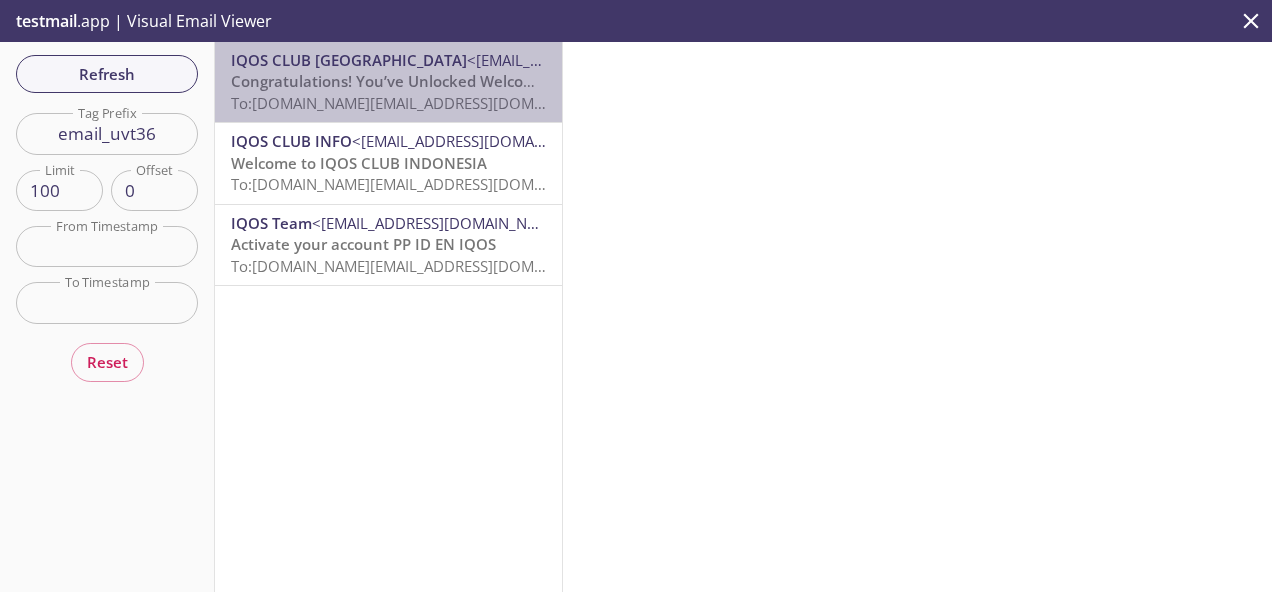 click on "Congratulations! You’ve Unlocked Welcome Badge" at bounding box center (413, 81) 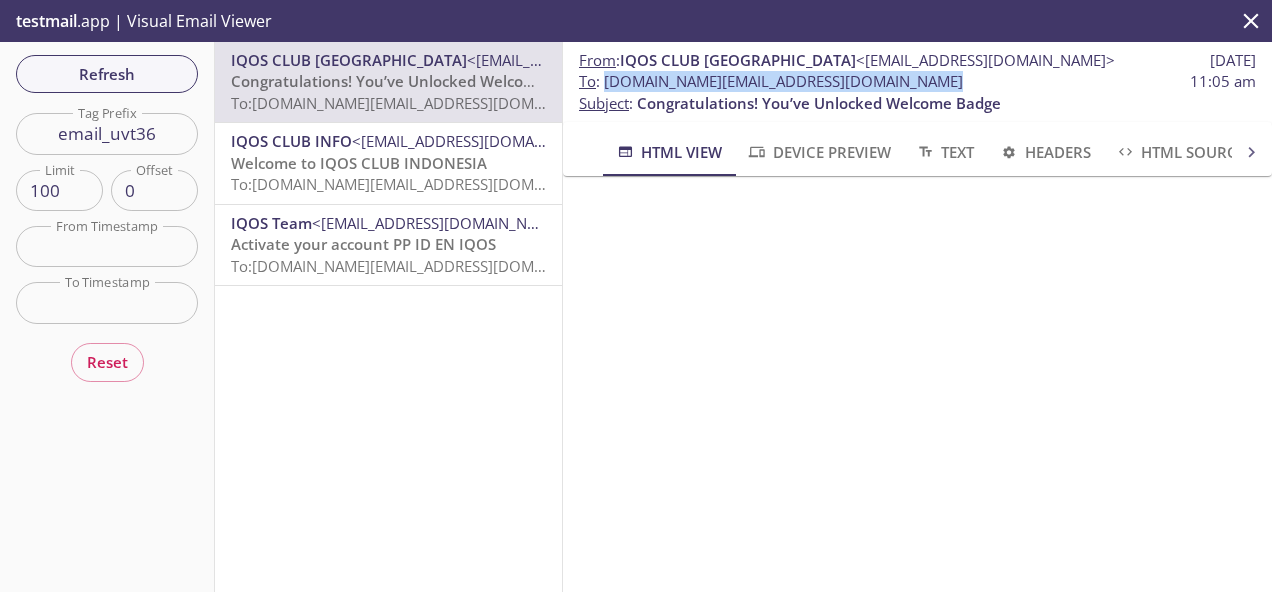 drag, startPoint x: 904, startPoint y: 88, endPoint x: 607, endPoint y: 85, distance: 297.01514 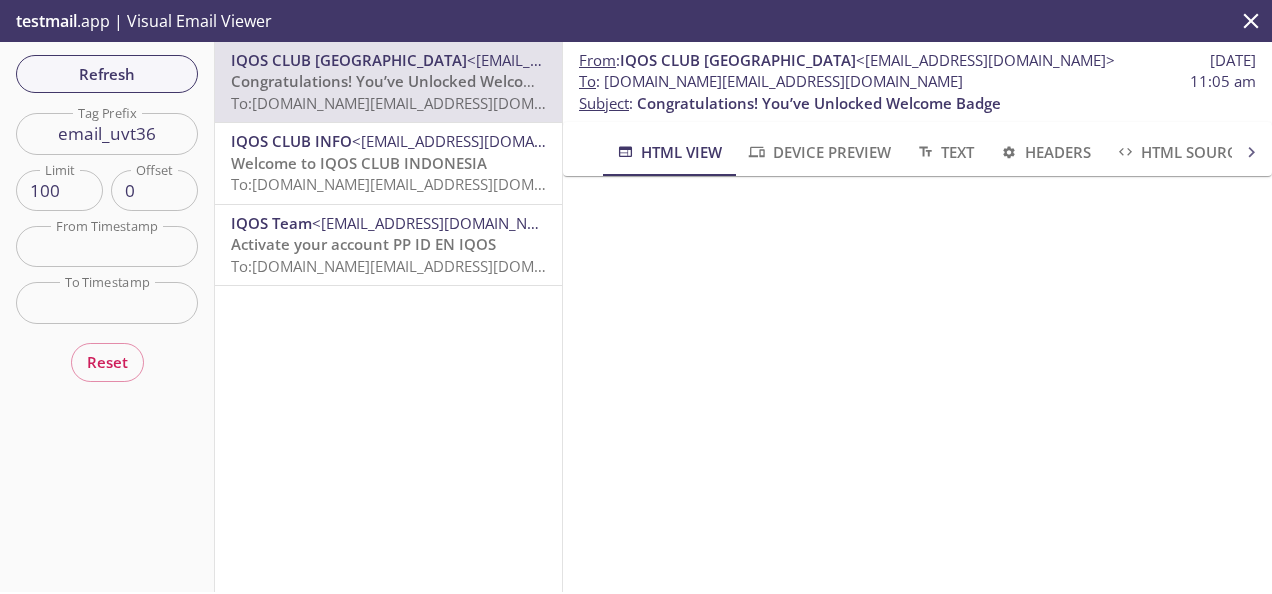click on "email_uvt36" at bounding box center [107, 133] 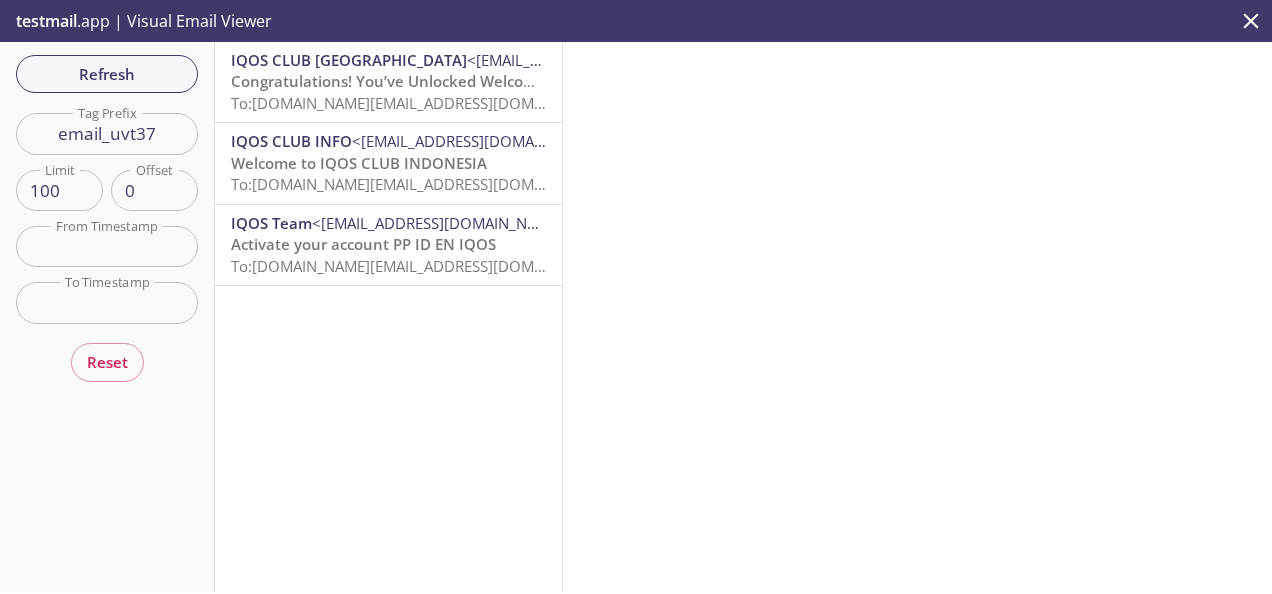 click on "Congratulations! You’ve Unlocked Welcome Badge" at bounding box center (413, 81) 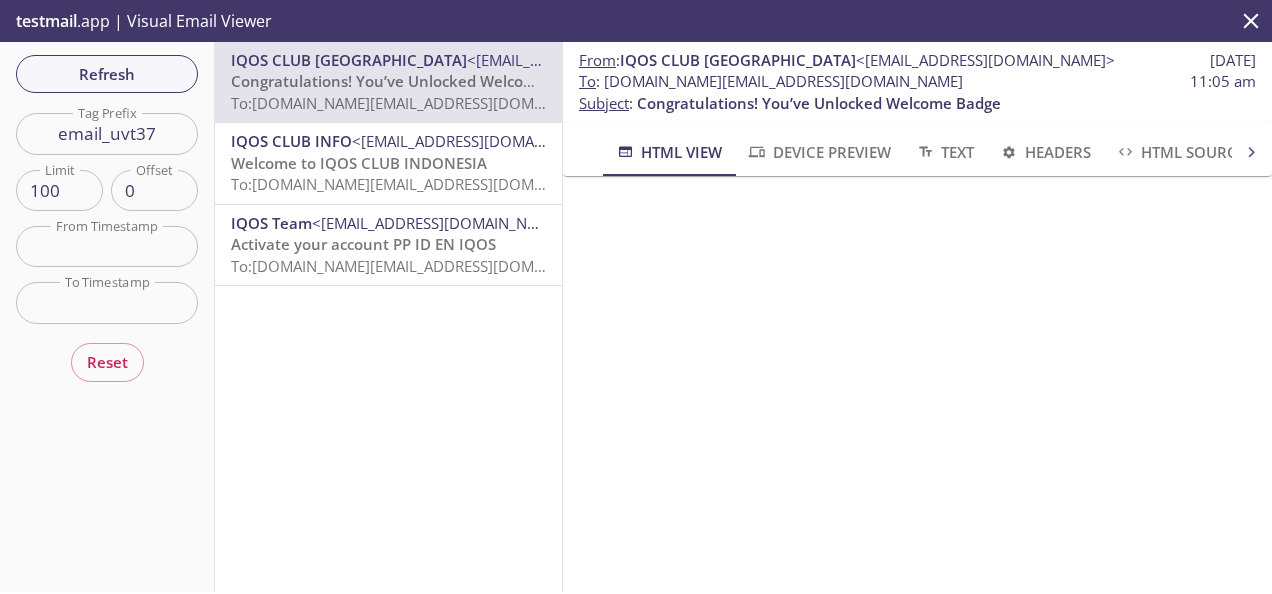 click on "email_uvt37" at bounding box center (107, 133) 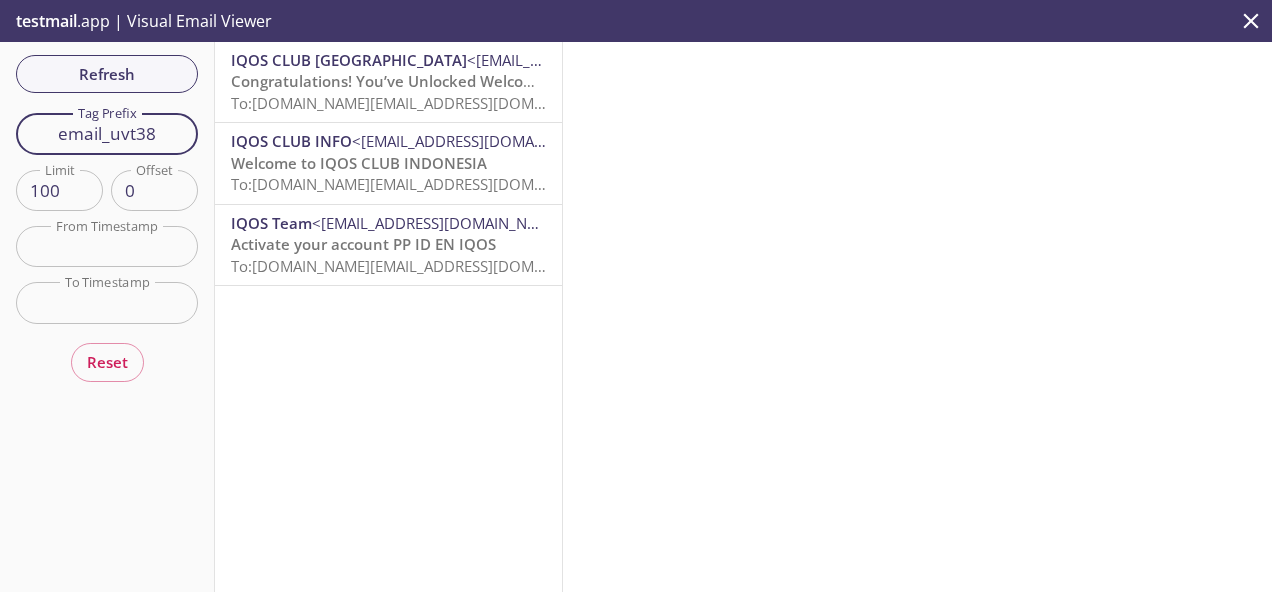 click on "email_uvt38" at bounding box center (107, 133) 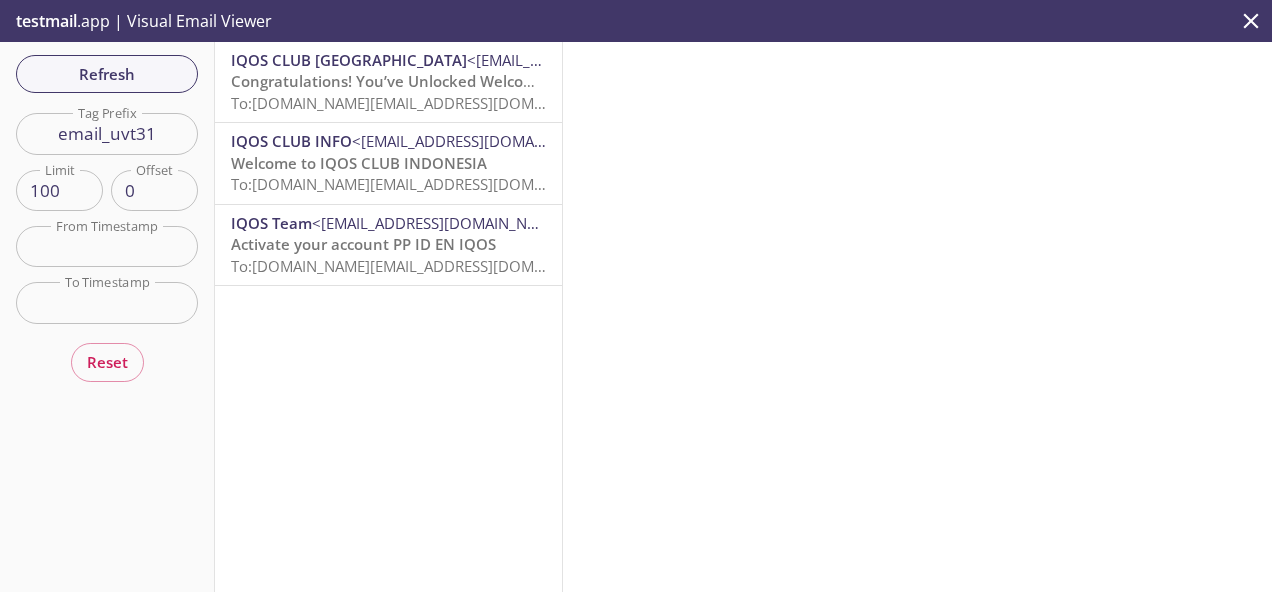 click on "To:  [DOMAIN_NAME][EMAIL_ADDRESS][DOMAIN_NAME]" at bounding box center [421, 103] 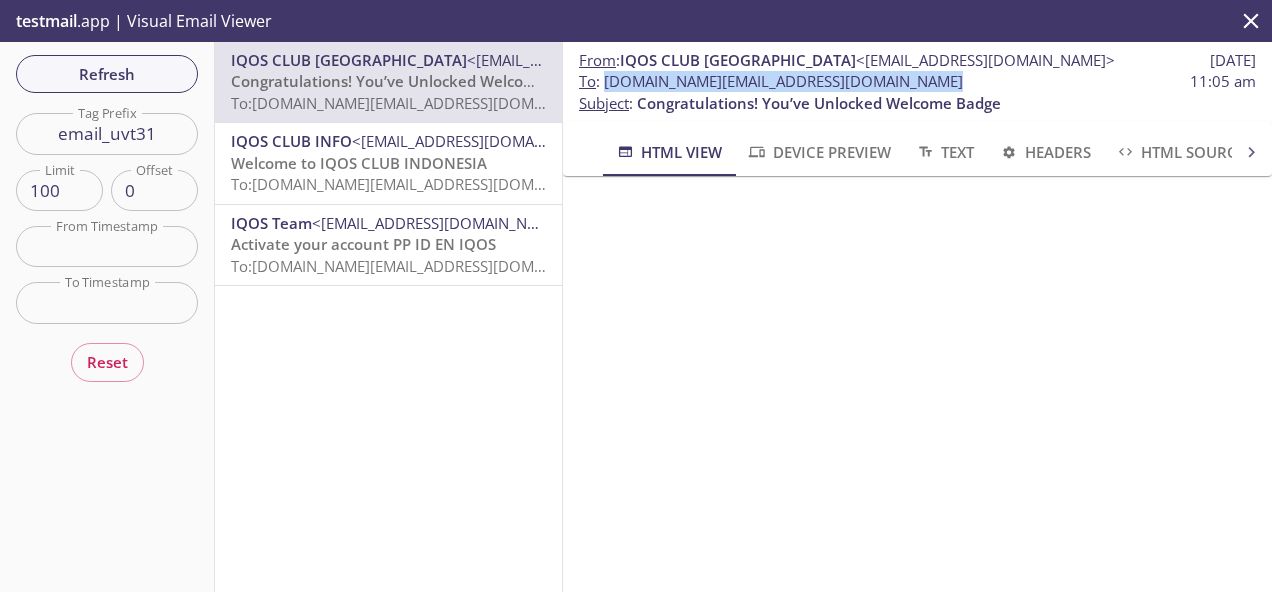 drag, startPoint x: 932, startPoint y: 76, endPoint x: 613, endPoint y: 81, distance: 319.03918 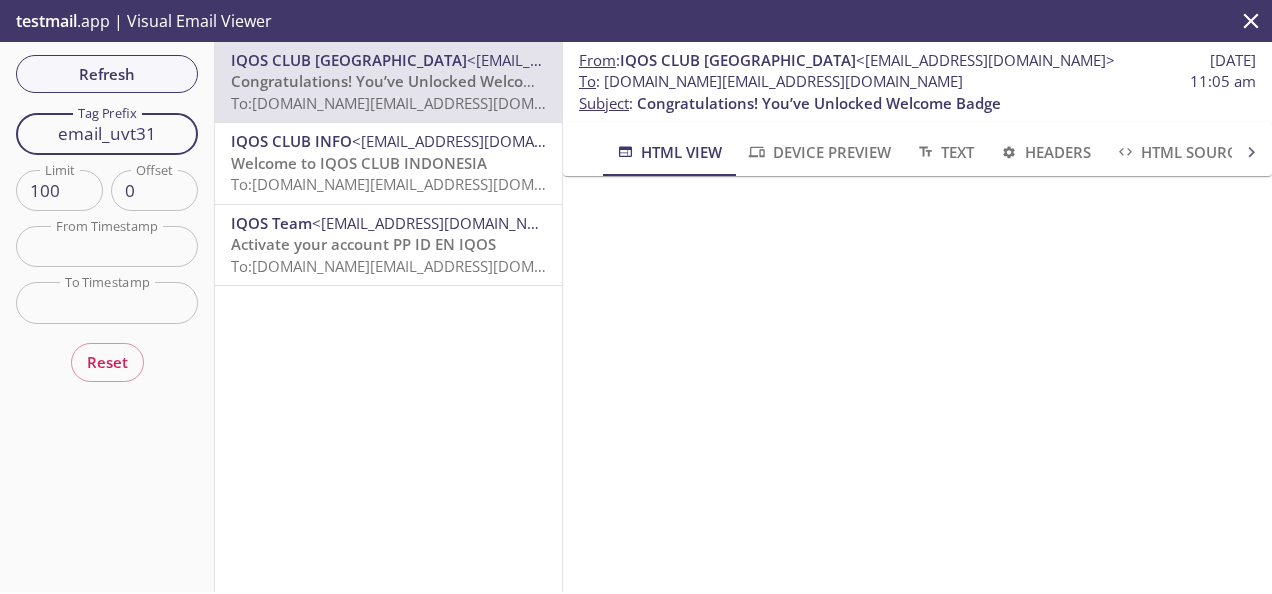 drag, startPoint x: 173, startPoint y: 134, endPoint x: -4, endPoint y: 143, distance: 177.22867 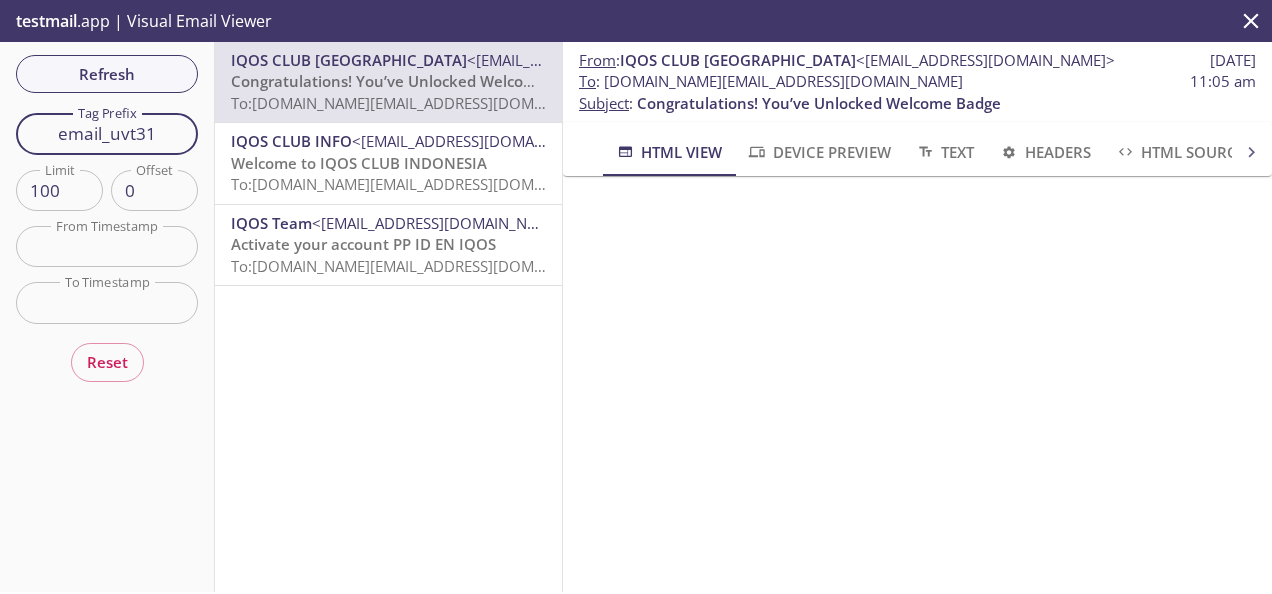 click on ".cls-1 {
fill: #6d5ca8;
}
.cls-2 {
fill: #3fc191;
}
.cls-3 {
fill: #3b4752;
}
.cls-4 {
fill: #ce1e5b;
}
.cls-5 {
fill: #f8d053;
}
.cls-6 {
fill: #48b0f7;
}
.cls-7 {
fill: #d7d9db;
}
ProfilePic [PERSON_NAME] [PERSON_NAME][EMAIL_ADDRESS][DOMAIN_NAME] User Settings Signout DCE20_TAF [PERSON_NAME]'s team Create new team #  Quickstart #  Namespaces #  API Keys #  Members #  Settings Resources GraphQL API Documentation Status Page Support Via Email Via Live Chat FAQ s © [DOMAIN_NAME] Quickstart Send a test email to   [EMAIL_ADDRESS][DOMAIN_NAME]   and then  click here  to retrieve the email via our simple JSON API. If you don't see it immediately, hit refresh. Next: explore the   documentation     GraphQL Playground . Namespaces Enabled" at bounding box center [636, 297] 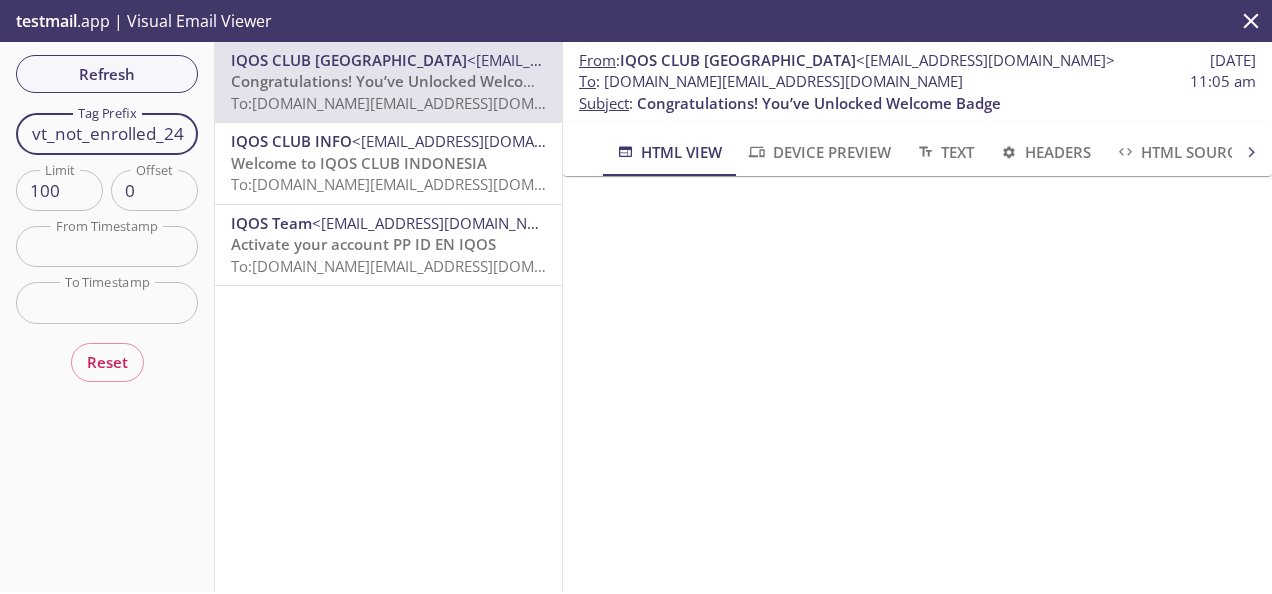 scroll, scrollTop: 0, scrollLeft: 56, axis: horizontal 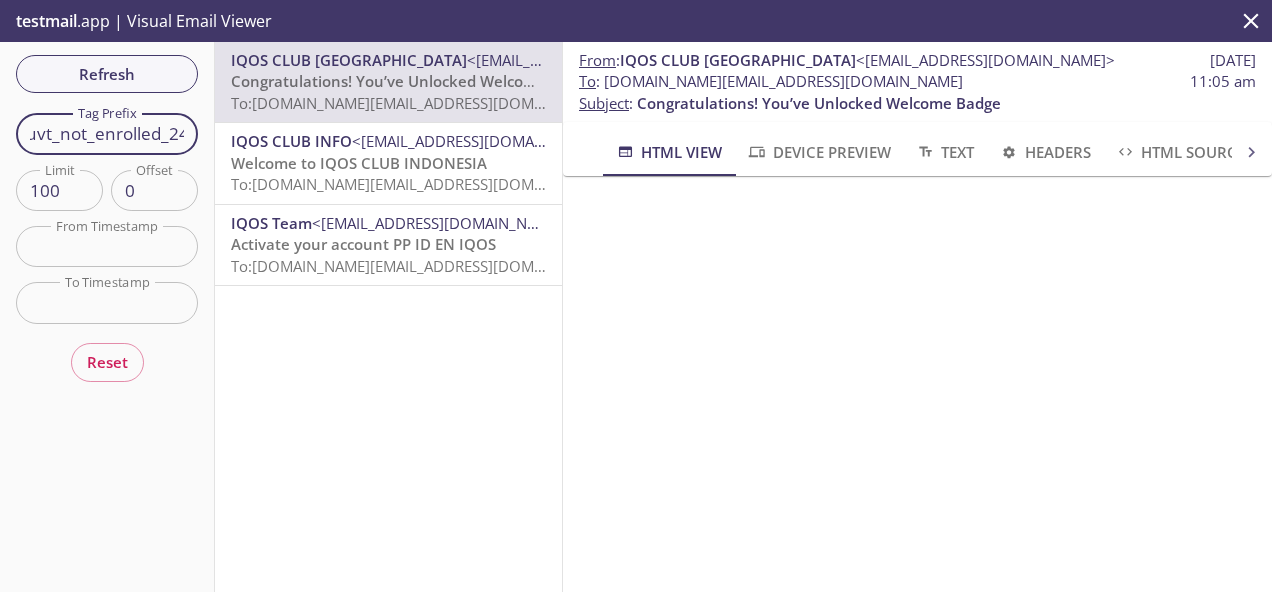 type on "email_uvt_not_enrolled_24" 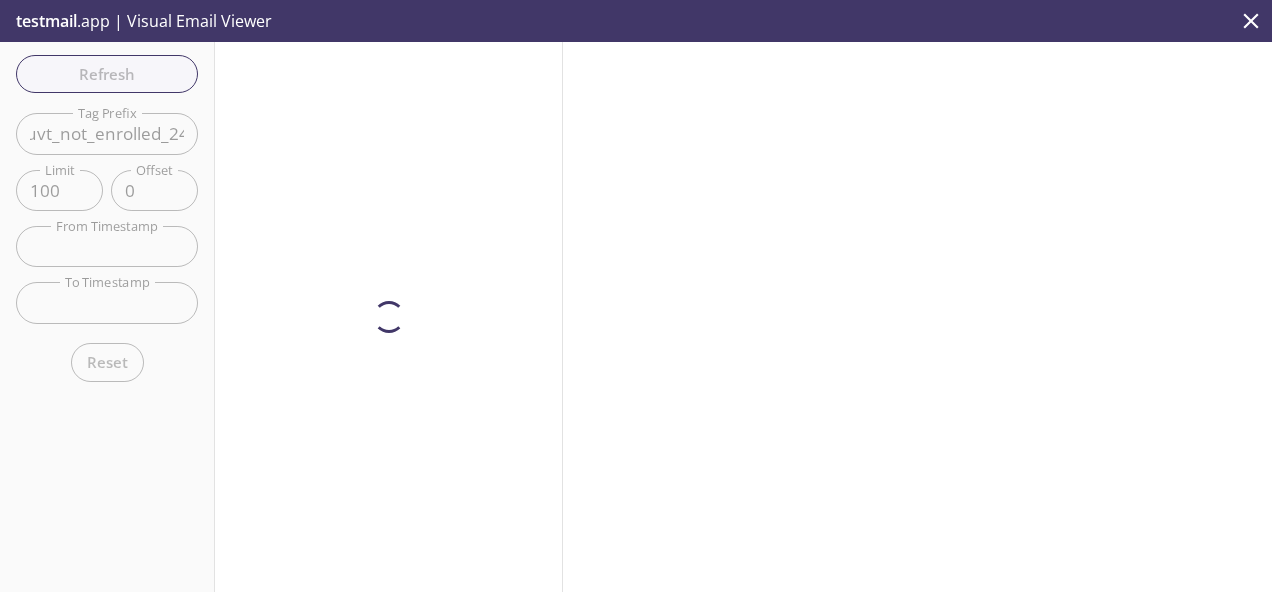 scroll, scrollTop: 0, scrollLeft: 0, axis: both 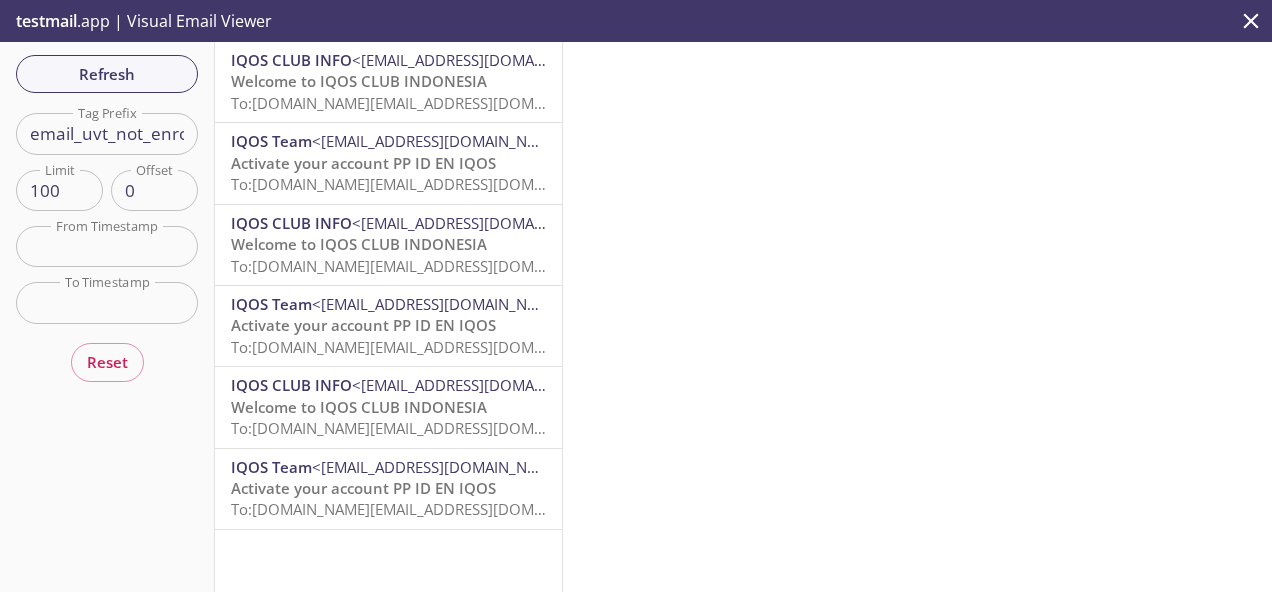 click at bounding box center (917, 317) 